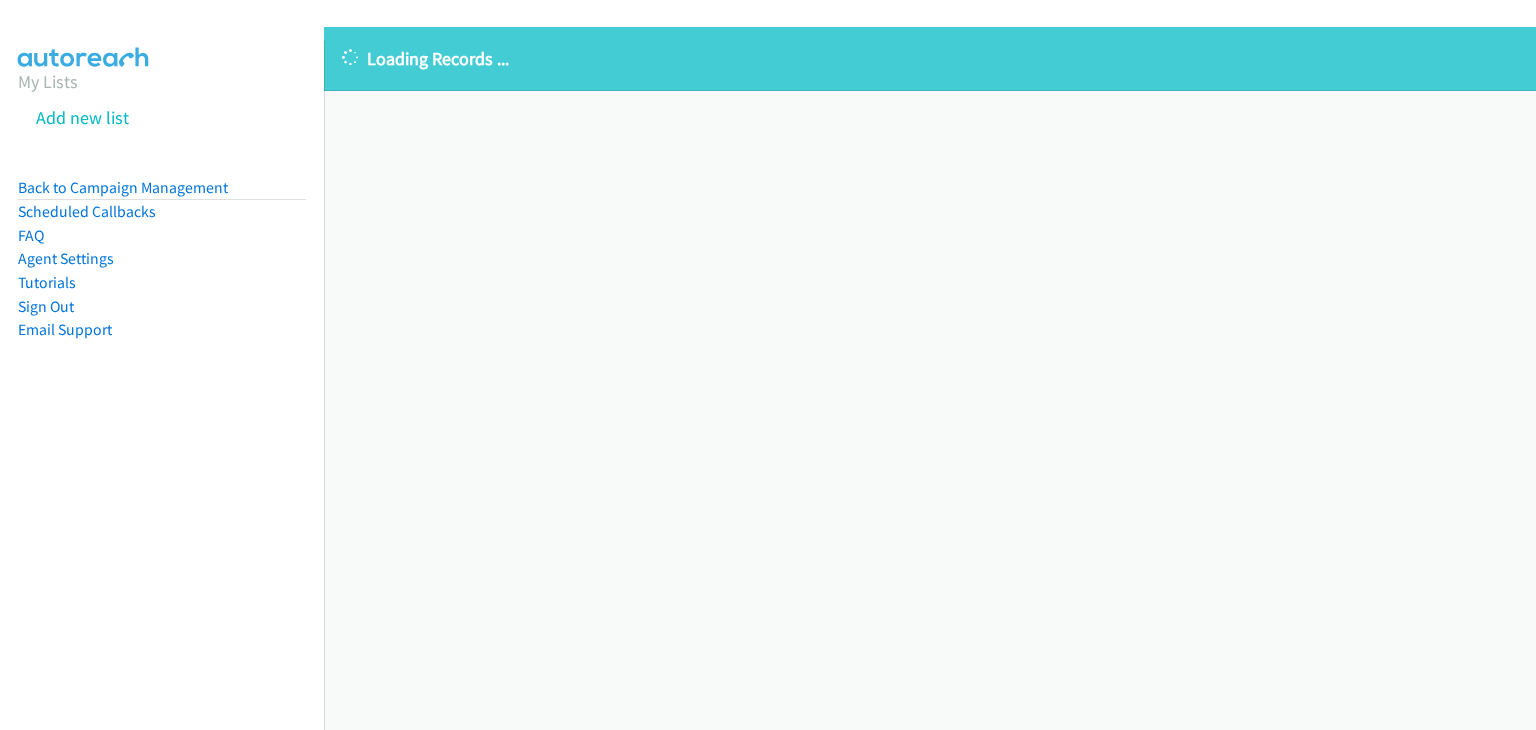 scroll, scrollTop: 0, scrollLeft: 0, axis: both 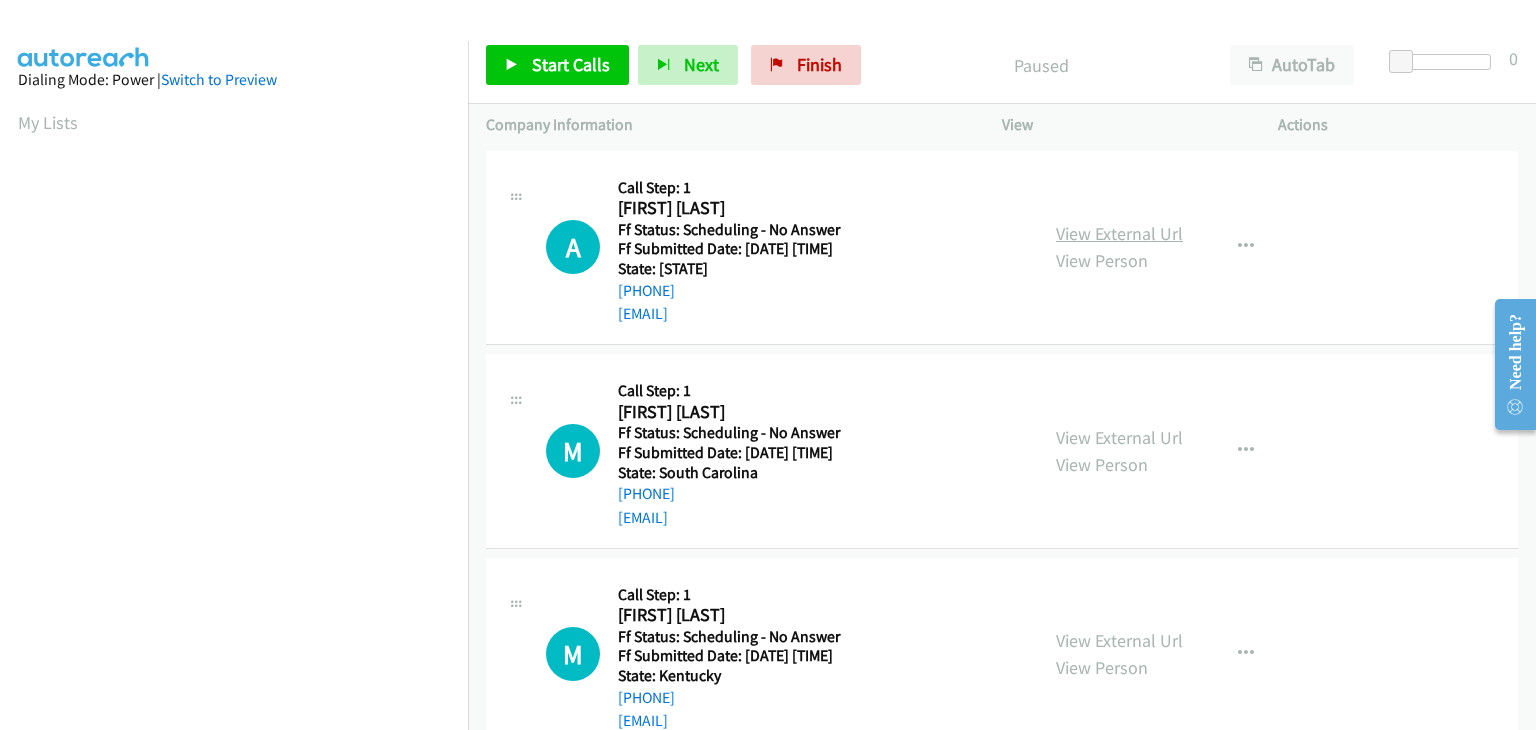 click on "View External Url" at bounding box center (1119, 233) 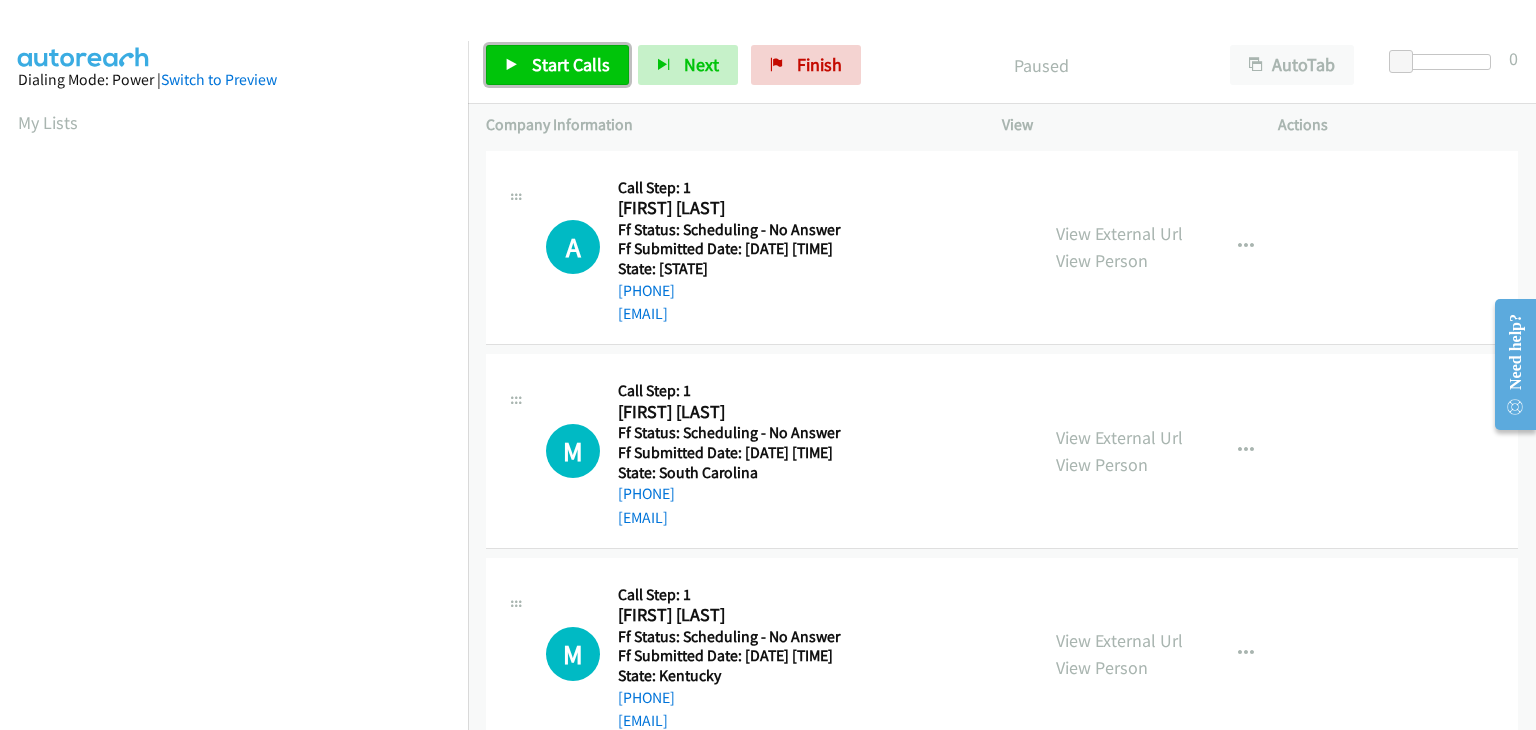 click on "Start Calls" at bounding box center (571, 64) 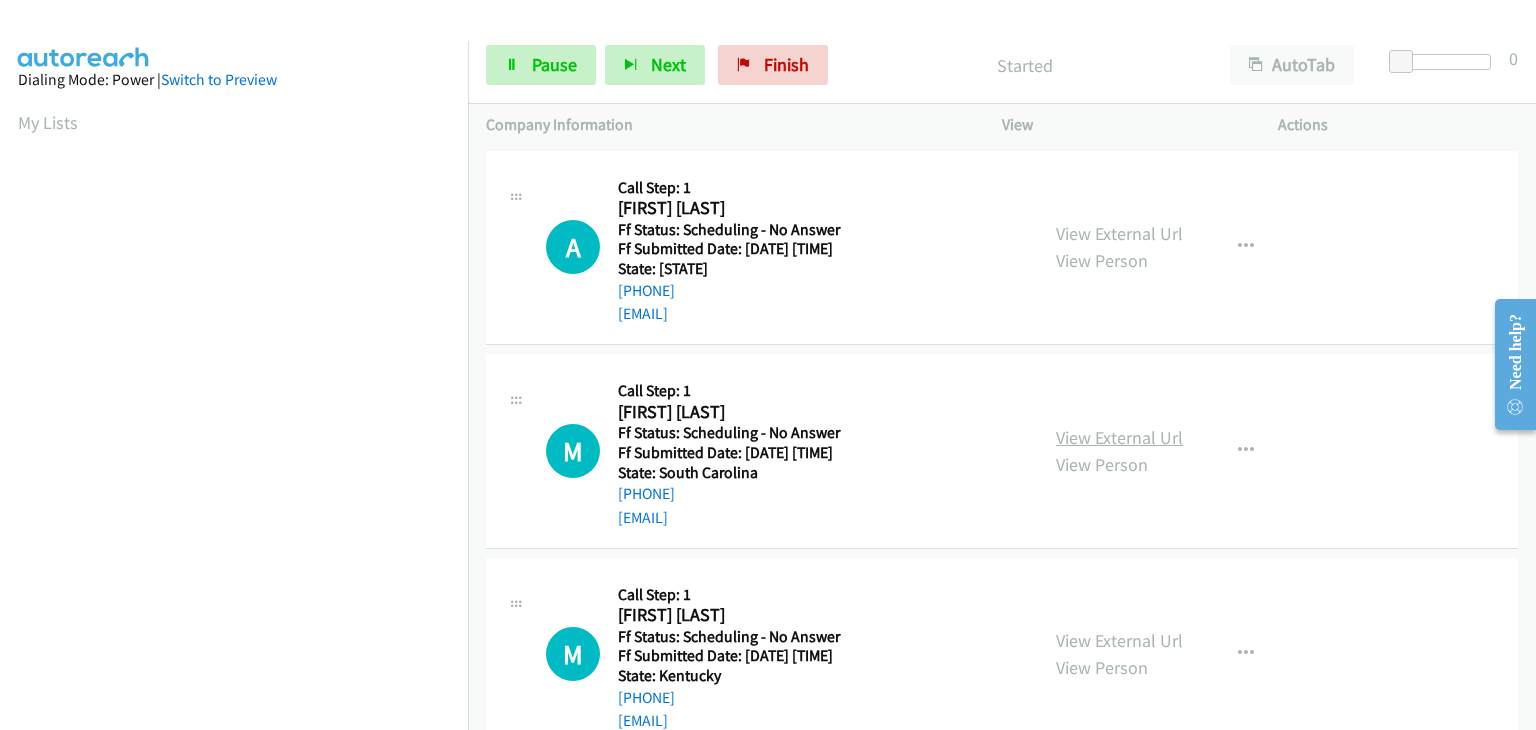 click on "View External Url" at bounding box center [1119, 437] 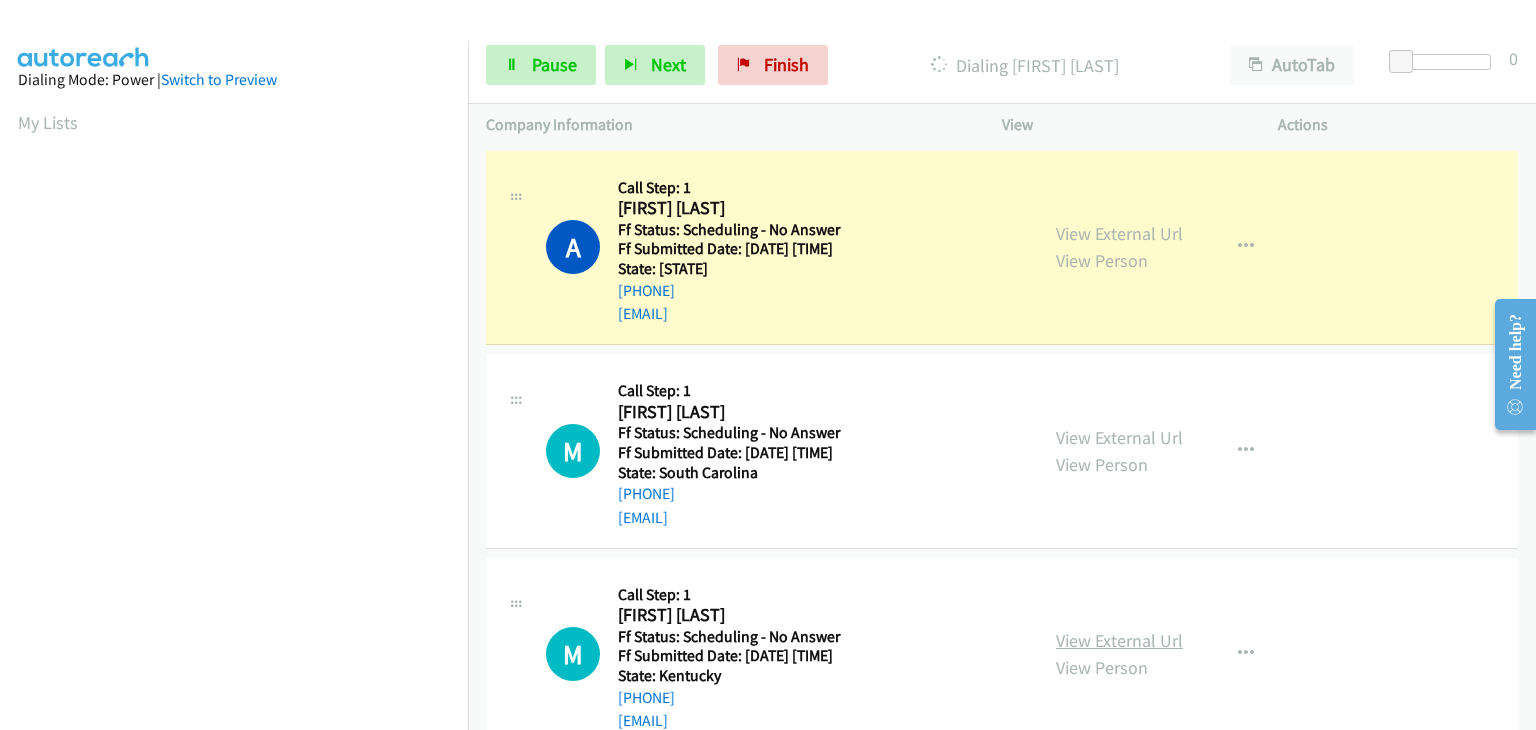 click on "View External Url" at bounding box center [1119, 640] 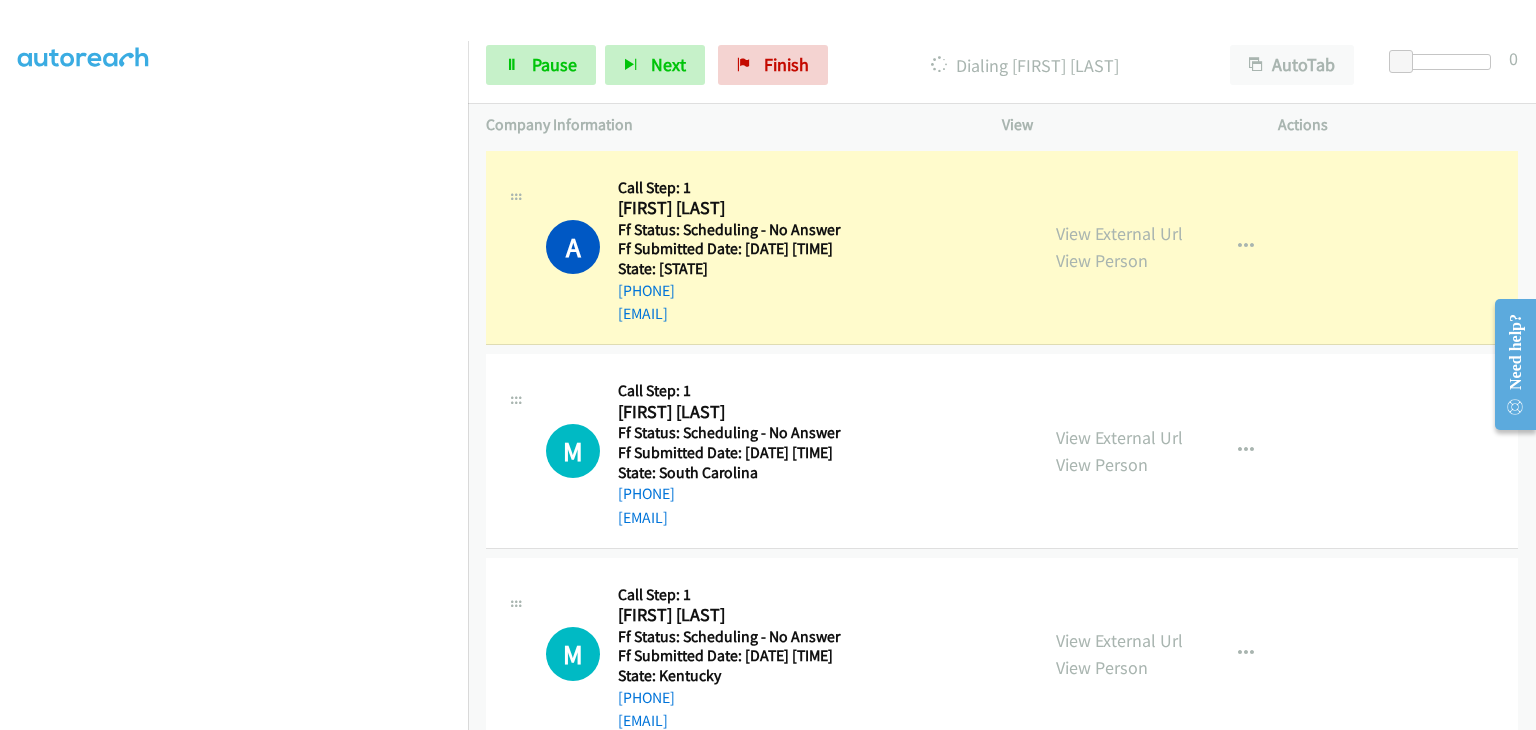 scroll, scrollTop: 392, scrollLeft: 0, axis: vertical 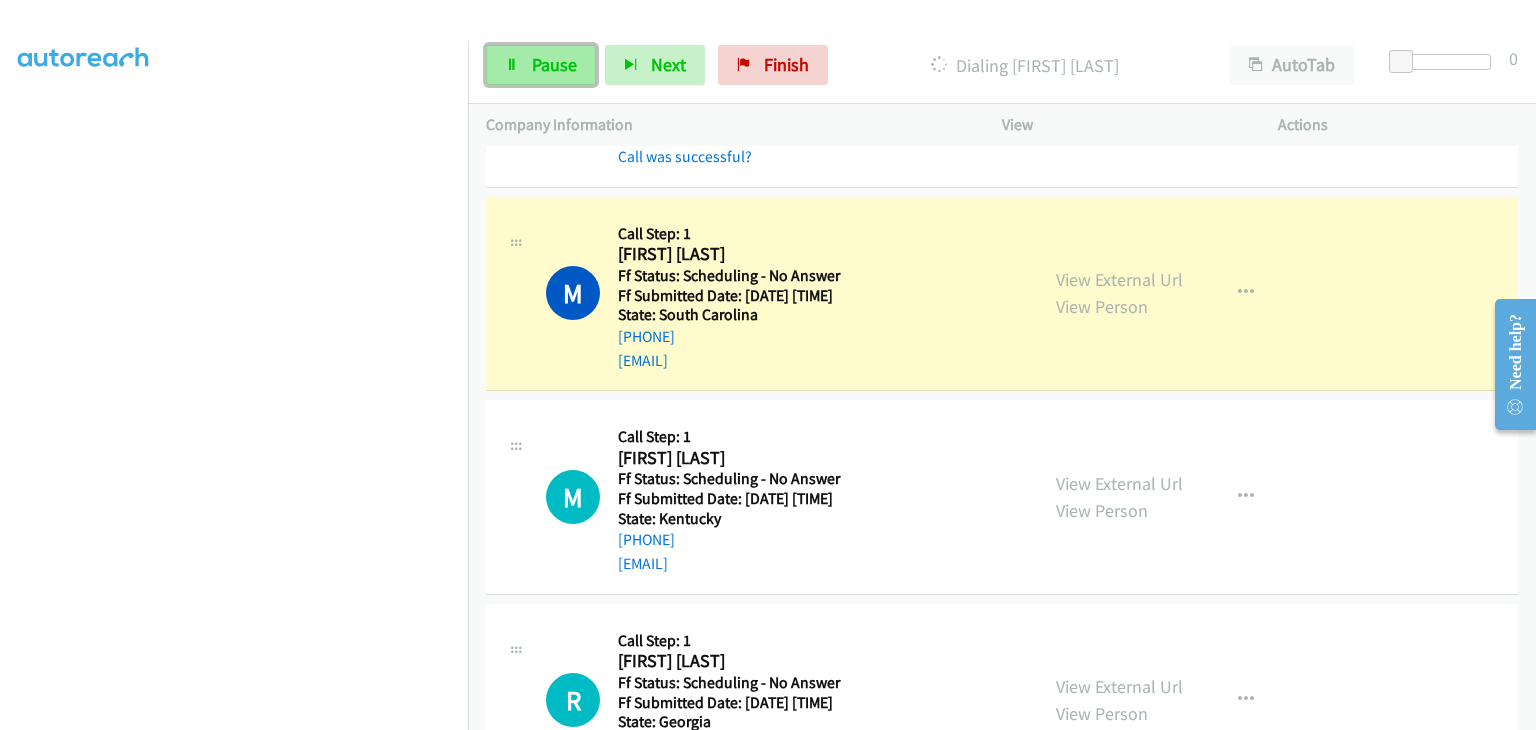 click on "Pause" at bounding box center (554, 64) 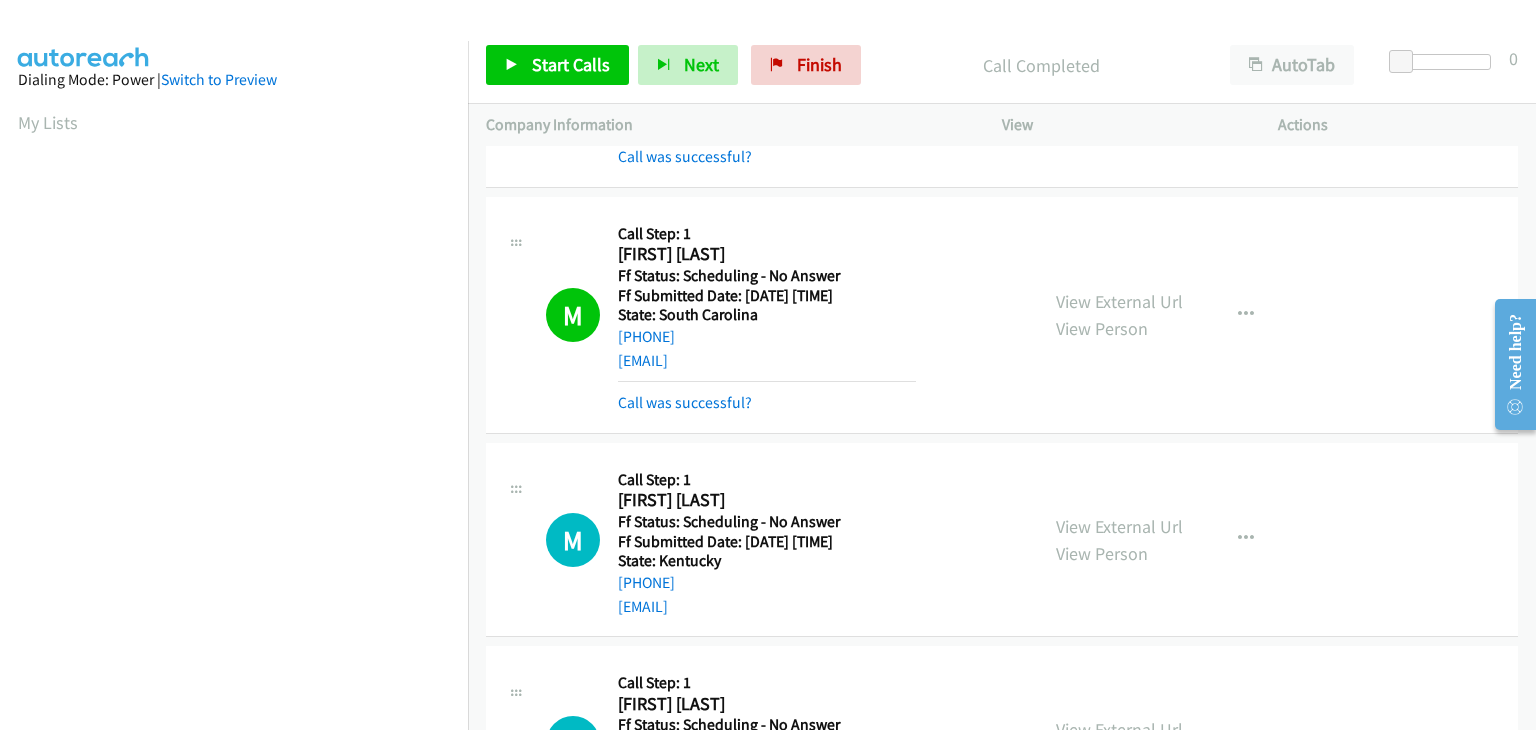scroll, scrollTop: 392, scrollLeft: 0, axis: vertical 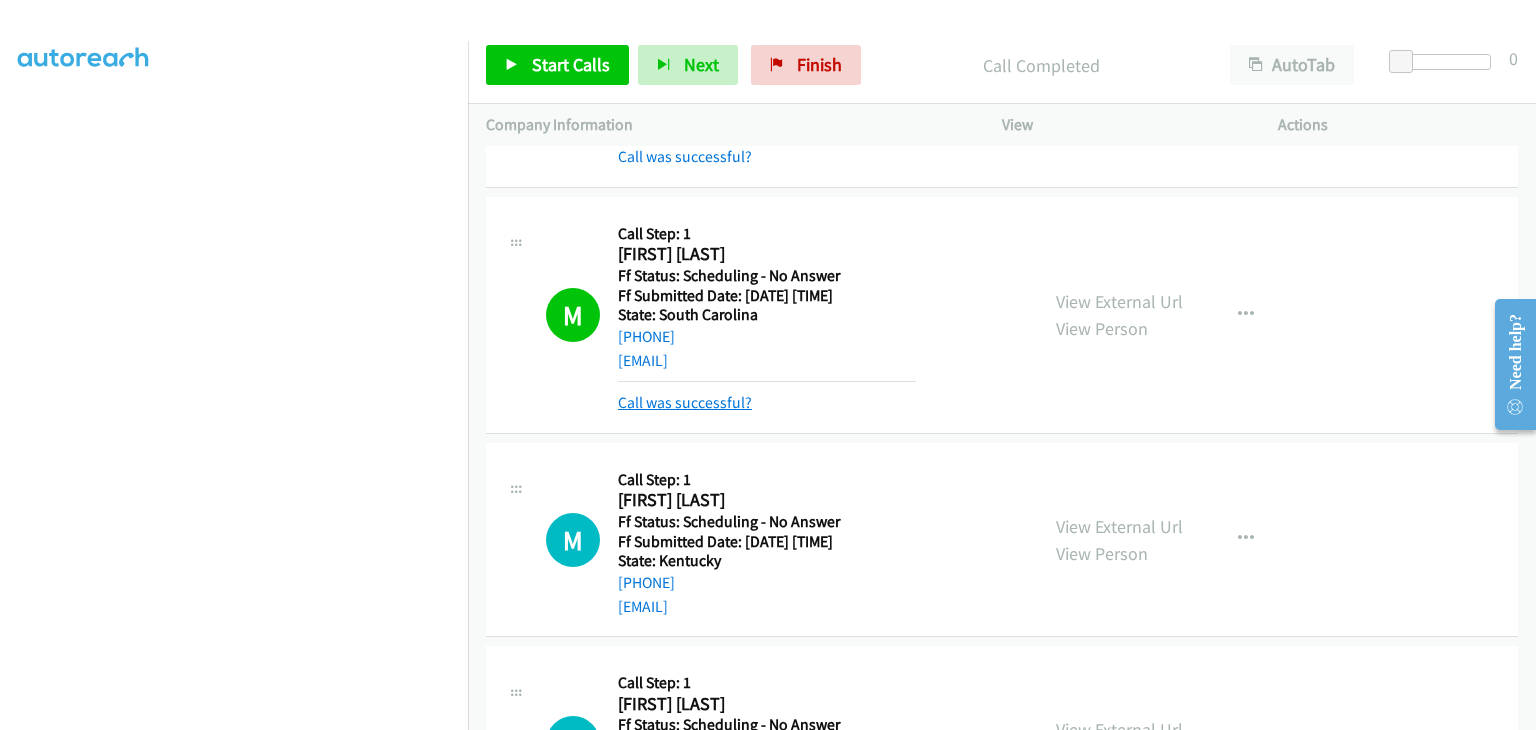 click on "Call was successful?" at bounding box center [685, 402] 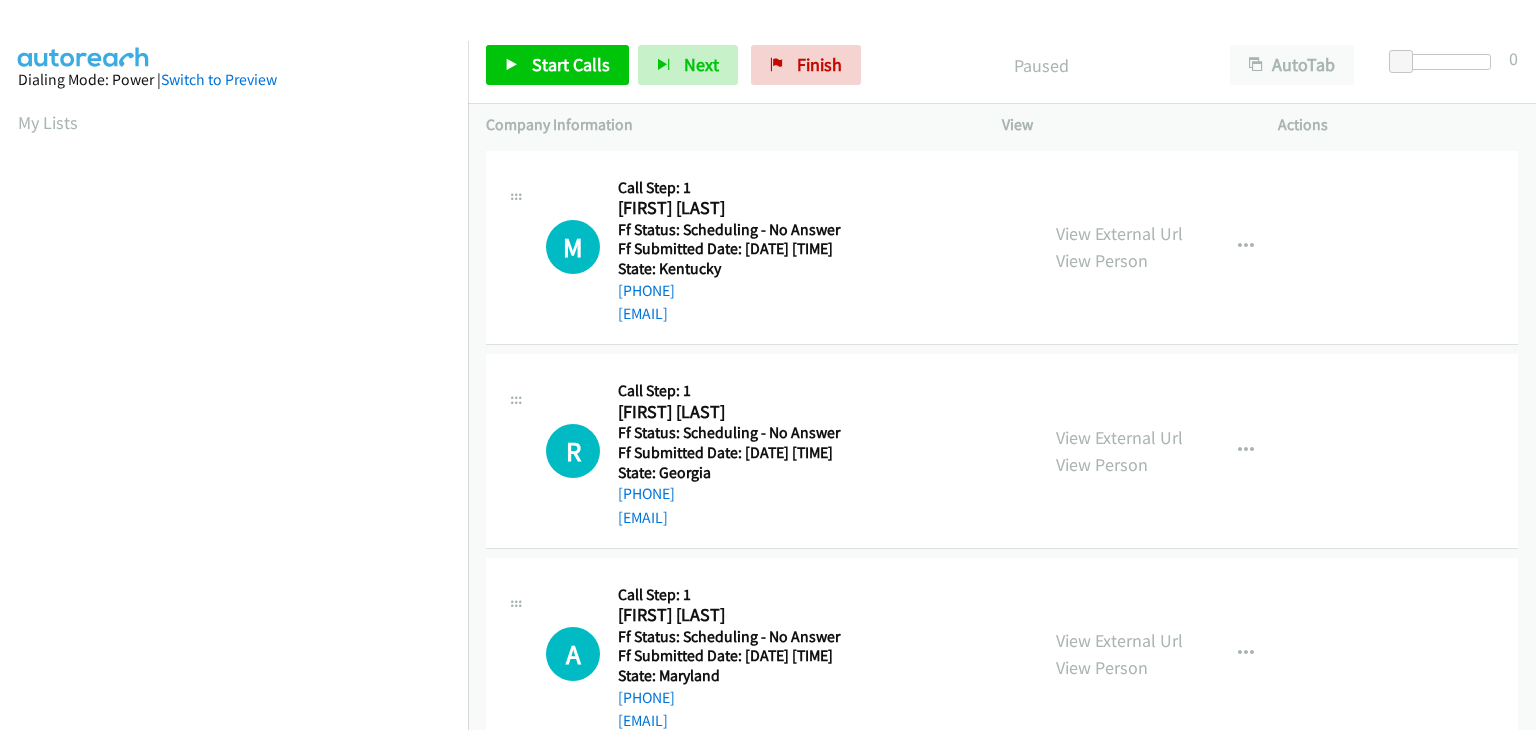 scroll, scrollTop: 0, scrollLeft: 0, axis: both 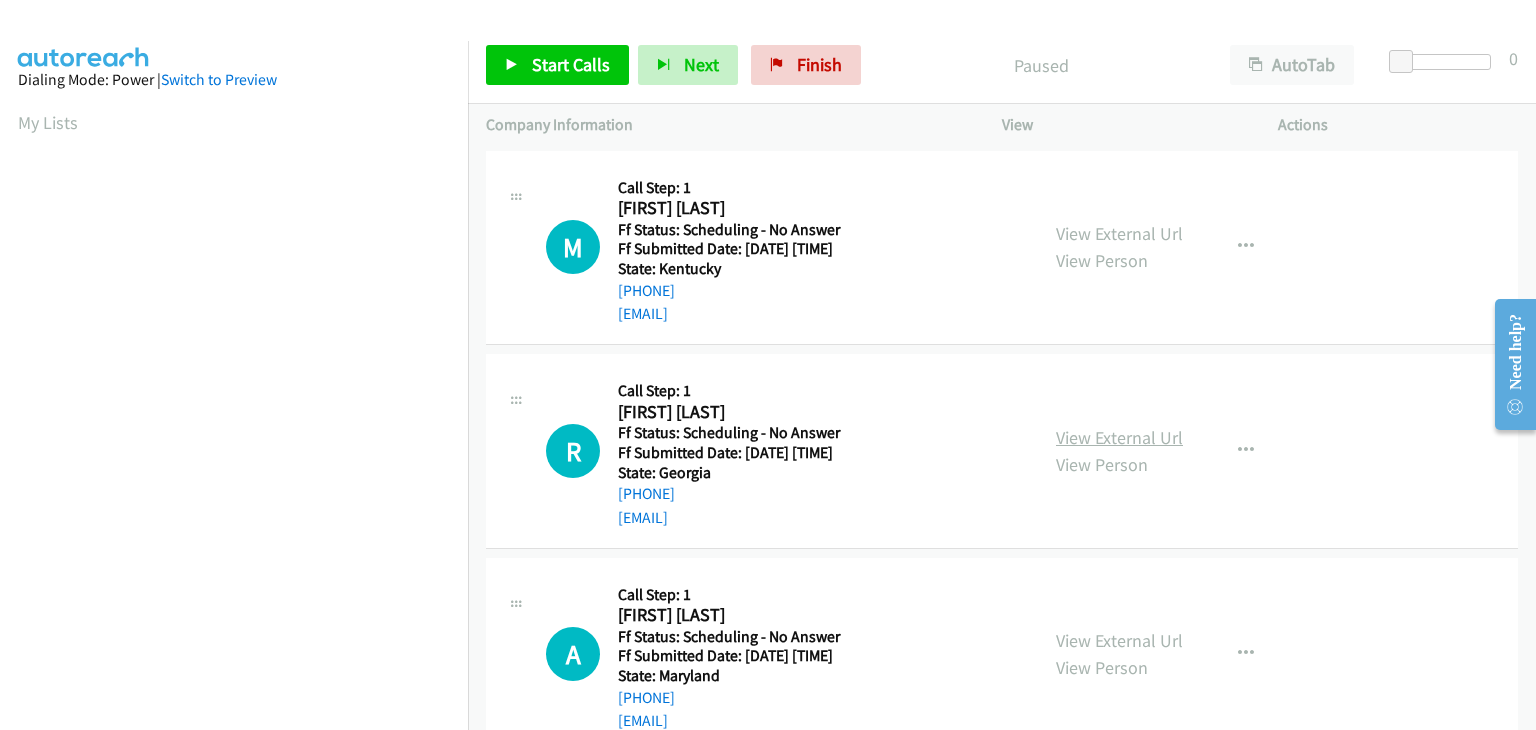 click on "View External Url" at bounding box center [1119, 437] 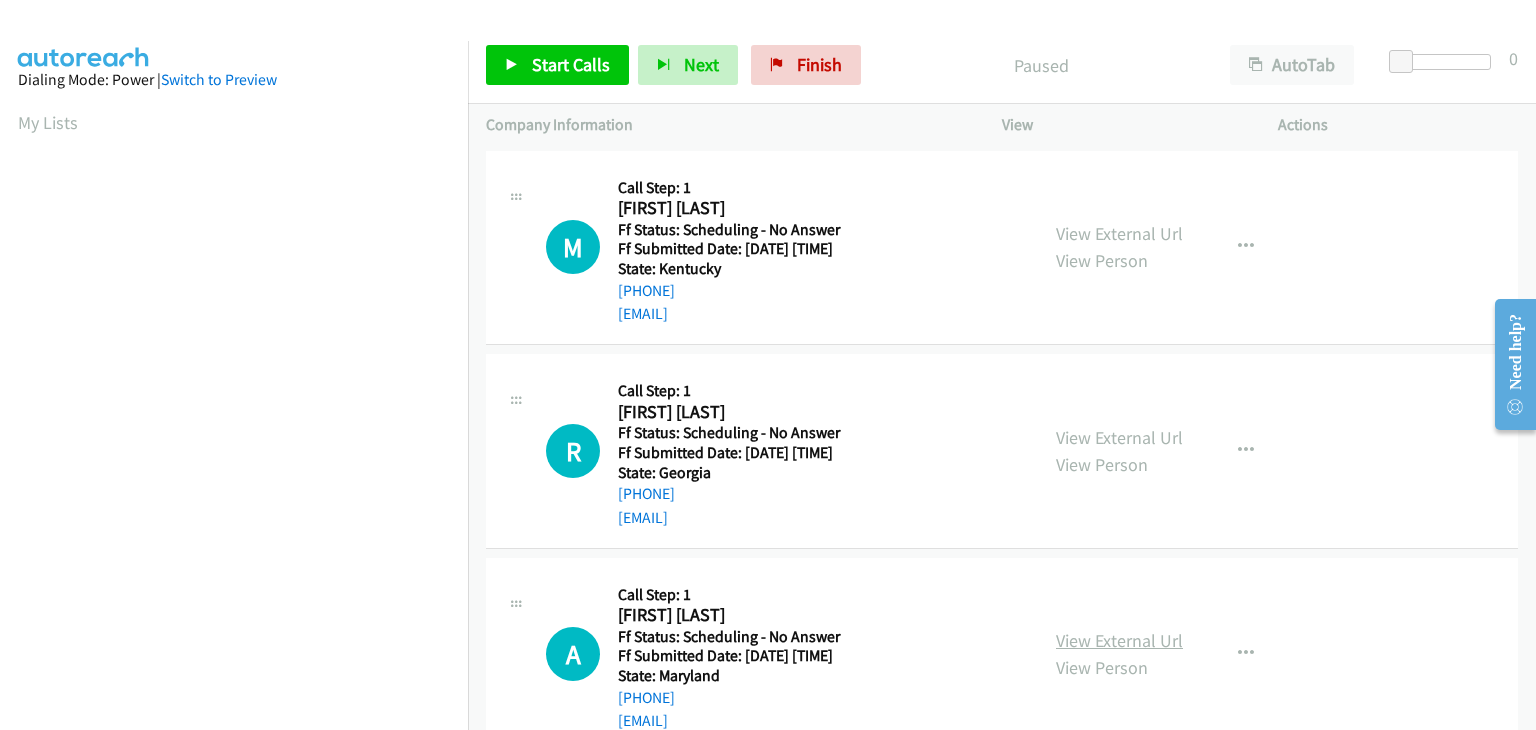 click on "View External Url" at bounding box center [1119, 640] 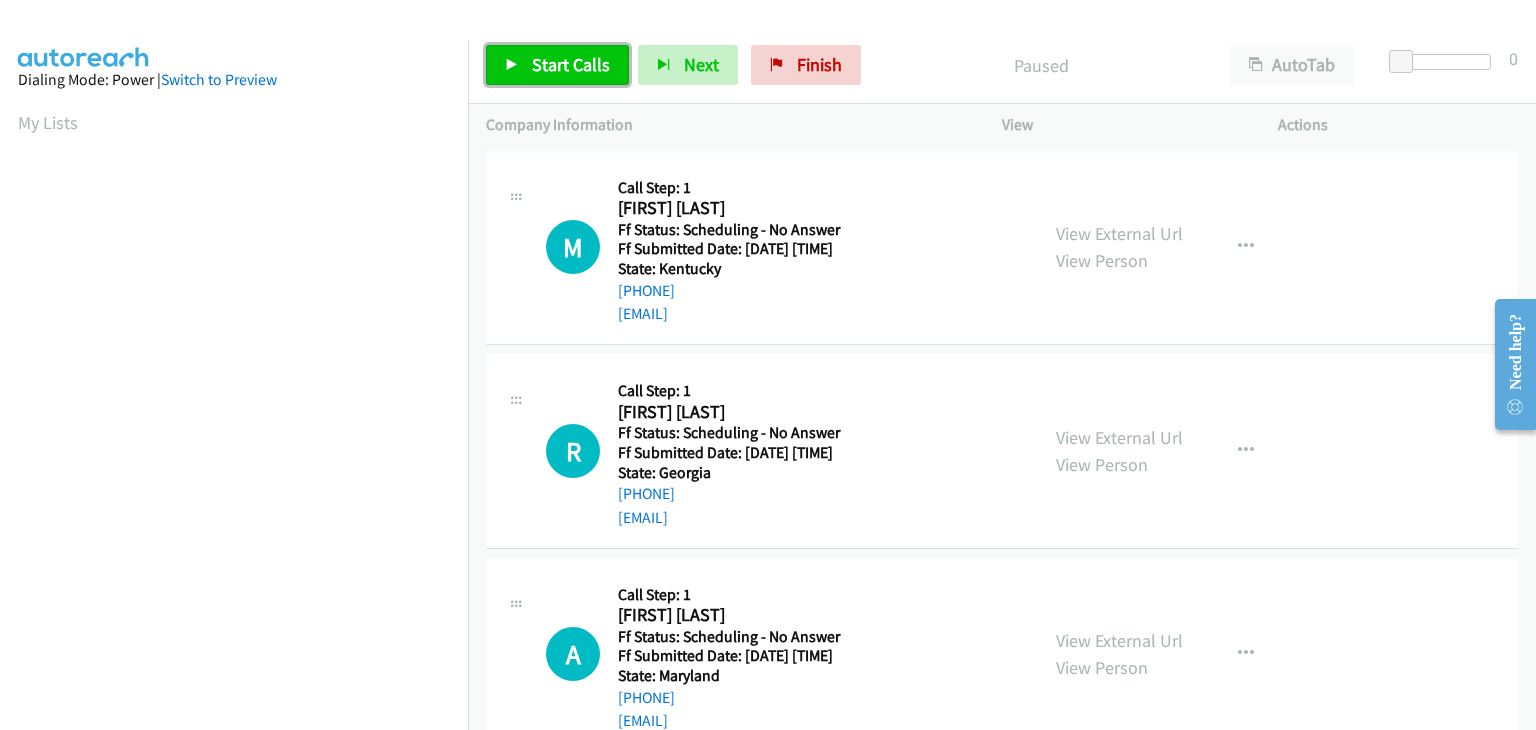 click on "Start Calls" at bounding box center (571, 64) 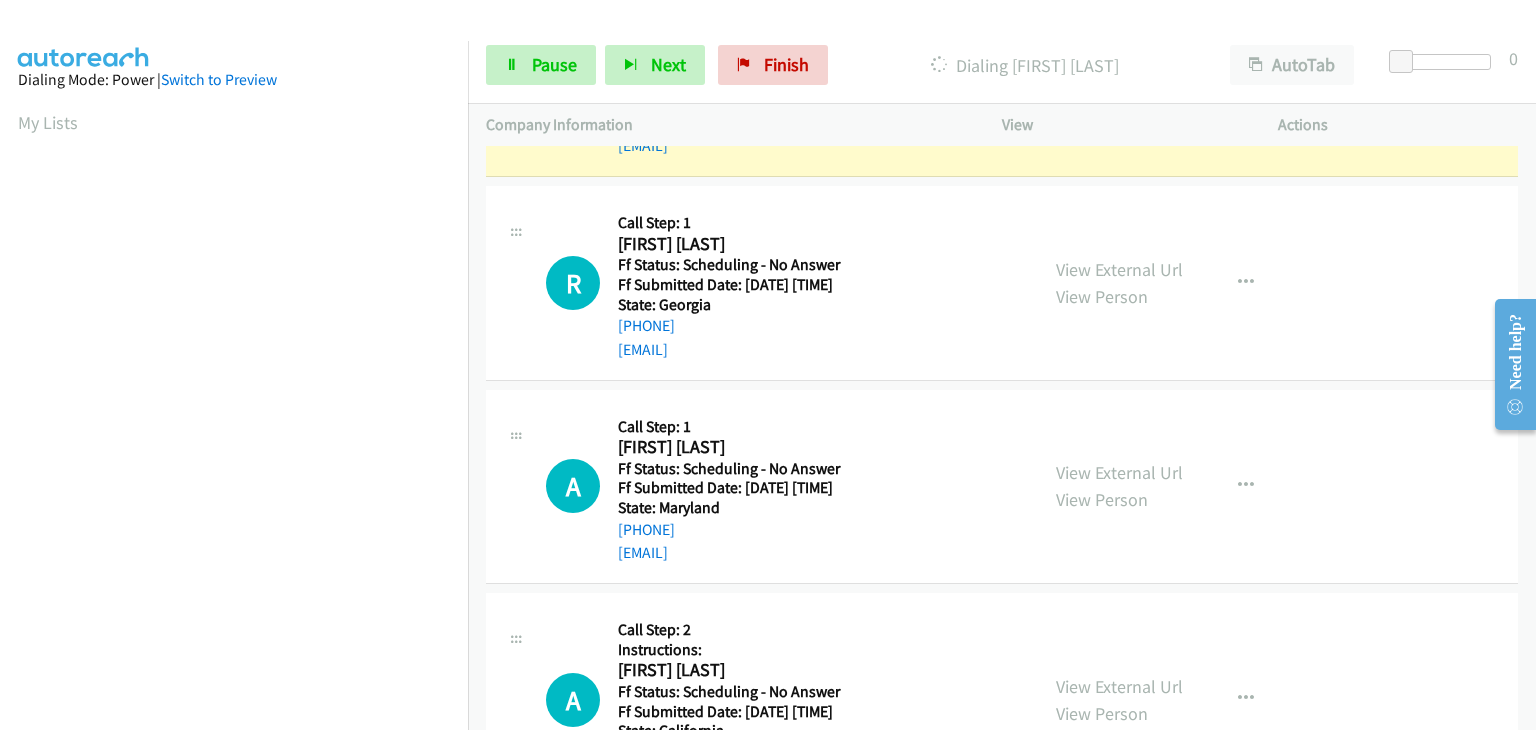 scroll, scrollTop: 200, scrollLeft: 0, axis: vertical 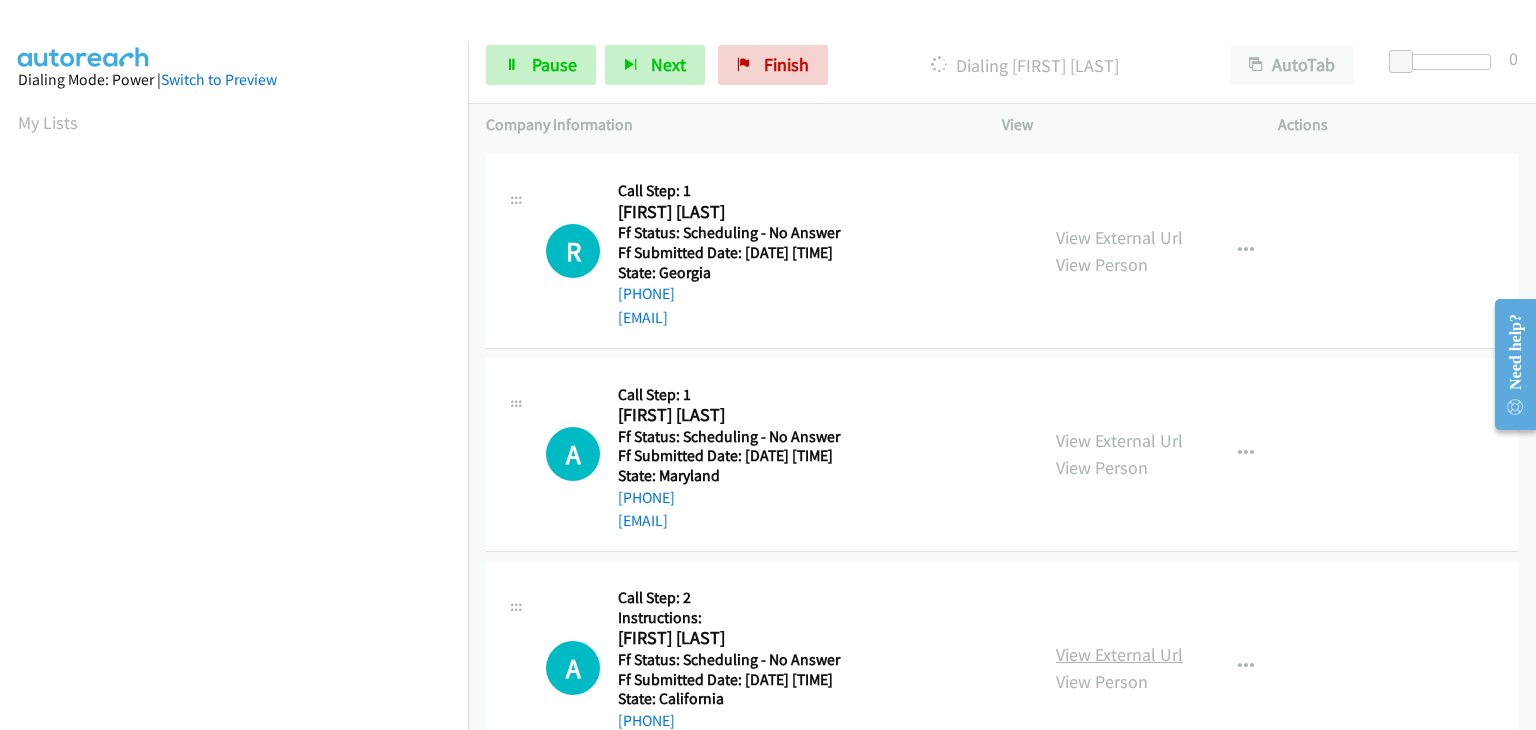 click on "View External Url" at bounding box center (1119, 654) 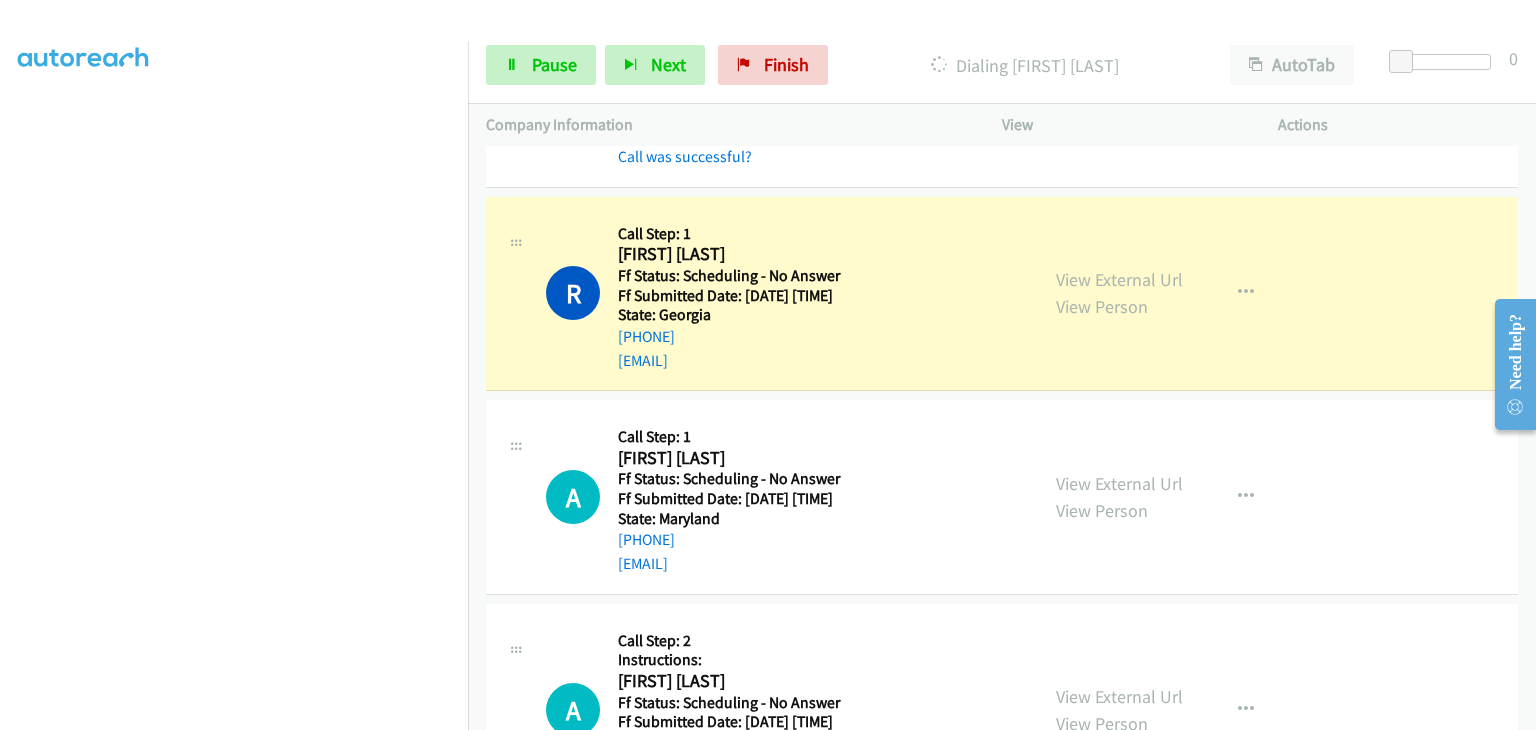 scroll, scrollTop: 392, scrollLeft: 0, axis: vertical 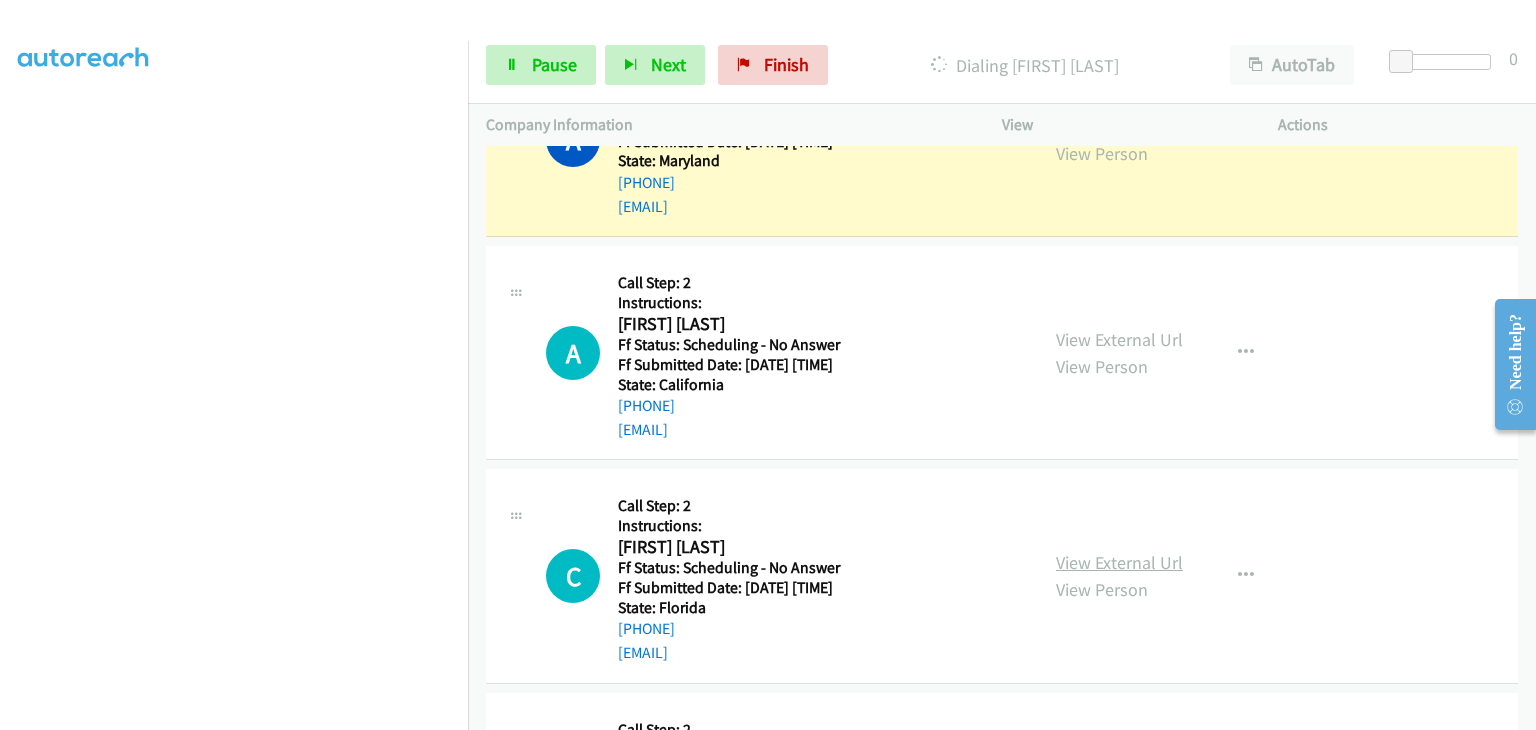click on "View External Url" at bounding box center (1119, 562) 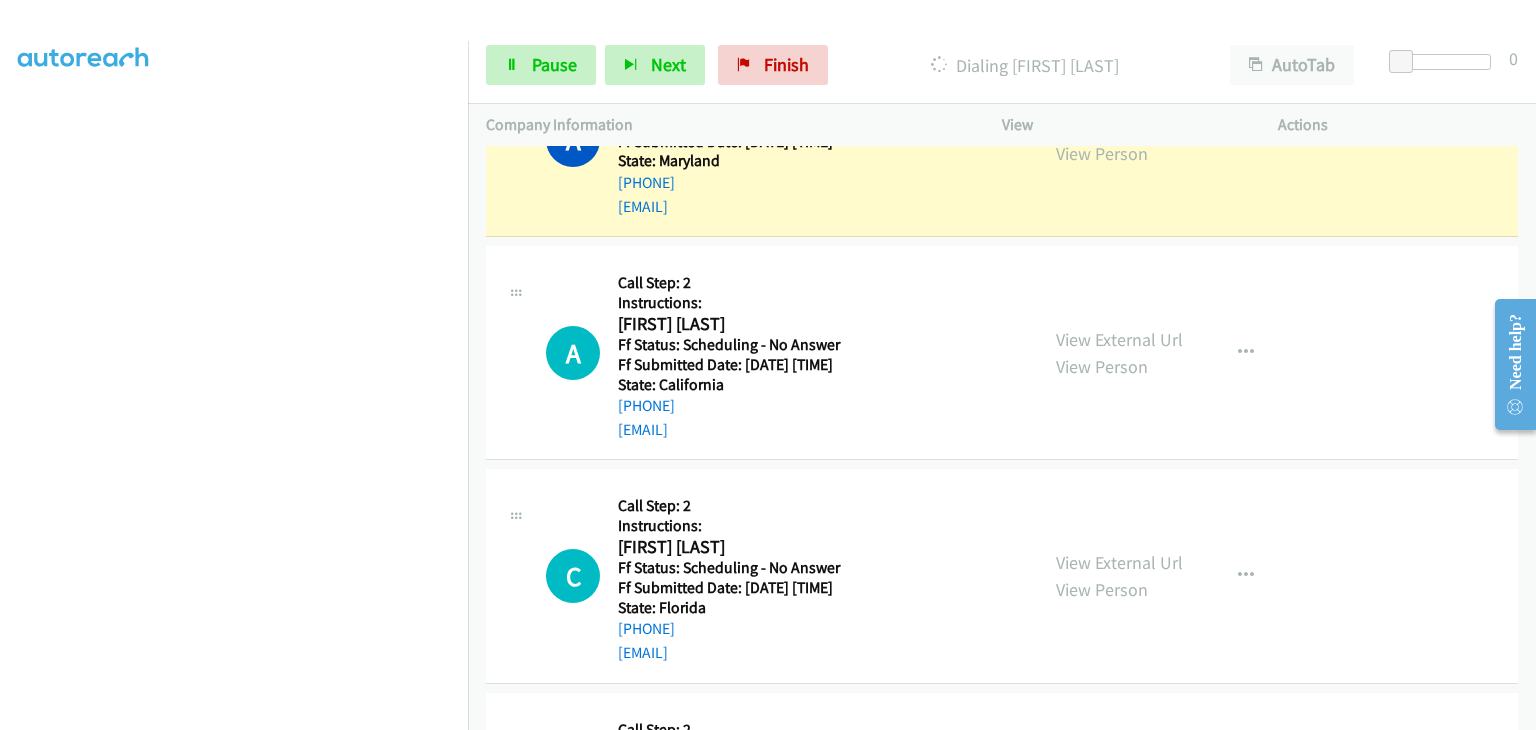 scroll, scrollTop: 392, scrollLeft: 0, axis: vertical 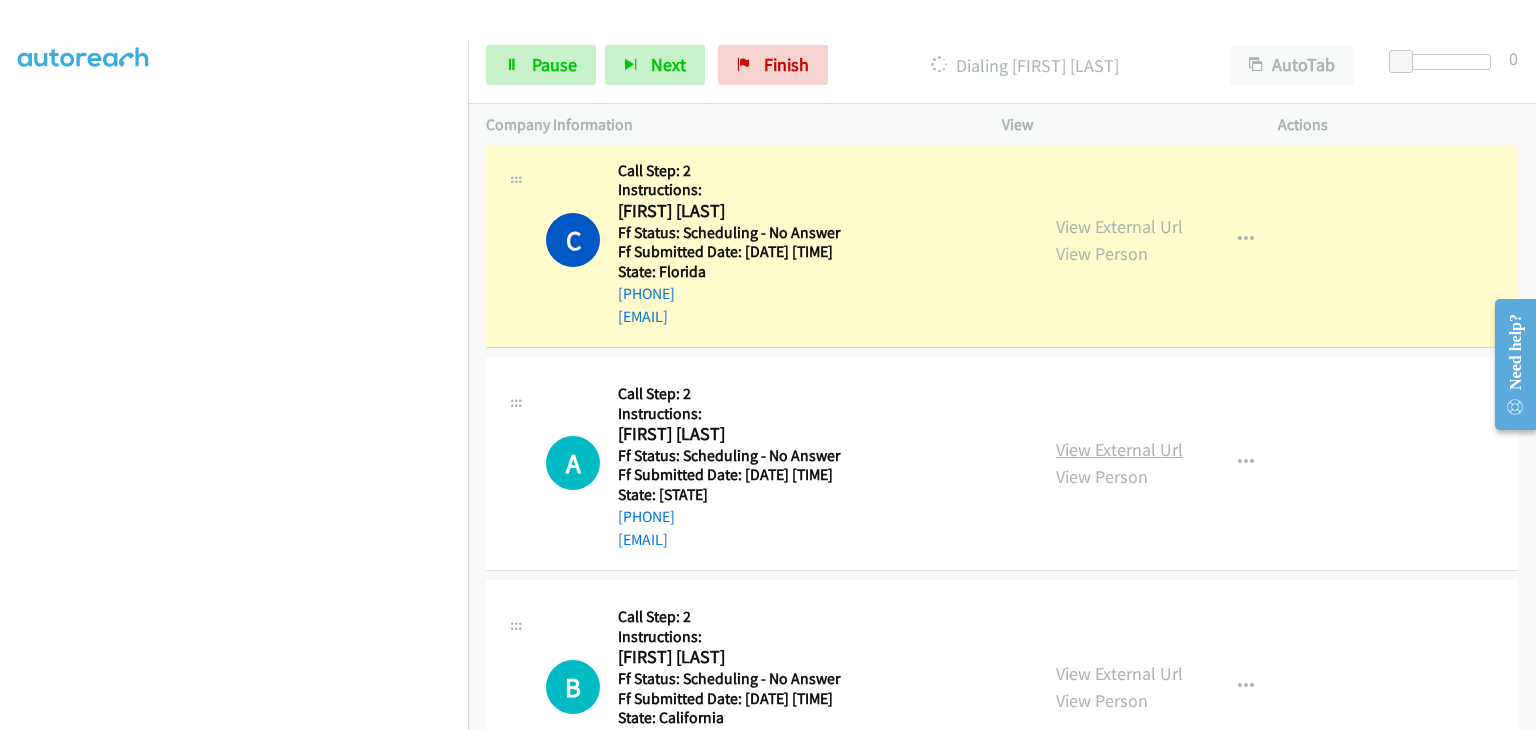 click on "View External Url" at bounding box center (1119, 449) 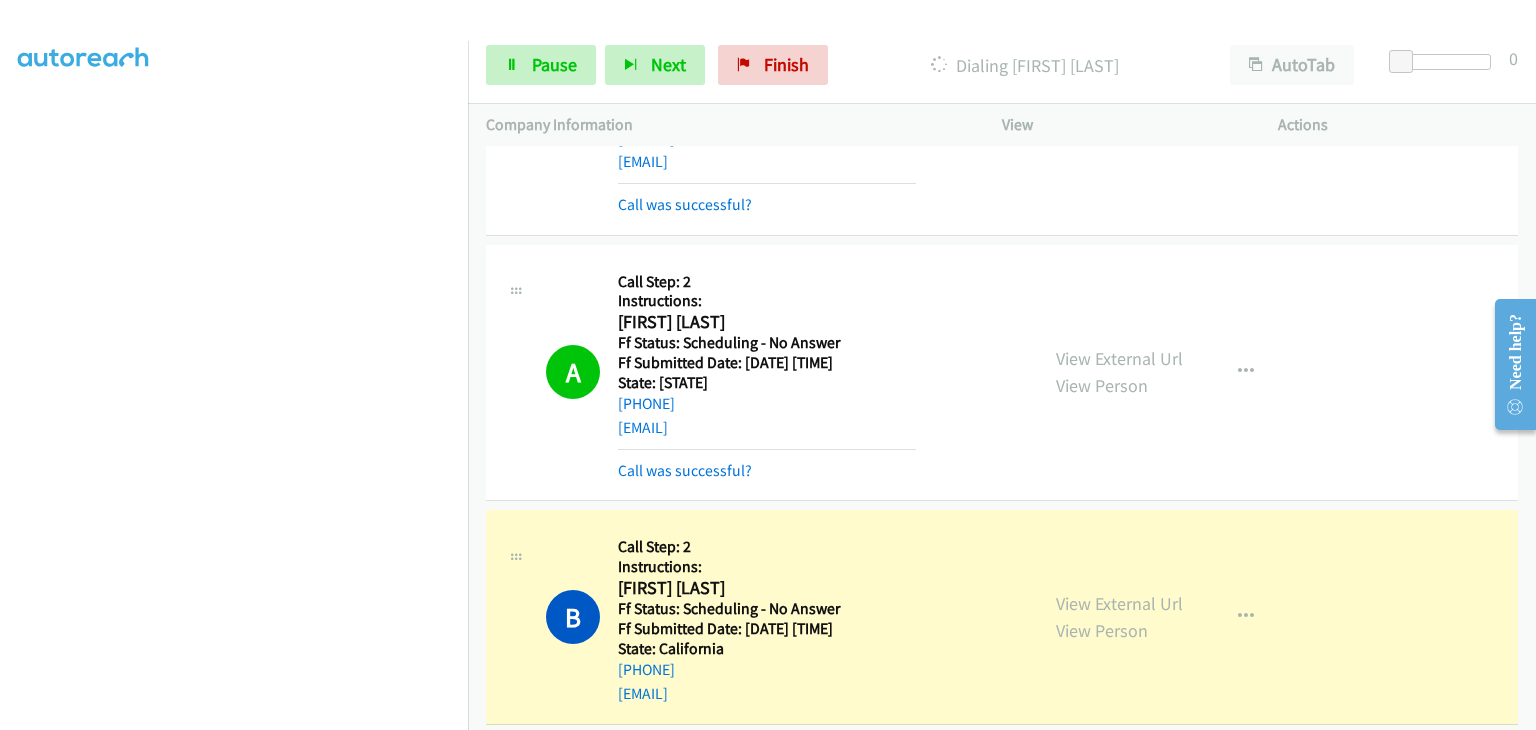 scroll, scrollTop: 1221, scrollLeft: 0, axis: vertical 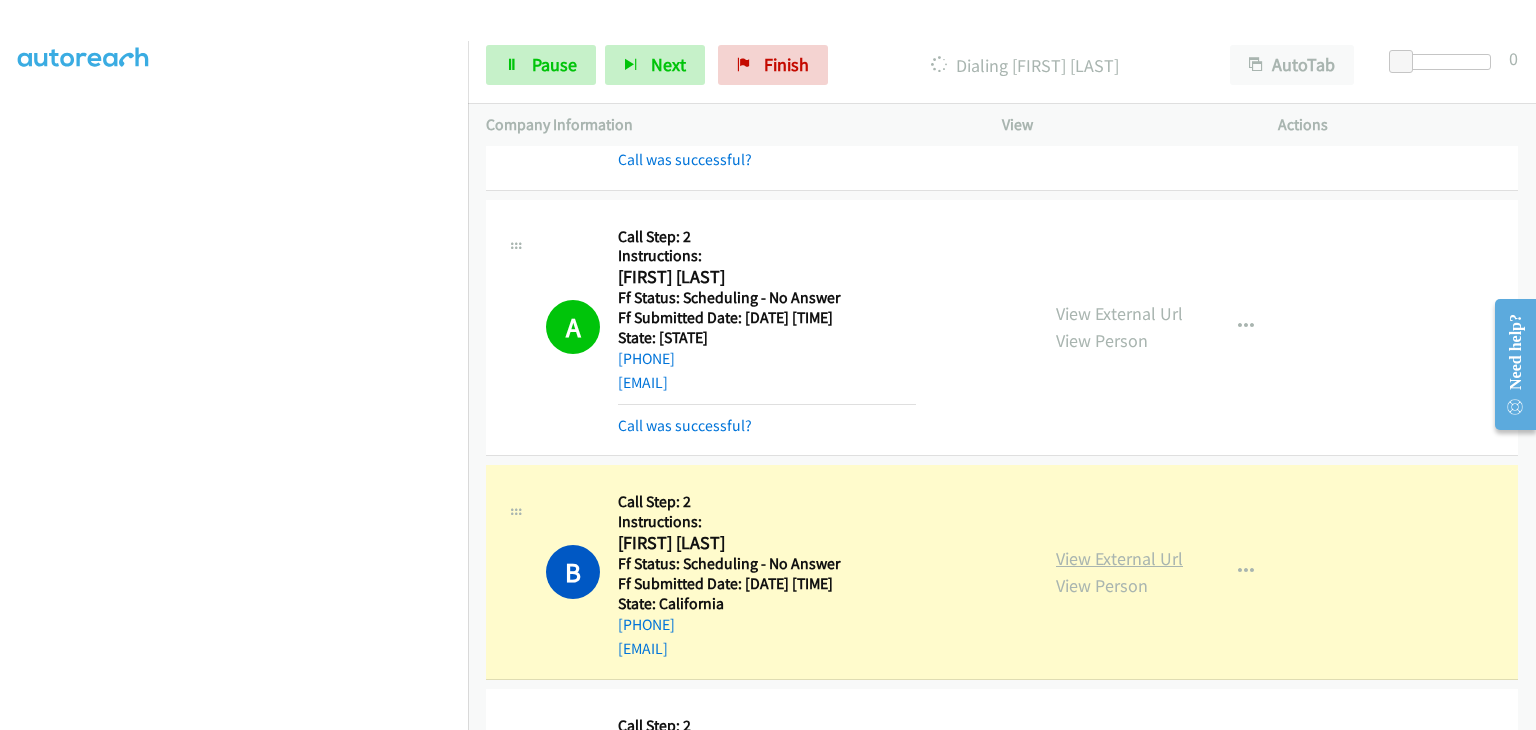 click on "View External Url" at bounding box center [1119, 558] 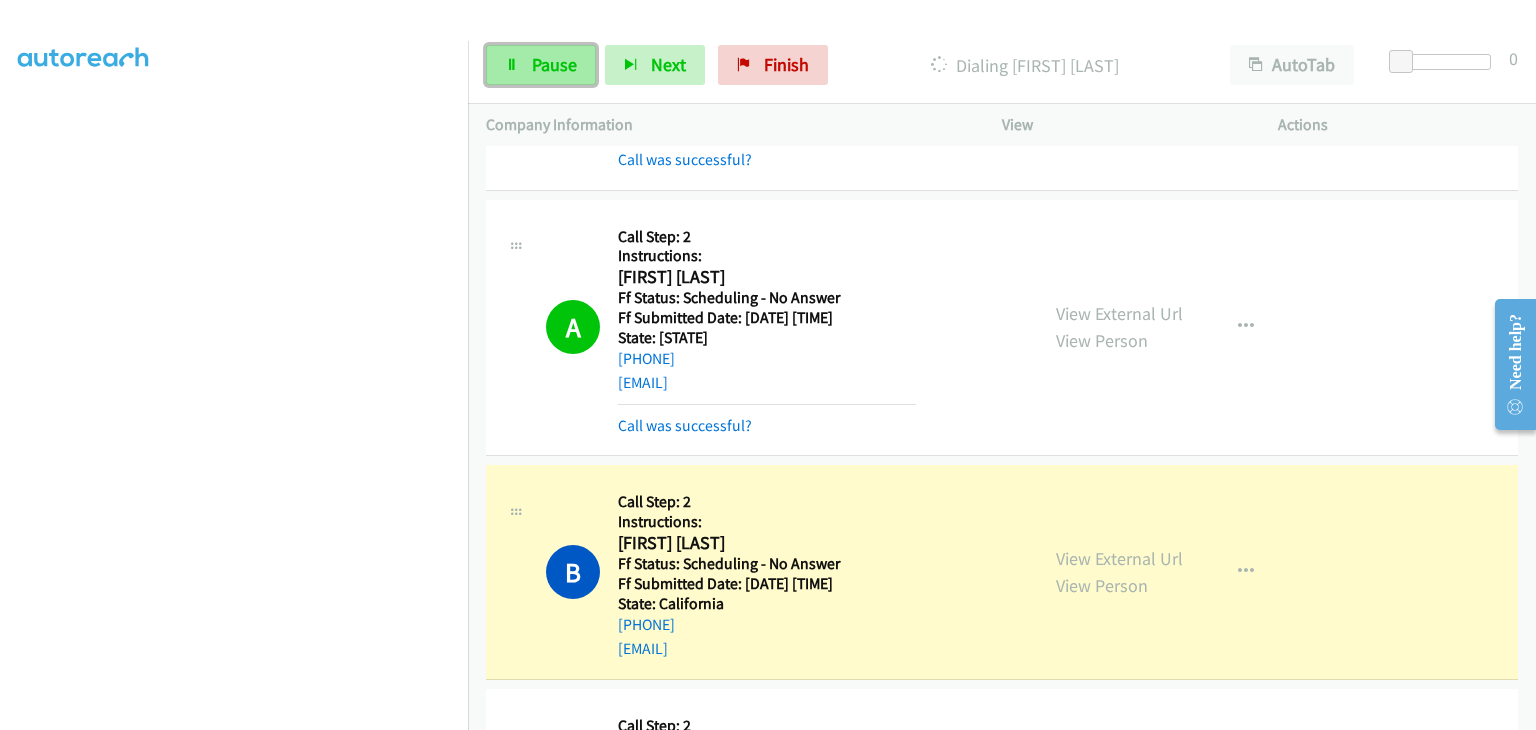 click on "Pause" at bounding box center (554, 64) 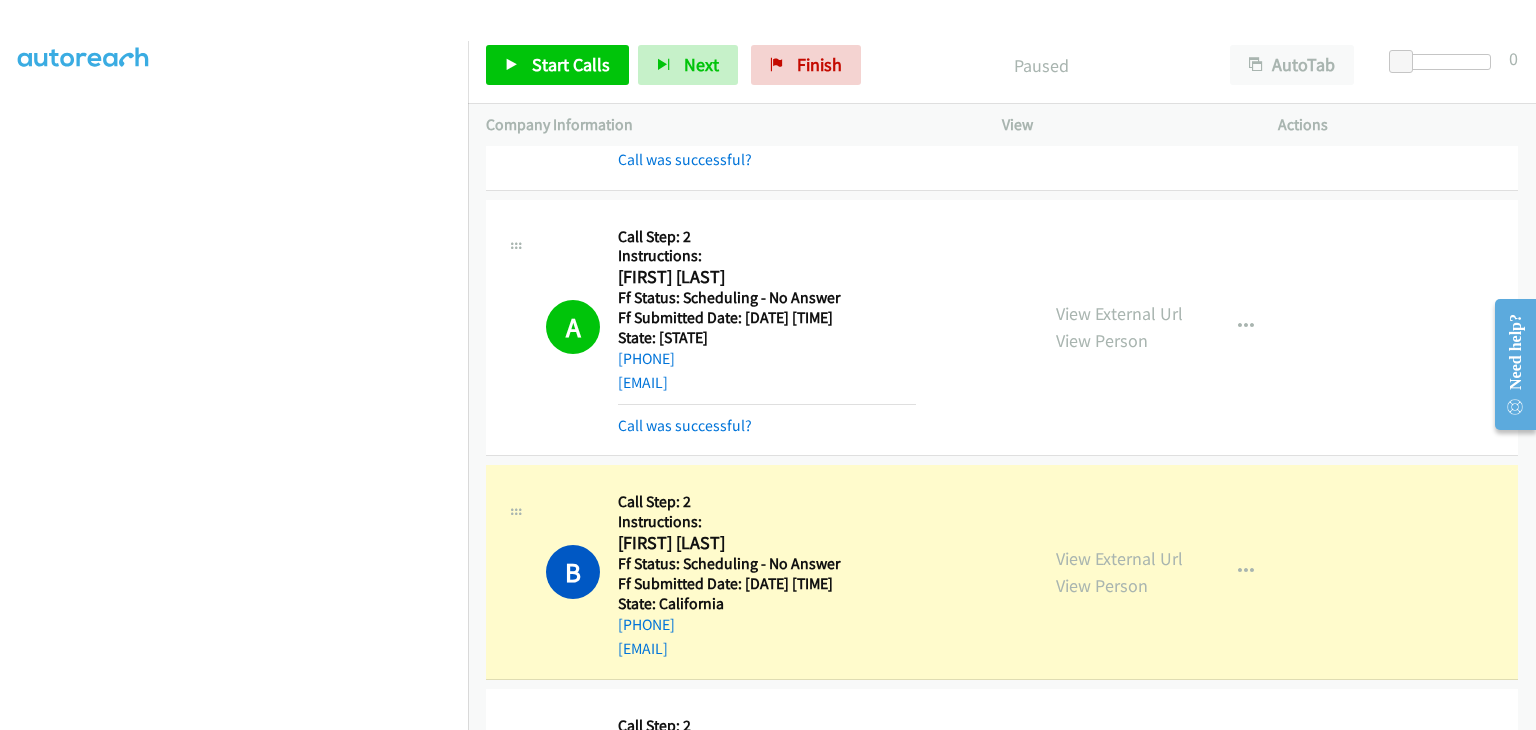 scroll, scrollTop: 392, scrollLeft: 0, axis: vertical 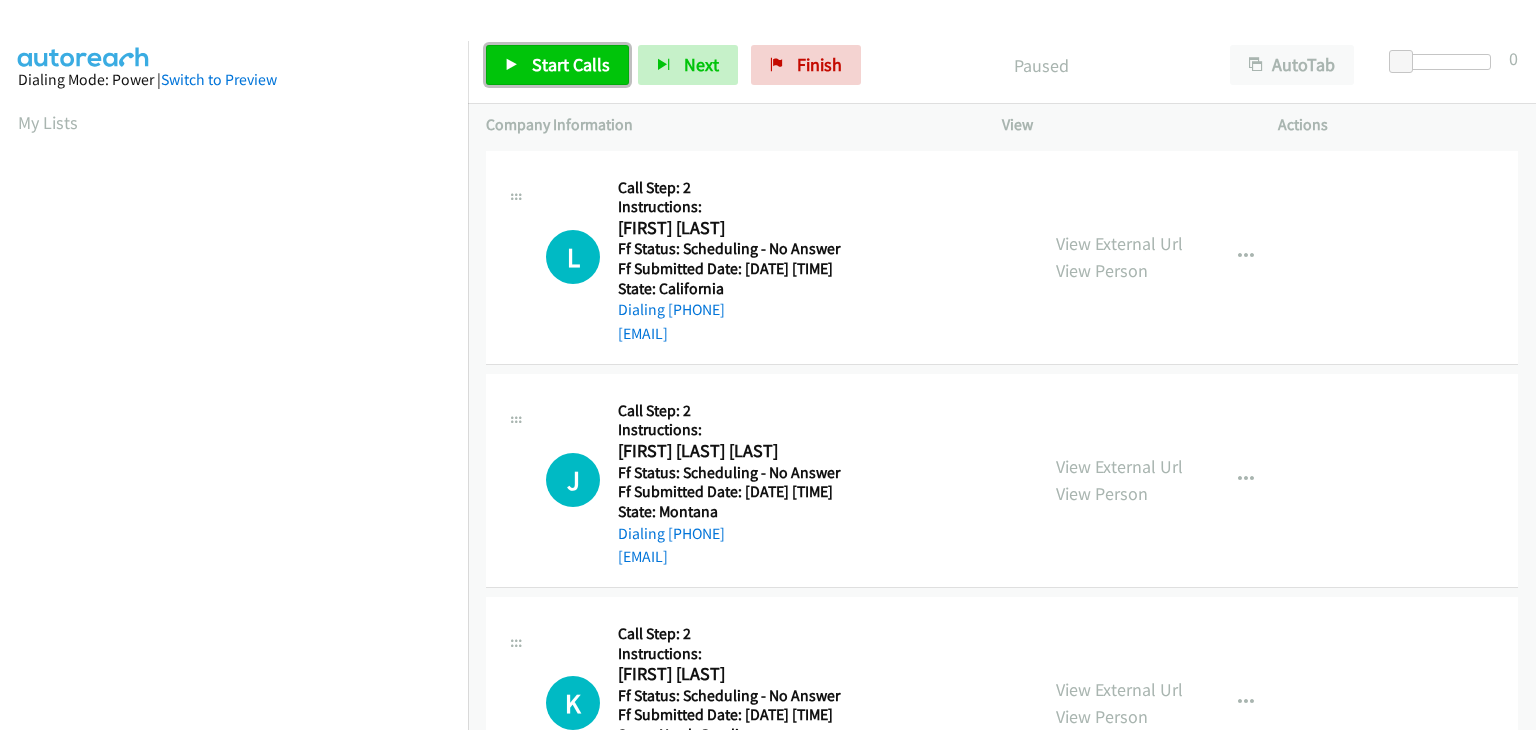 click on "Start Calls" at bounding box center (571, 64) 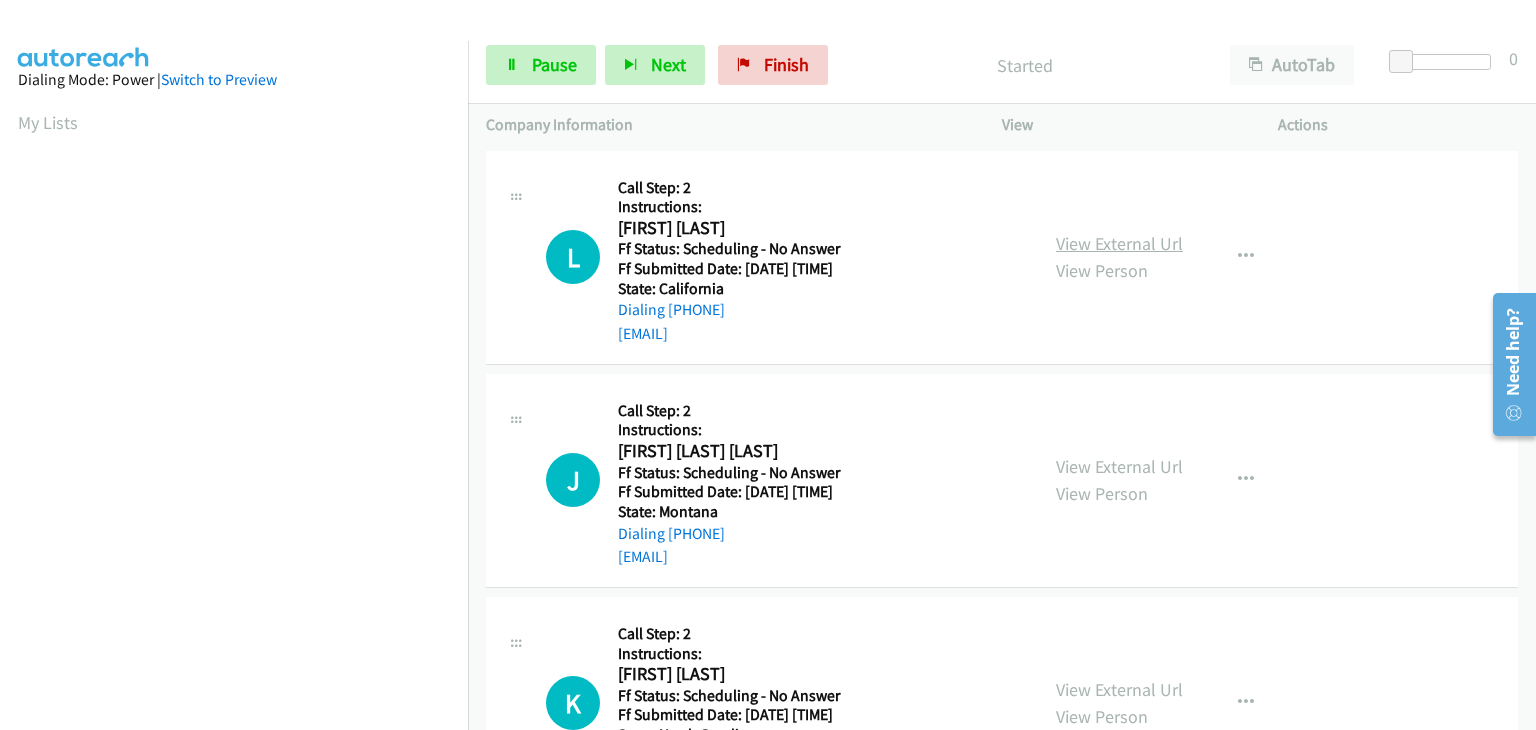 click on "View External Url" at bounding box center [1119, 243] 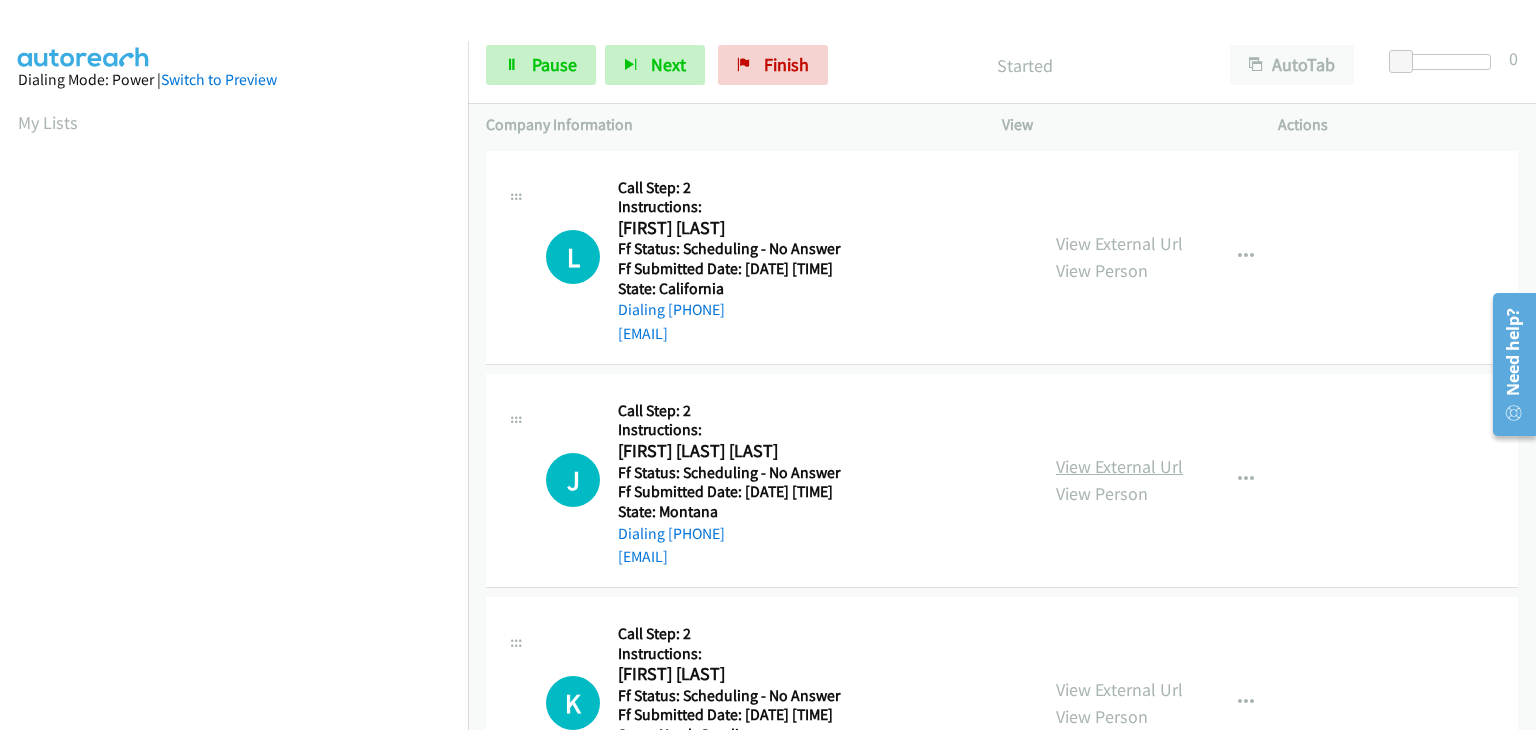 click on "View External Url" at bounding box center [1119, 466] 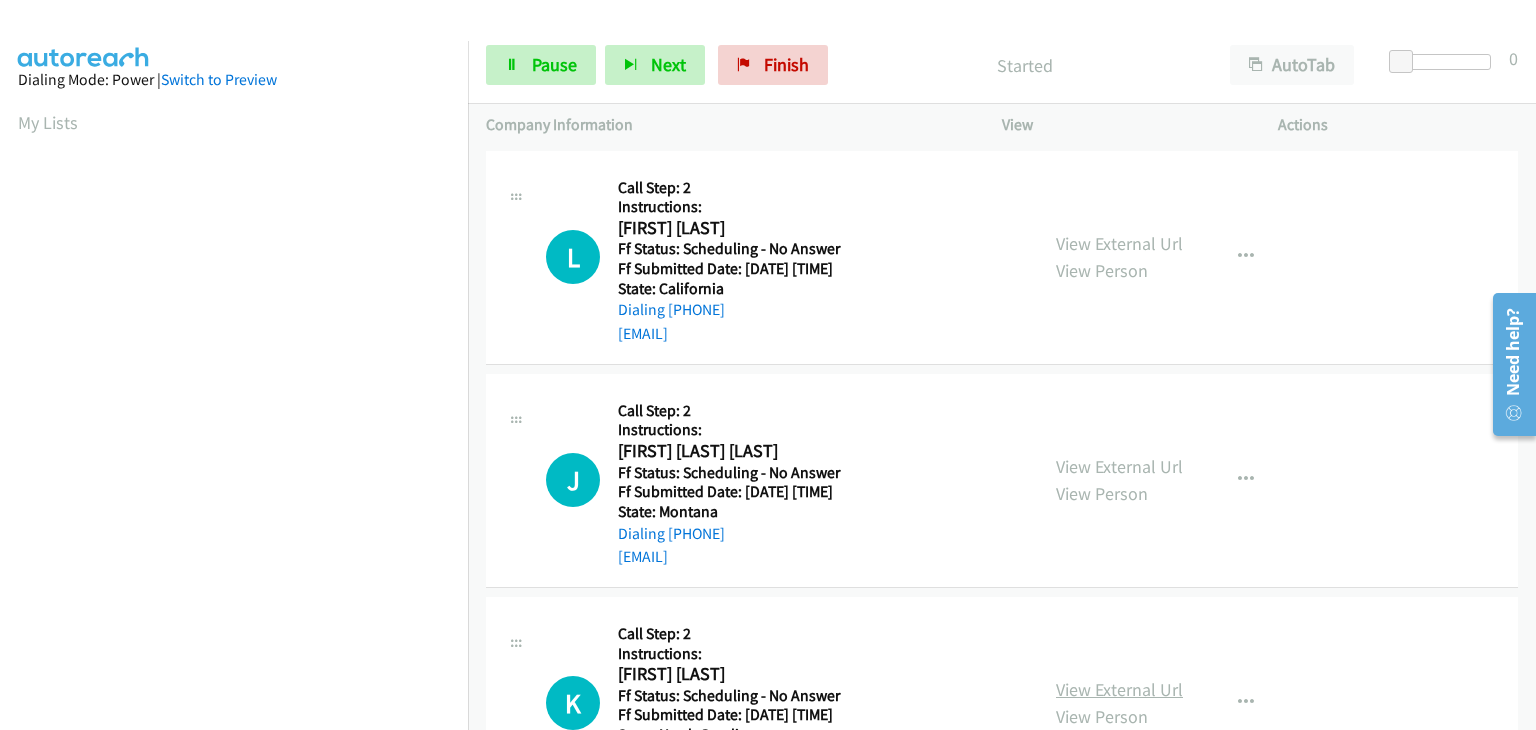 click on "View External Url" at bounding box center (1119, 689) 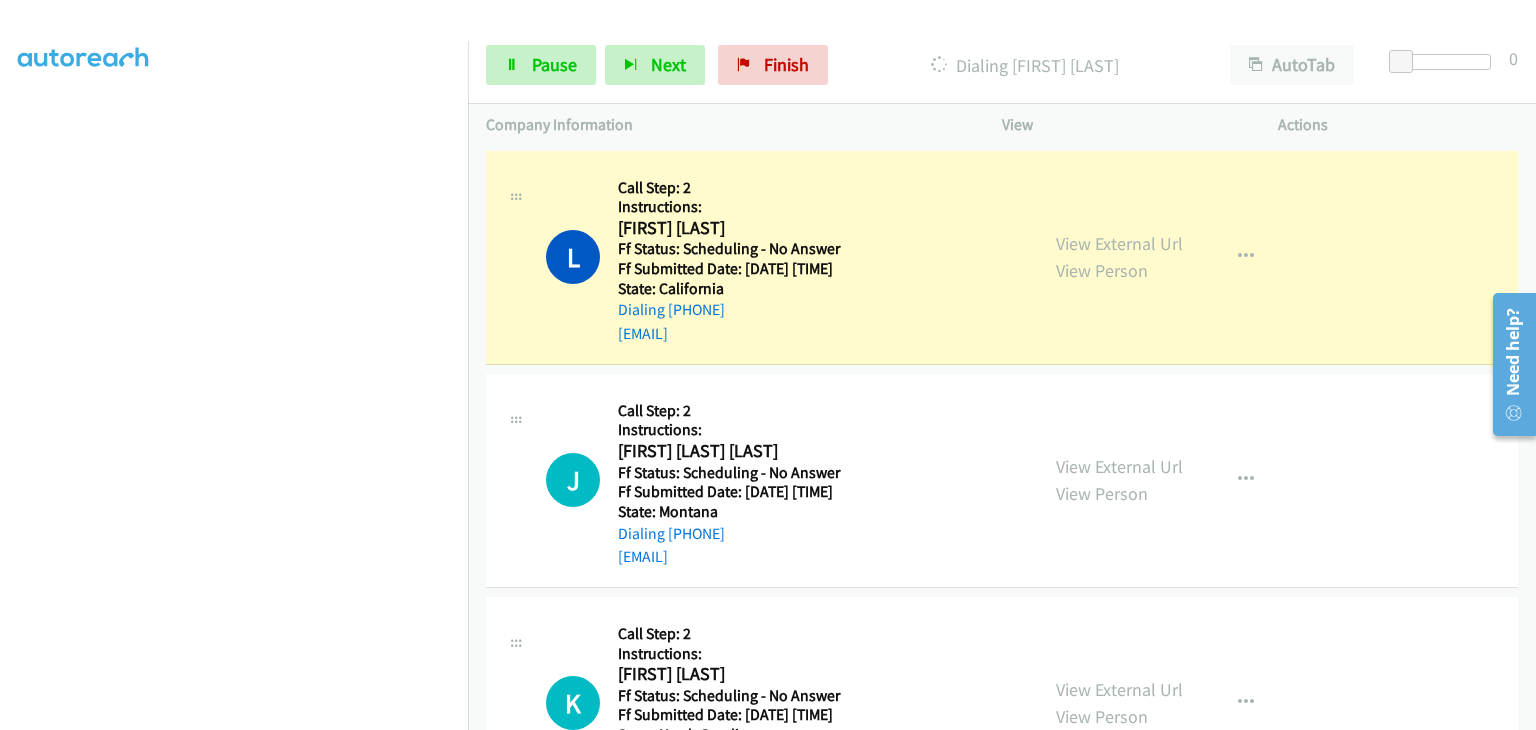 scroll, scrollTop: 392, scrollLeft: 0, axis: vertical 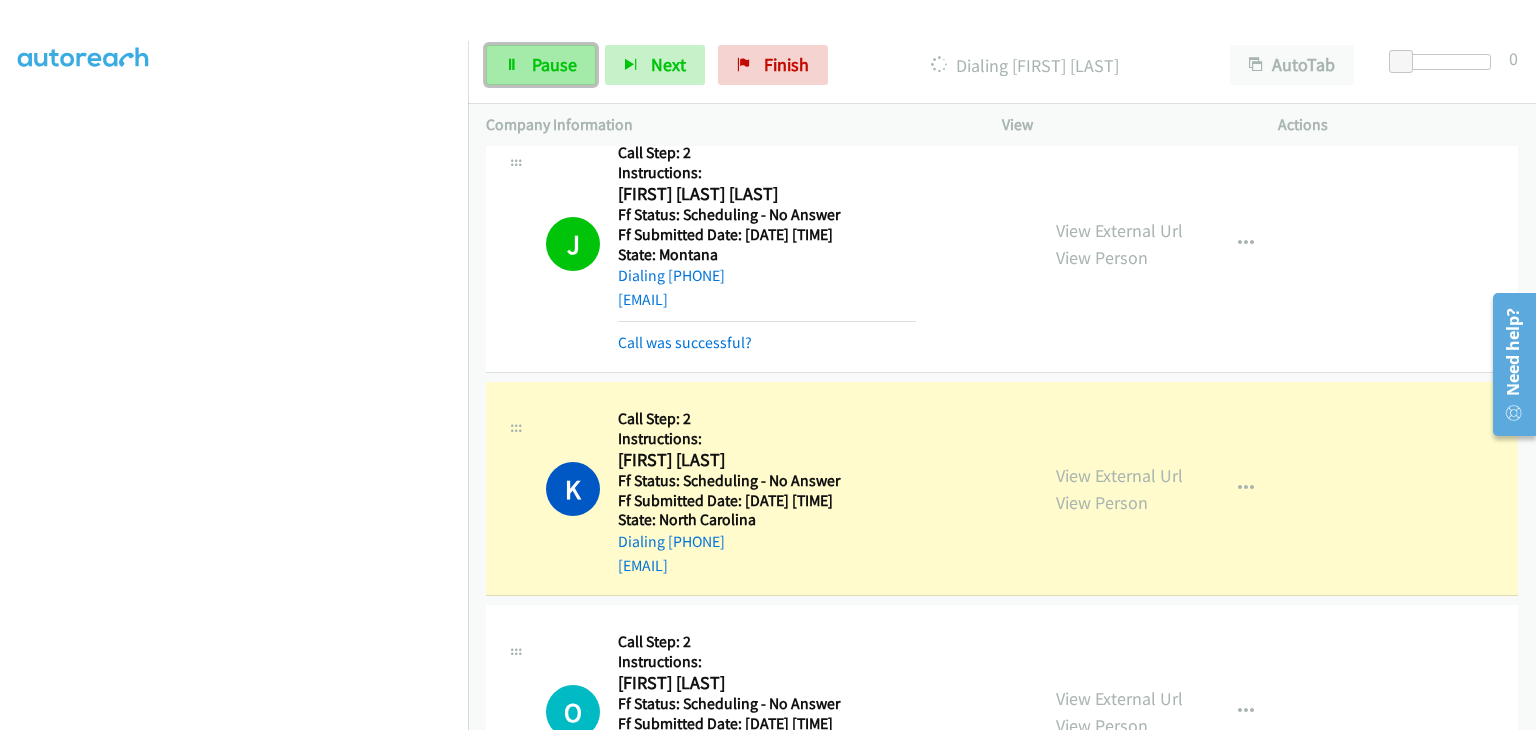 click on "Pause" at bounding box center [554, 64] 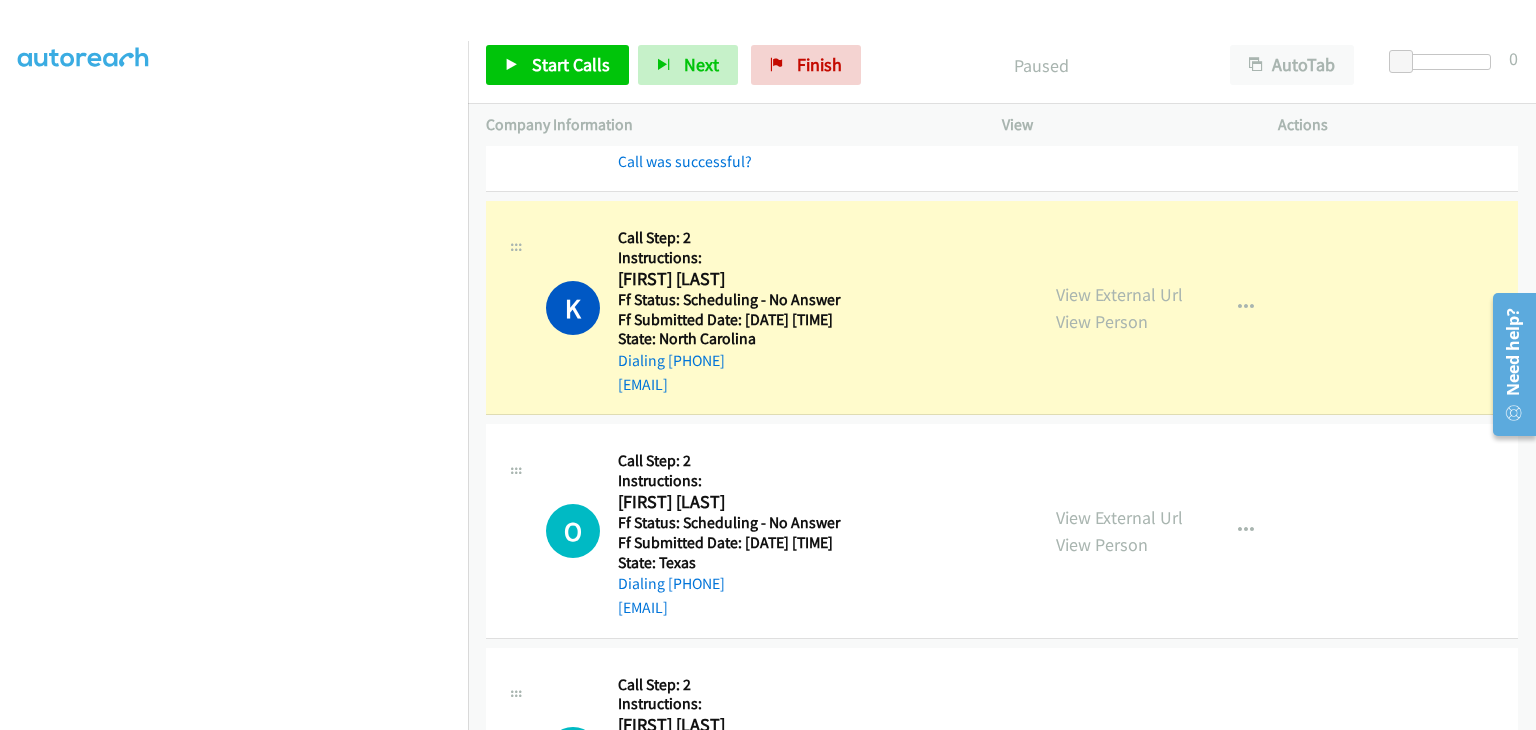 scroll, scrollTop: 500, scrollLeft: 0, axis: vertical 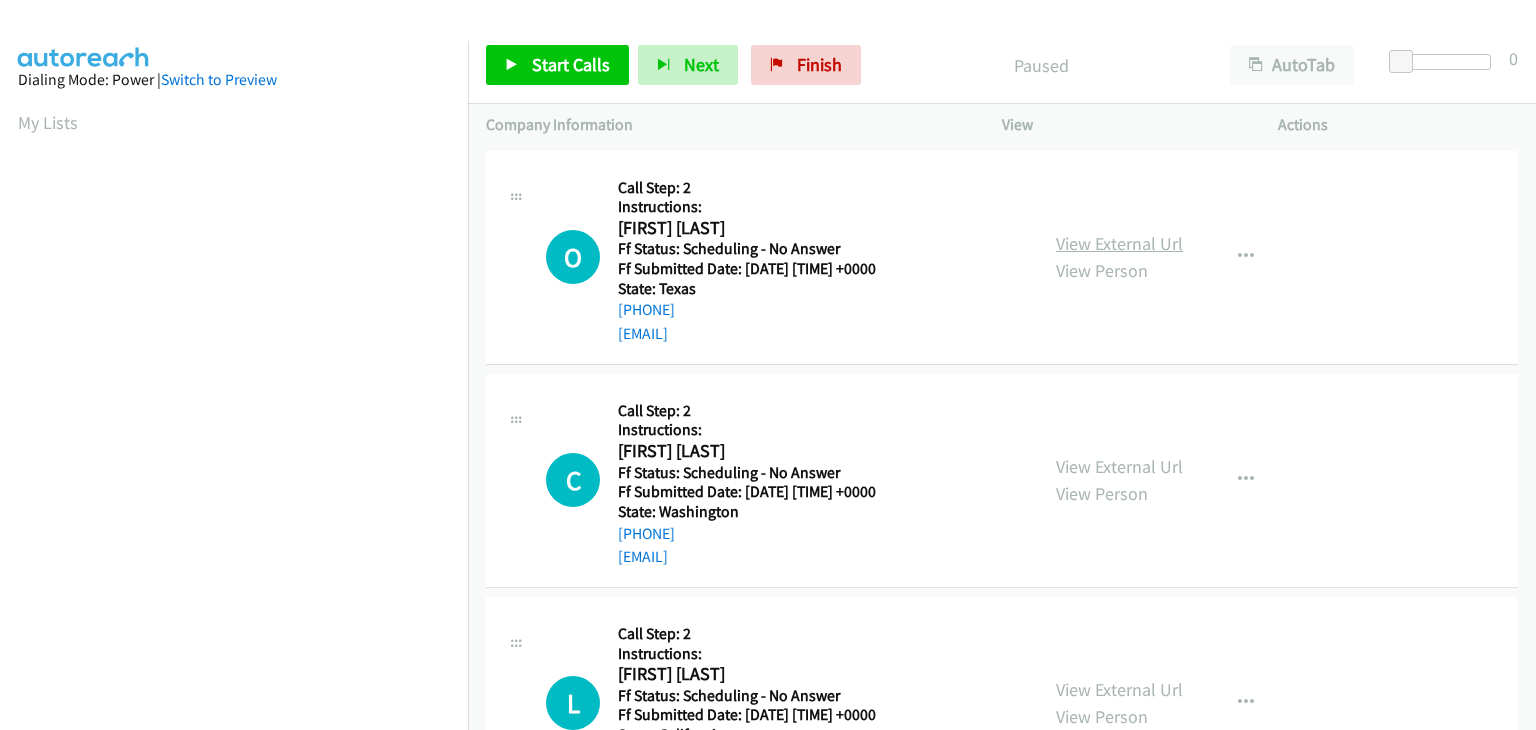 click on "View External Url" at bounding box center (1119, 243) 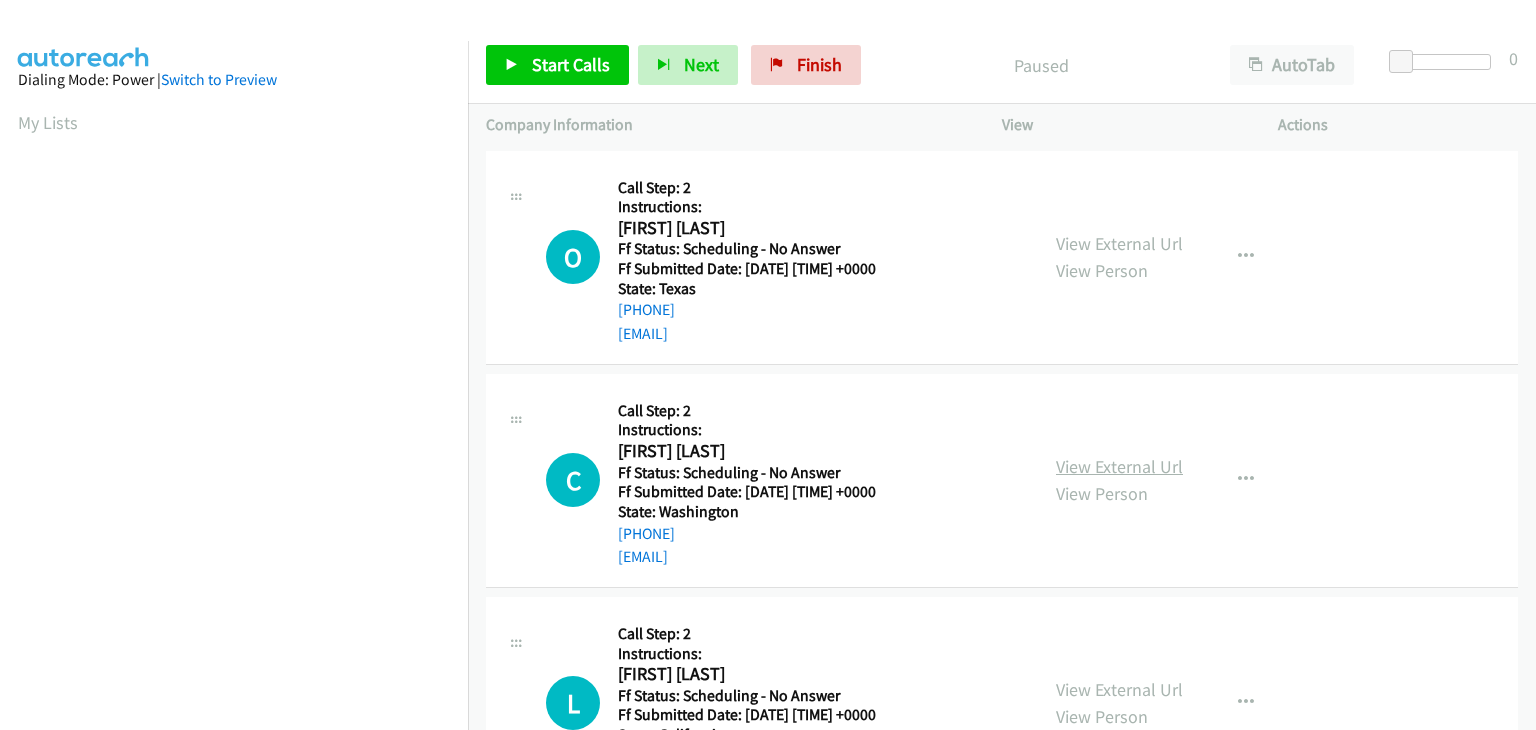 click on "View External Url" at bounding box center (1119, 466) 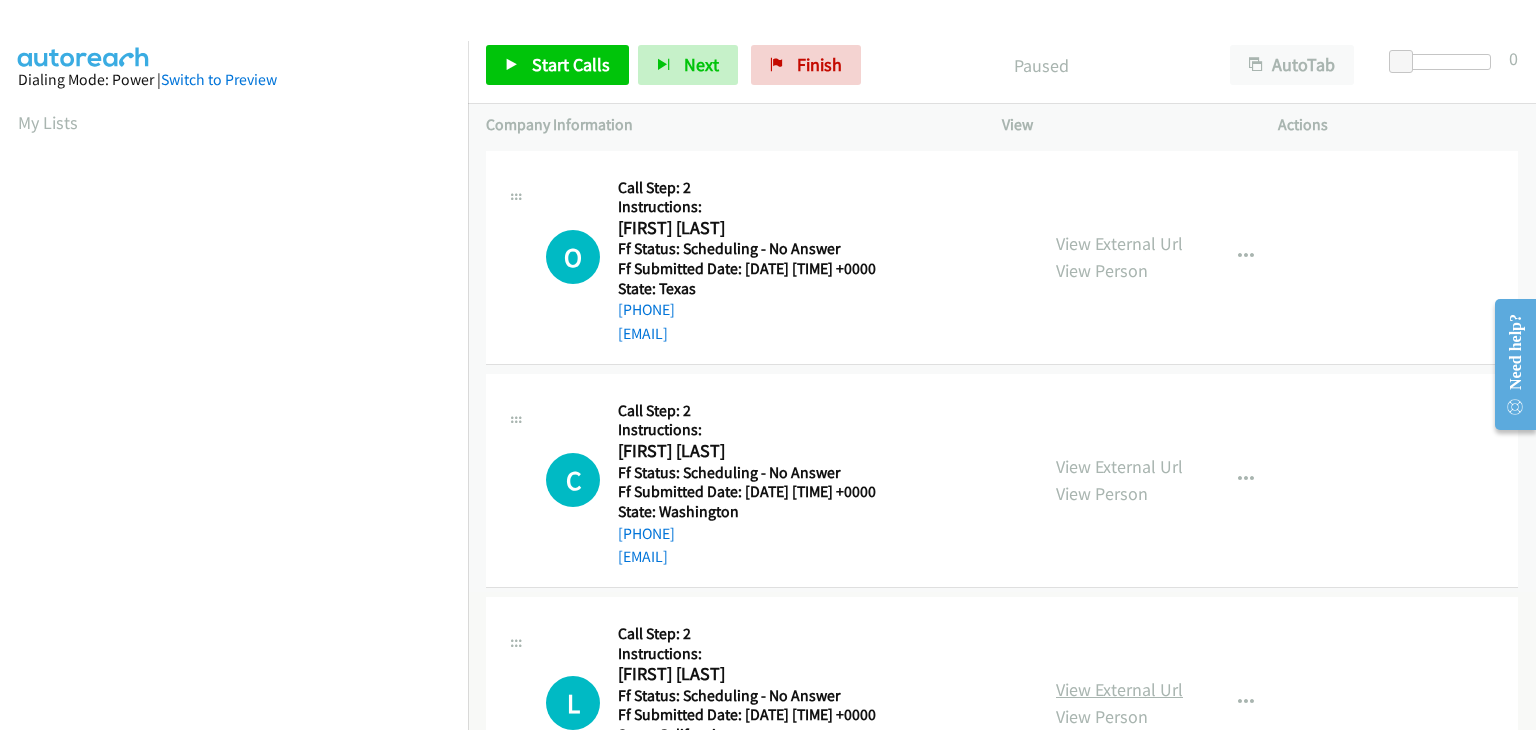 click on "View External Url" at bounding box center [1119, 689] 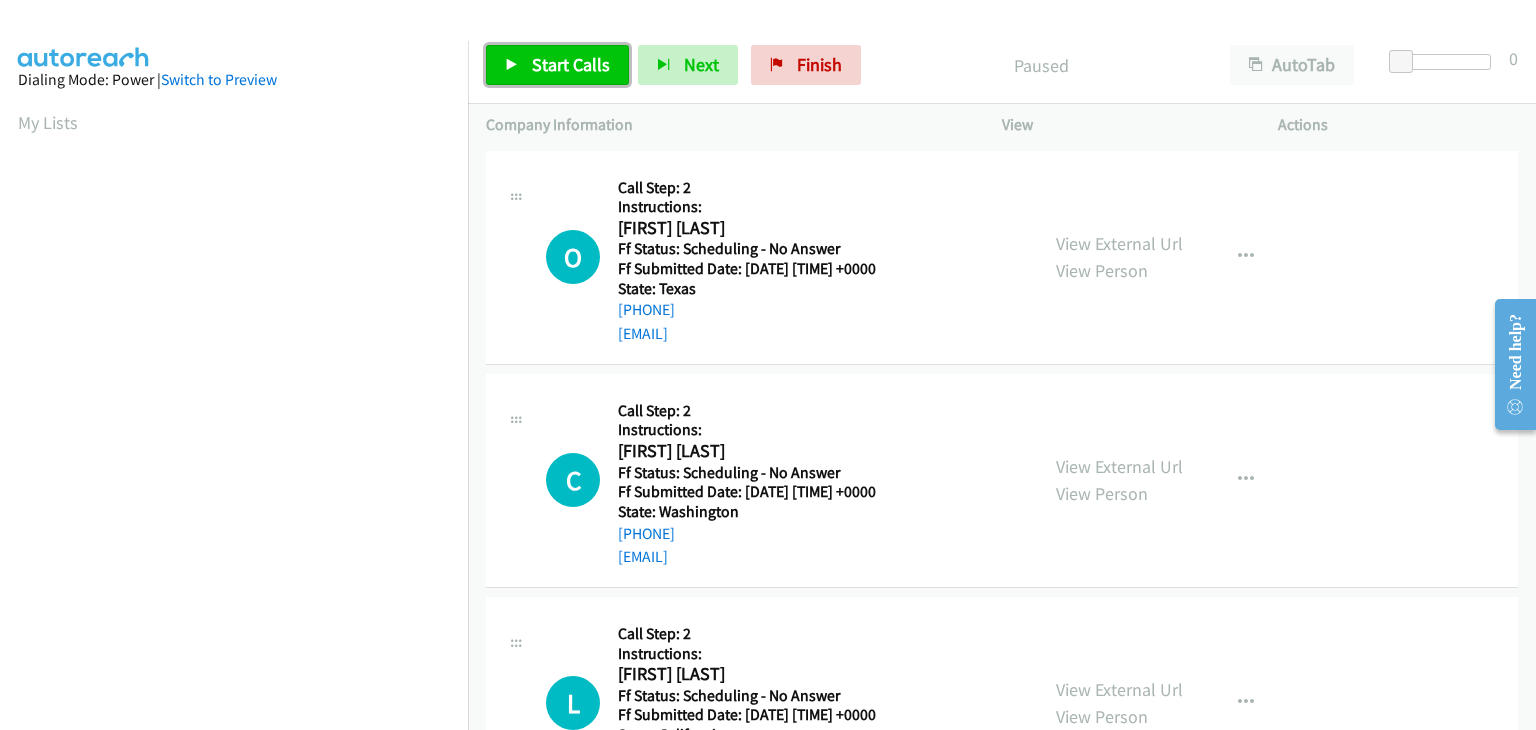 click on "Start Calls" at bounding box center (571, 64) 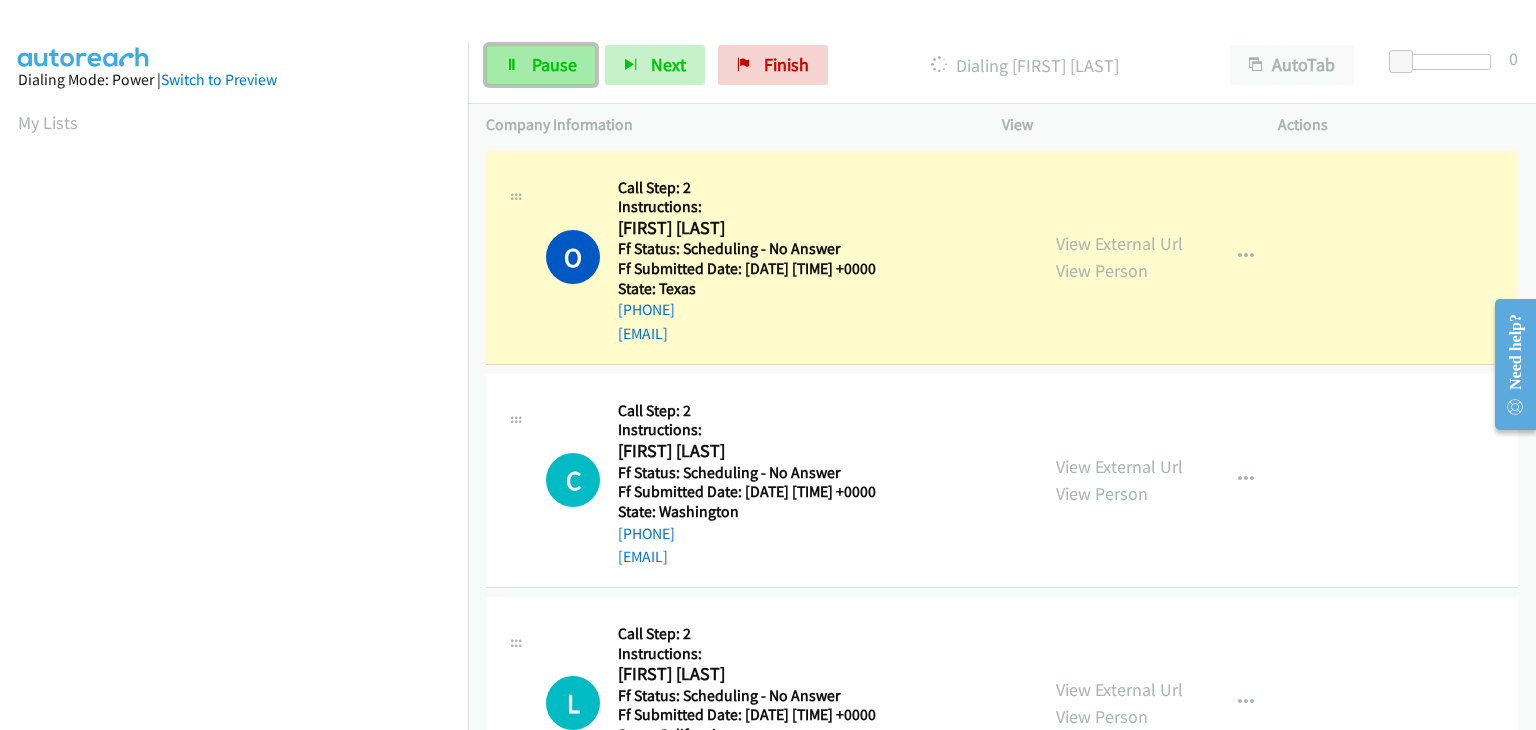 click on "Pause" at bounding box center [541, 65] 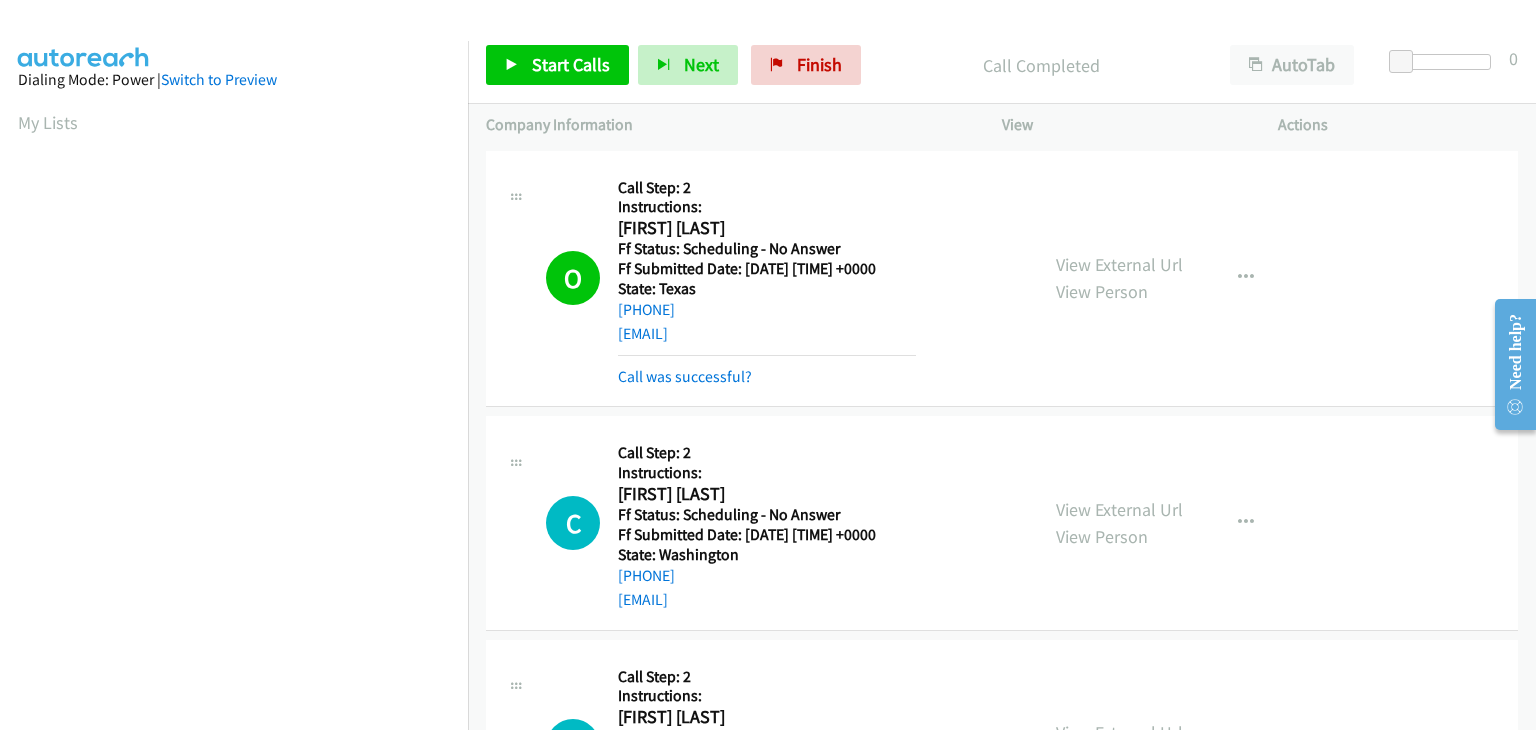 scroll, scrollTop: 392, scrollLeft: 0, axis: vertical 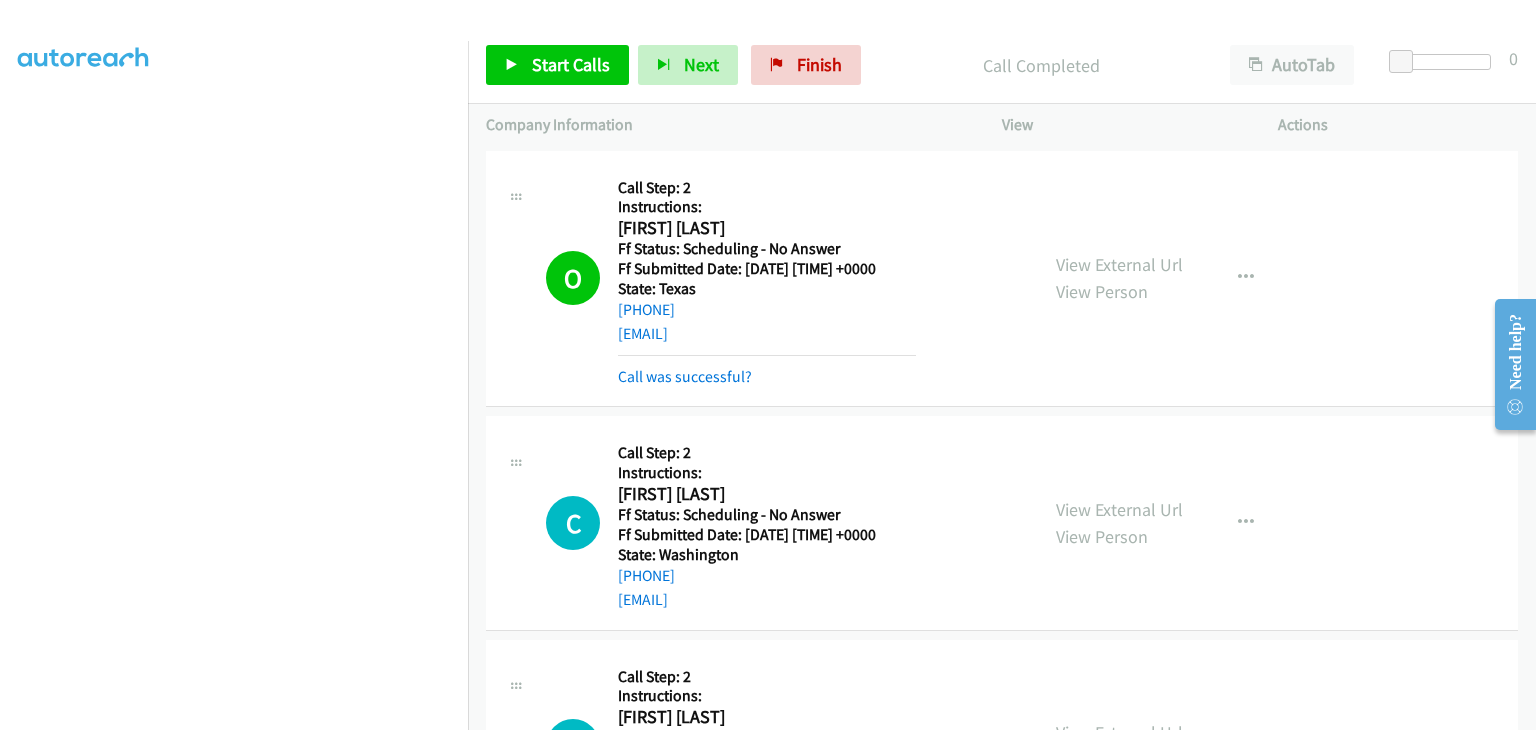 click on "Call was successful?" at bounding box center (767, 377) 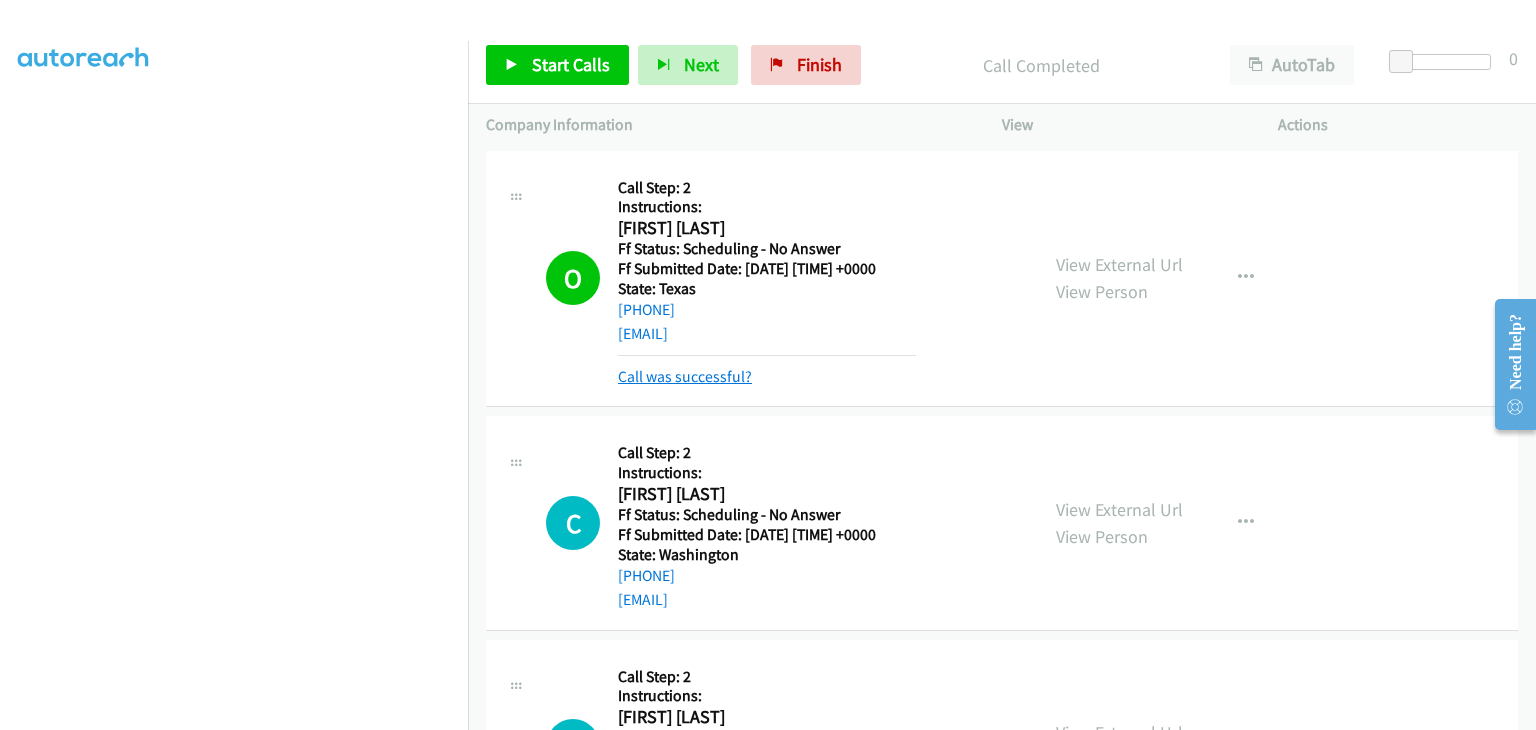 click on "Call was successful?" at bounding box center [685, 376] 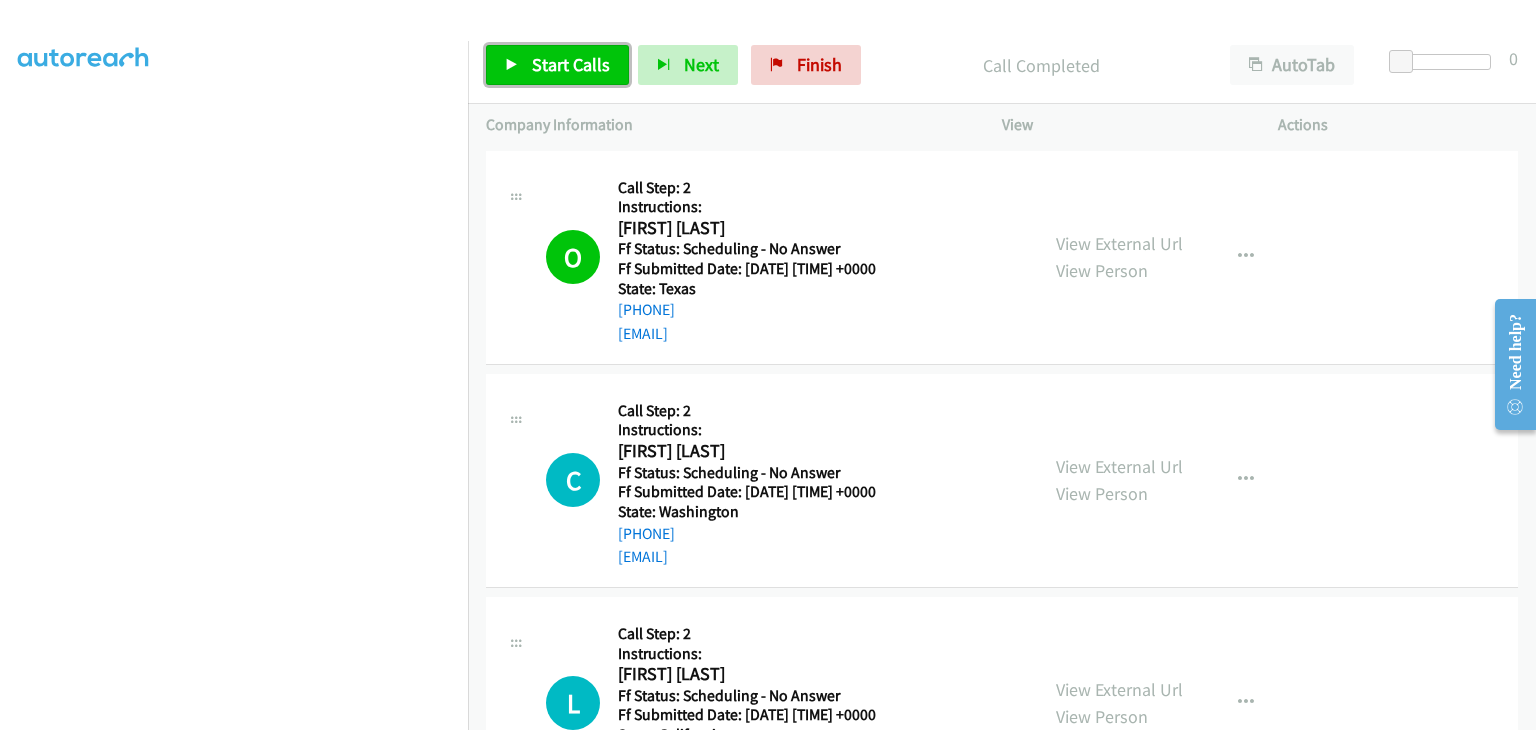 click on "Start Calls" at bounding box center (571, 64) 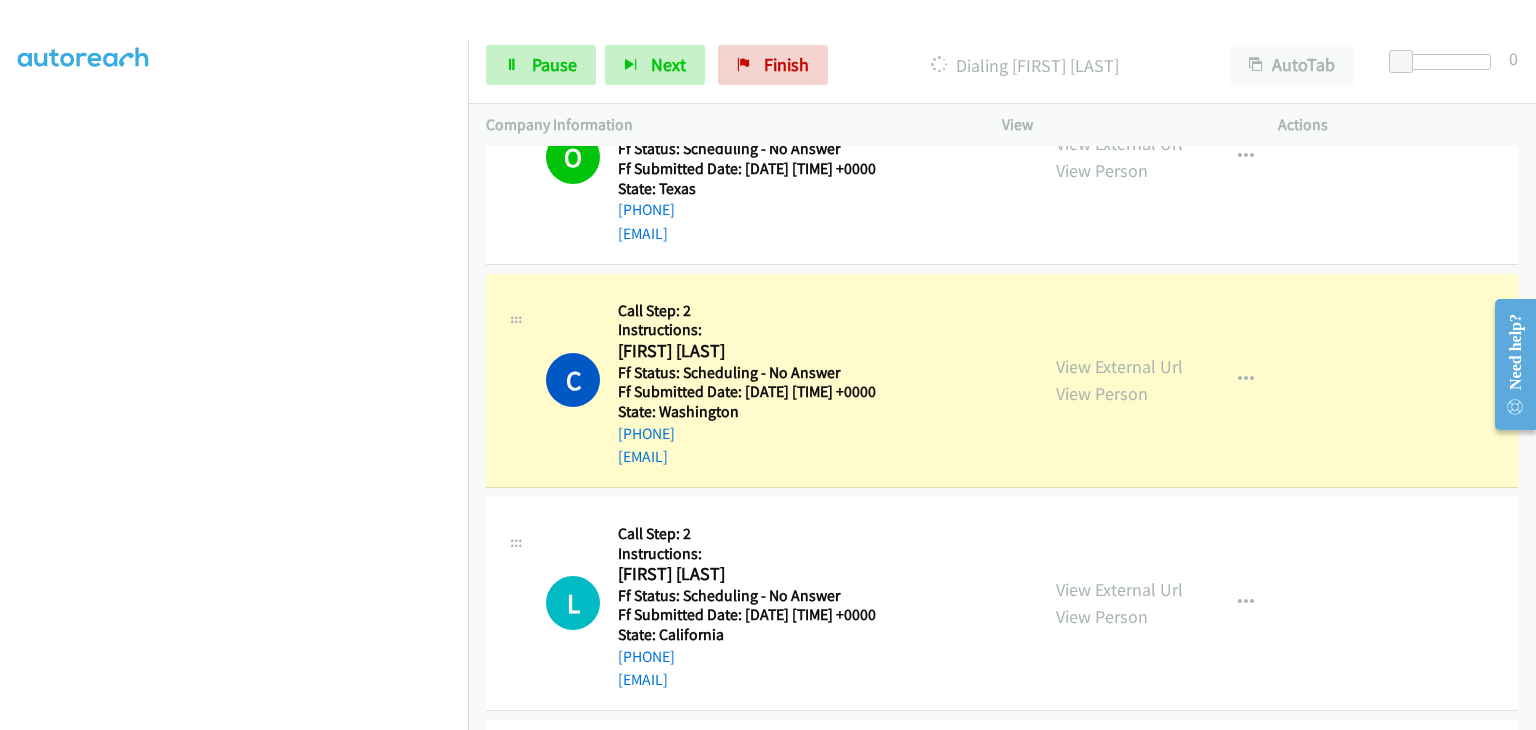 scroll, scrollTop: 200, scrollLeft: 0, axis: vertical 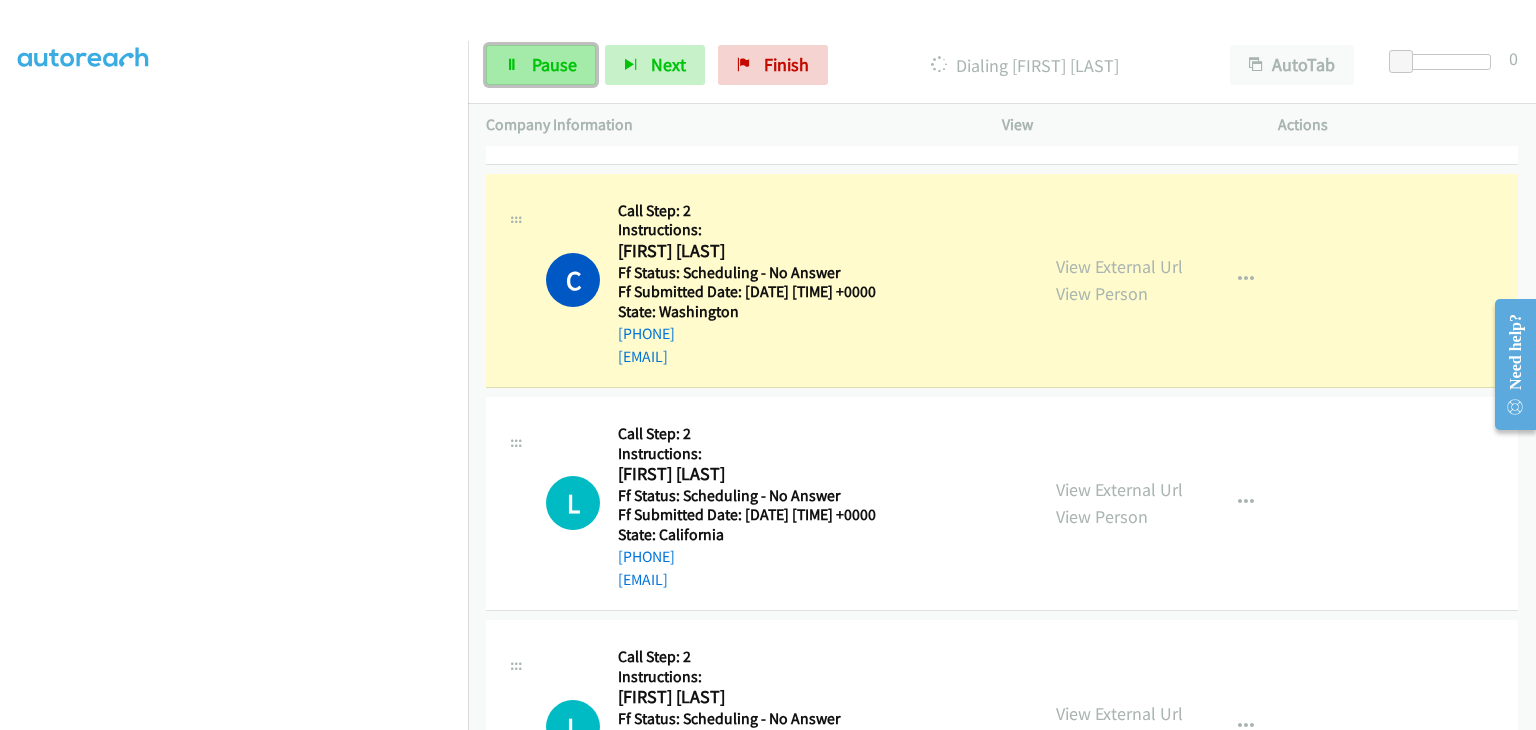 click on "Pause" at bounding box center [554, 64] 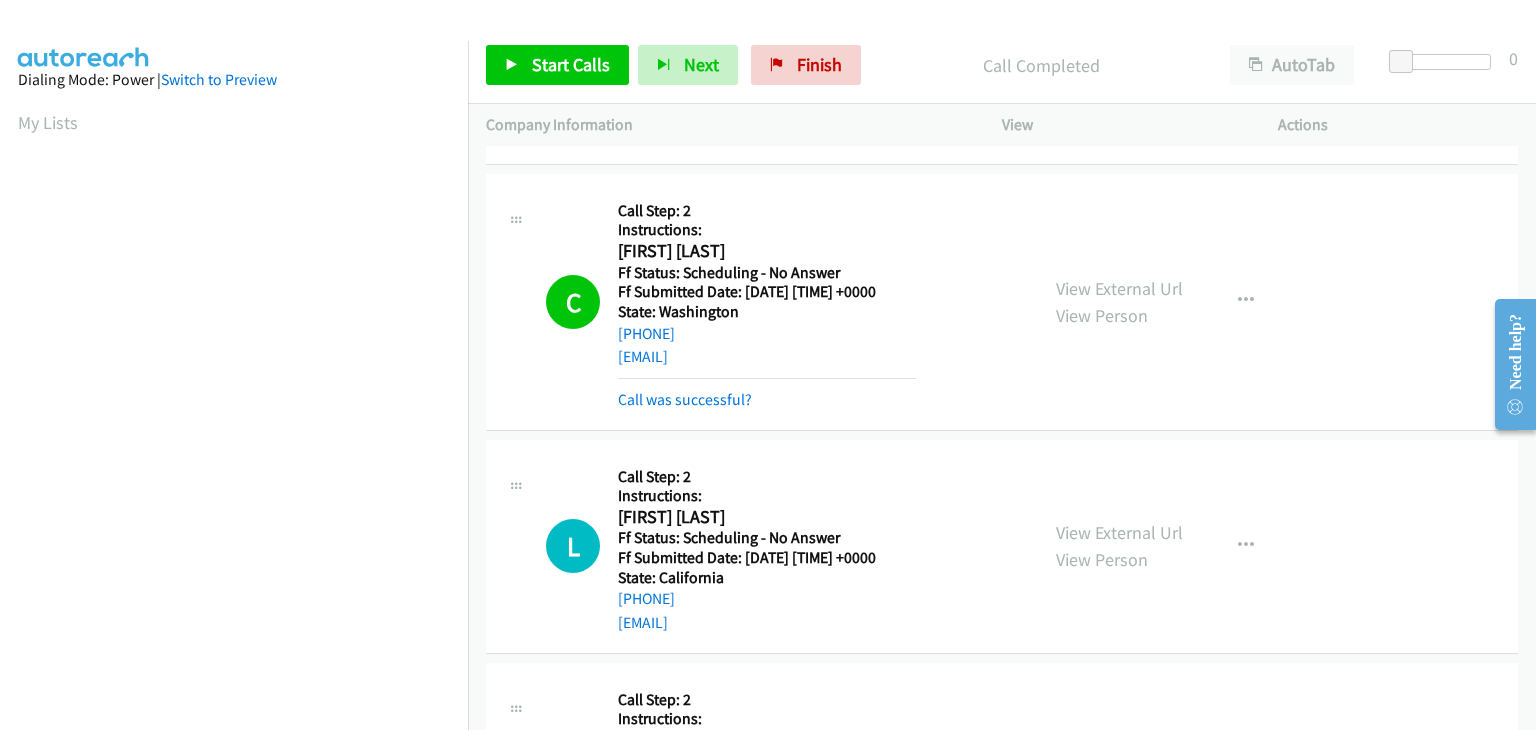 scroll, scrollTop: 392, scrollLeft: 0, axis: vertical 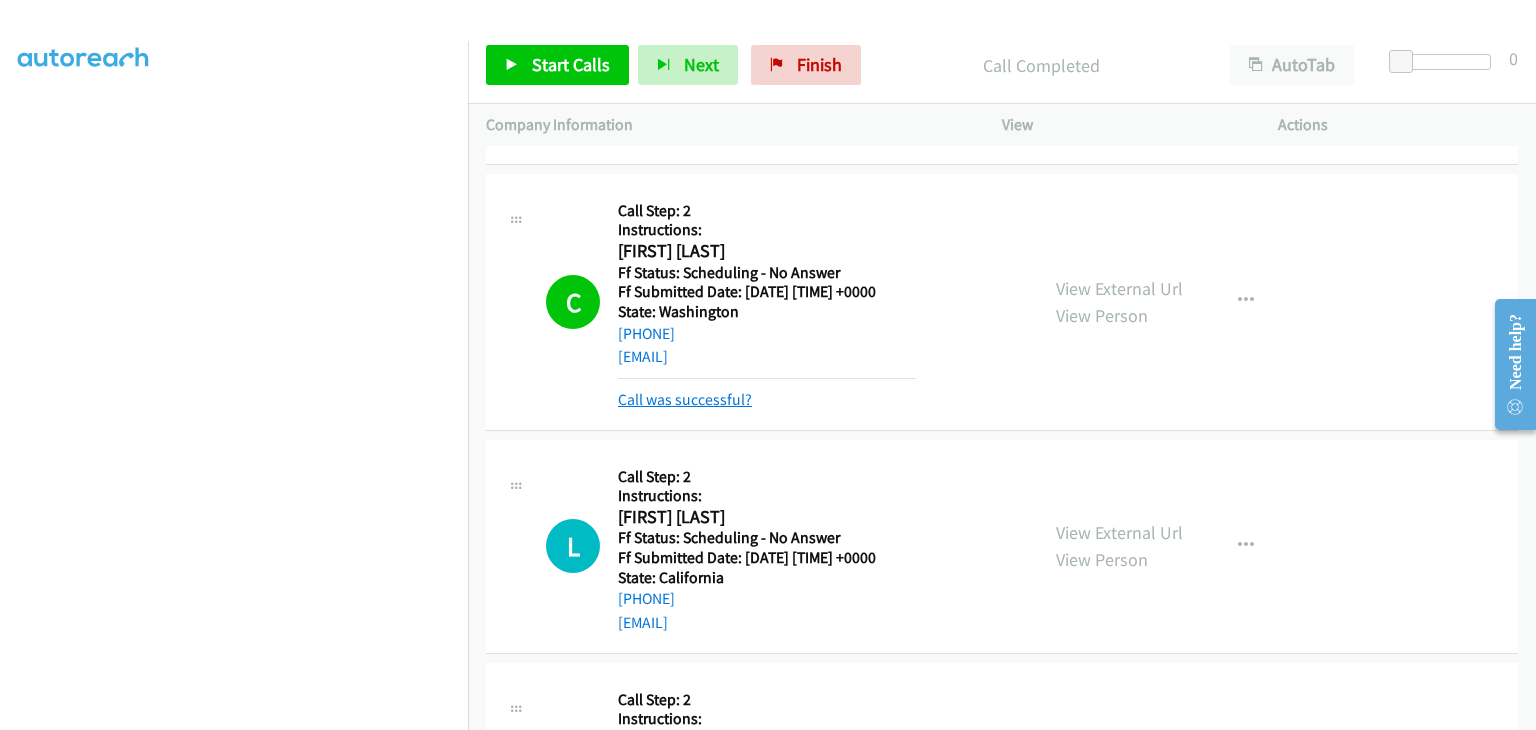 click on "Call was successful?" at bounding box center [685, 399] 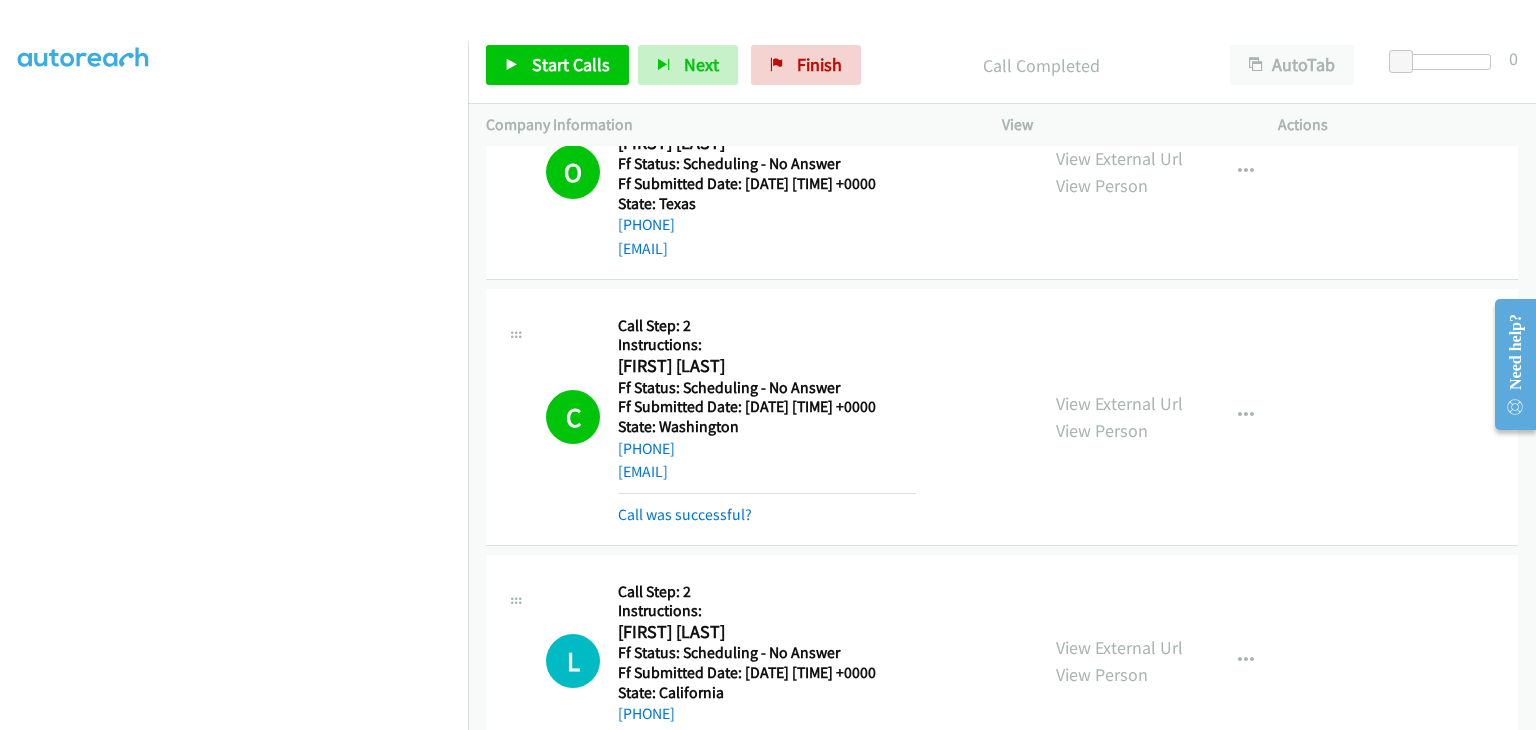 scroll, scrollTop: 0, scrollLeft: 0, axis: both 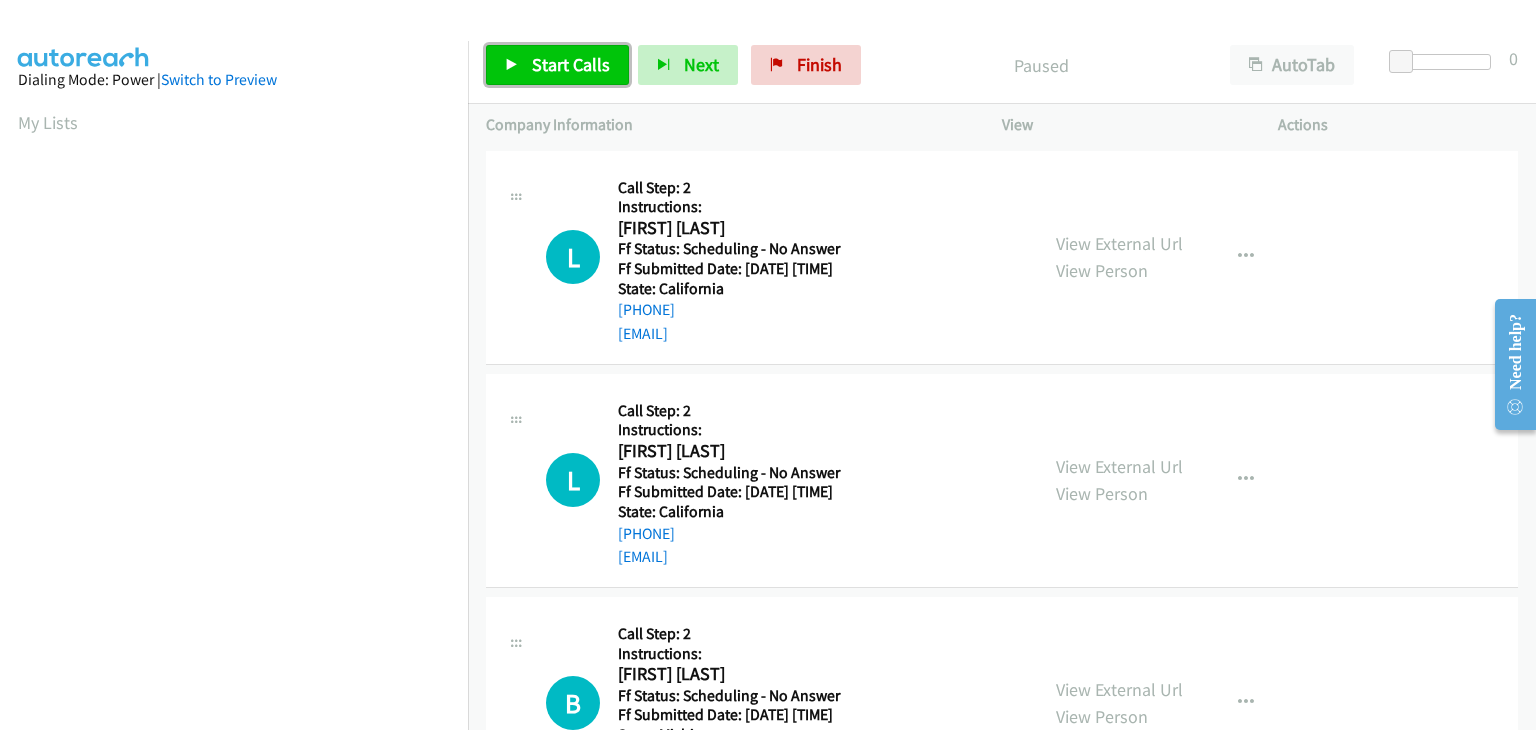 click on "Start Calls" at bounding box center (571, 64) 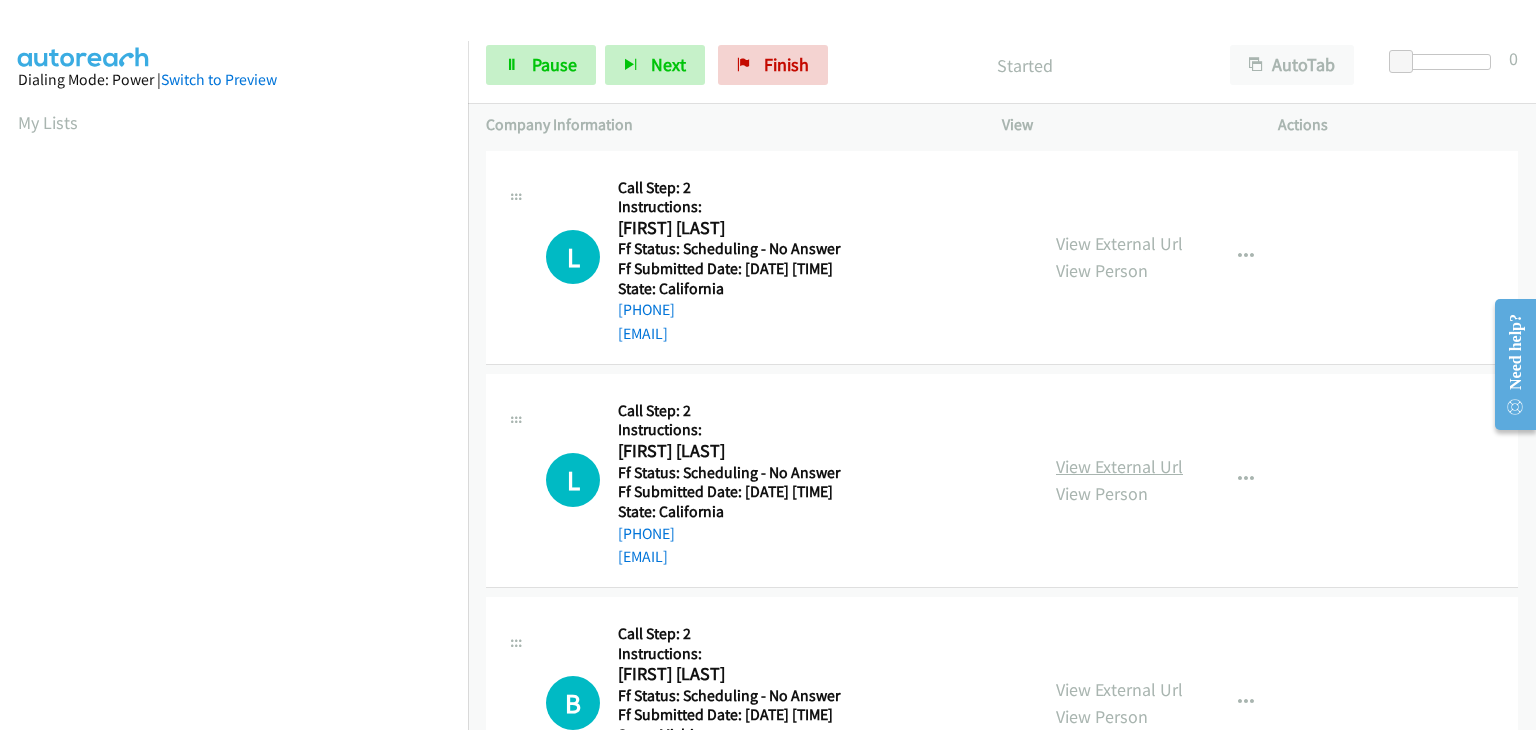 click on "View External Url" at bounding box center [1119, 466] 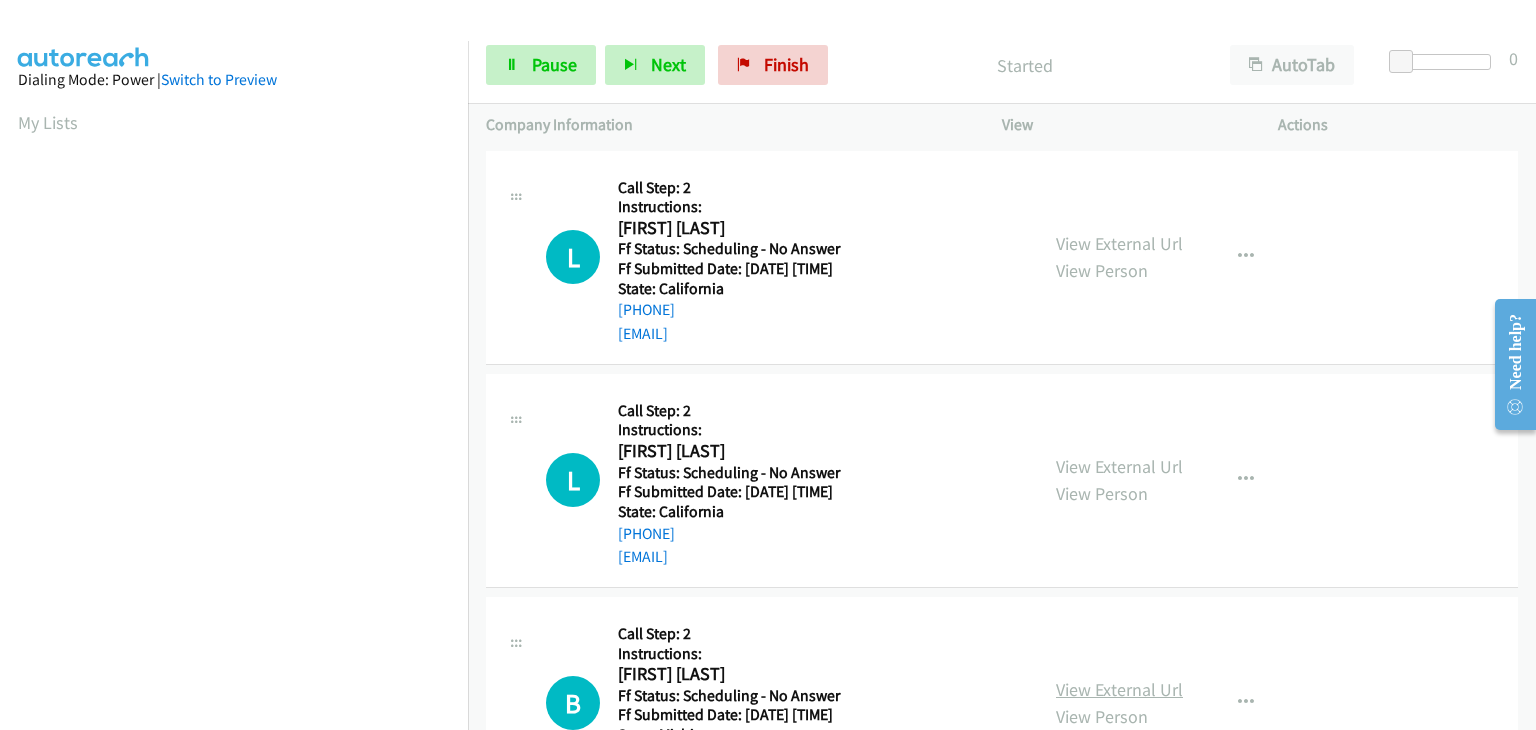 click on "View External Url" at bounding box center (1119, 689) 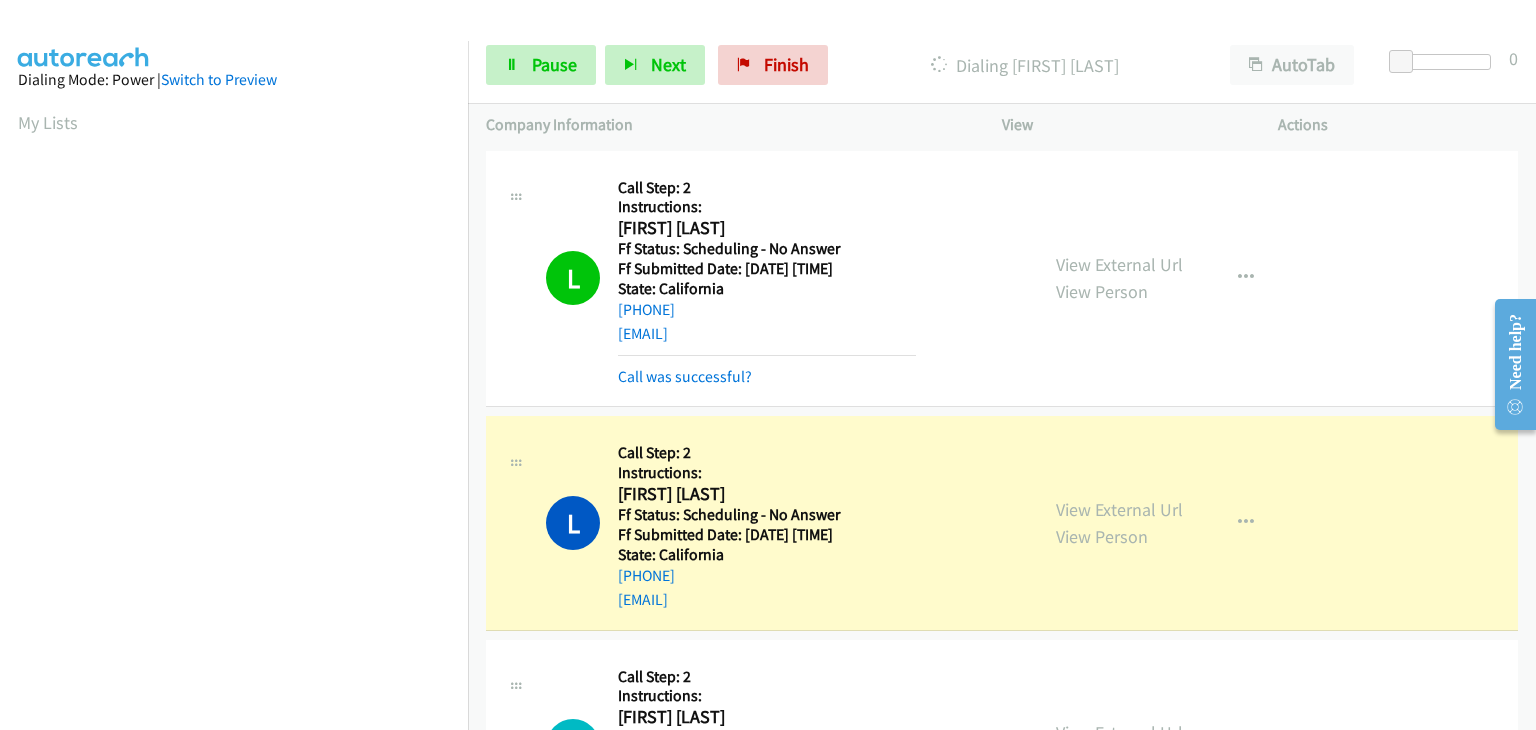 scroll, scrollTop: 392, scrollLeft: 0, axis: vertical 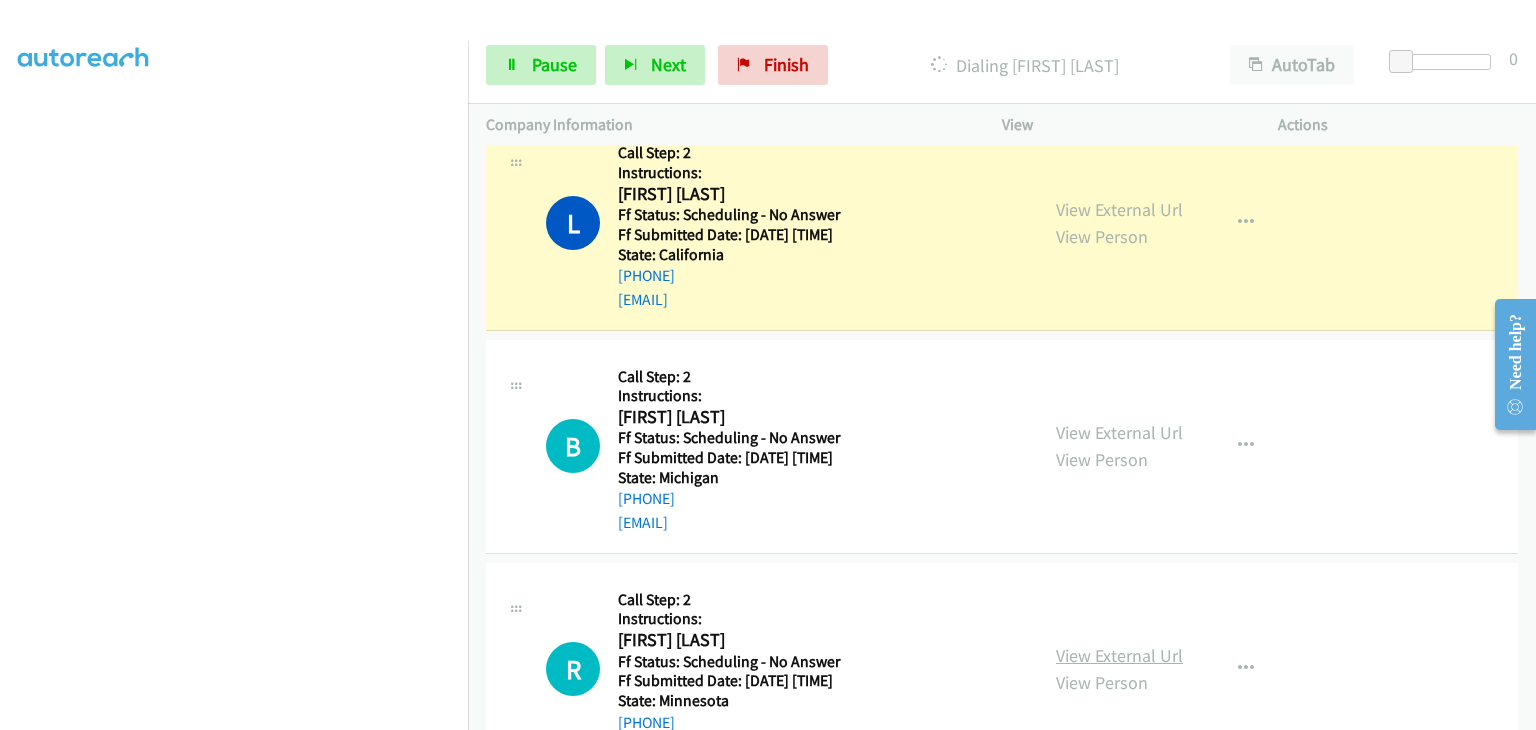 click on "View External Url" at bounding box center (1119, 655) 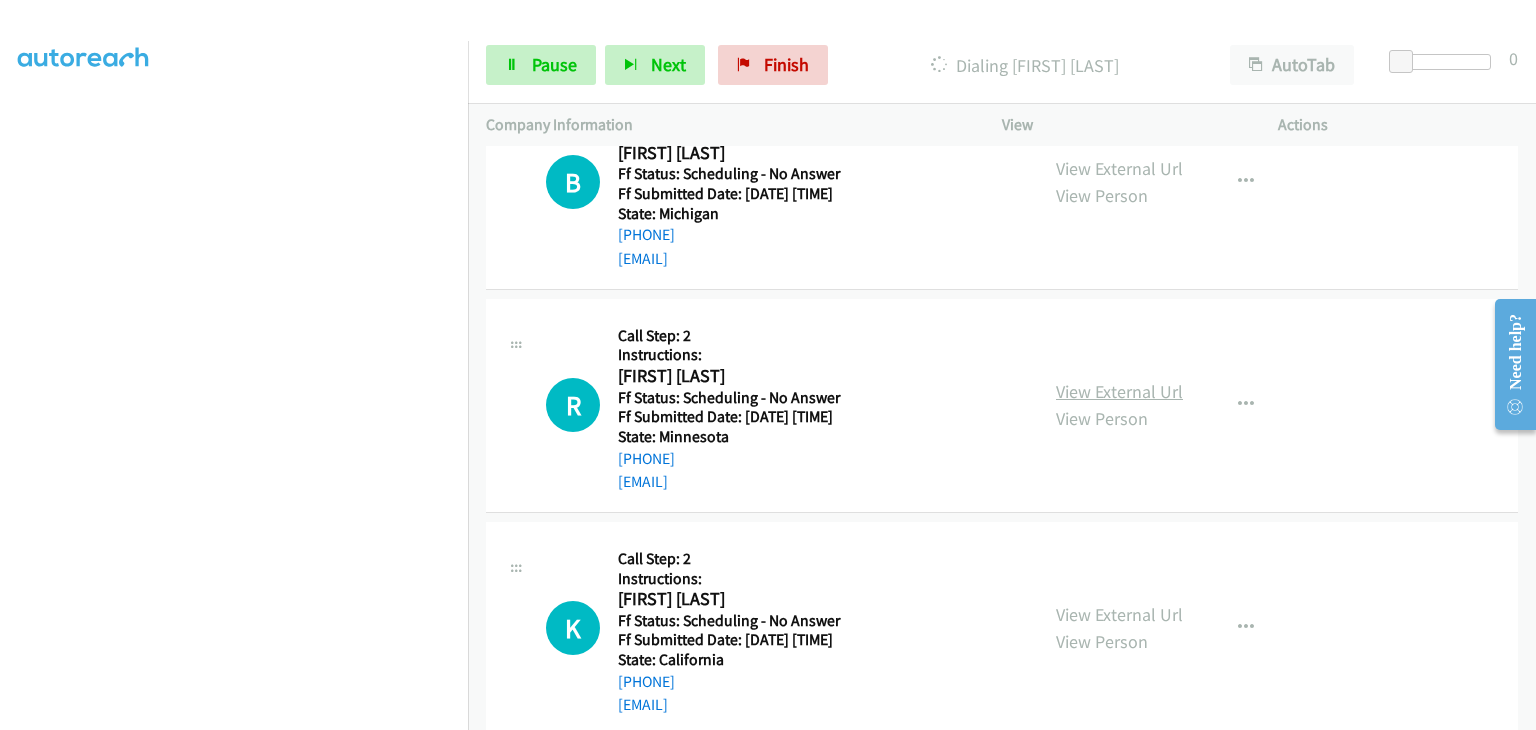 scroll, scrollTop: 600, scrollLeft: 0, axis: vertical 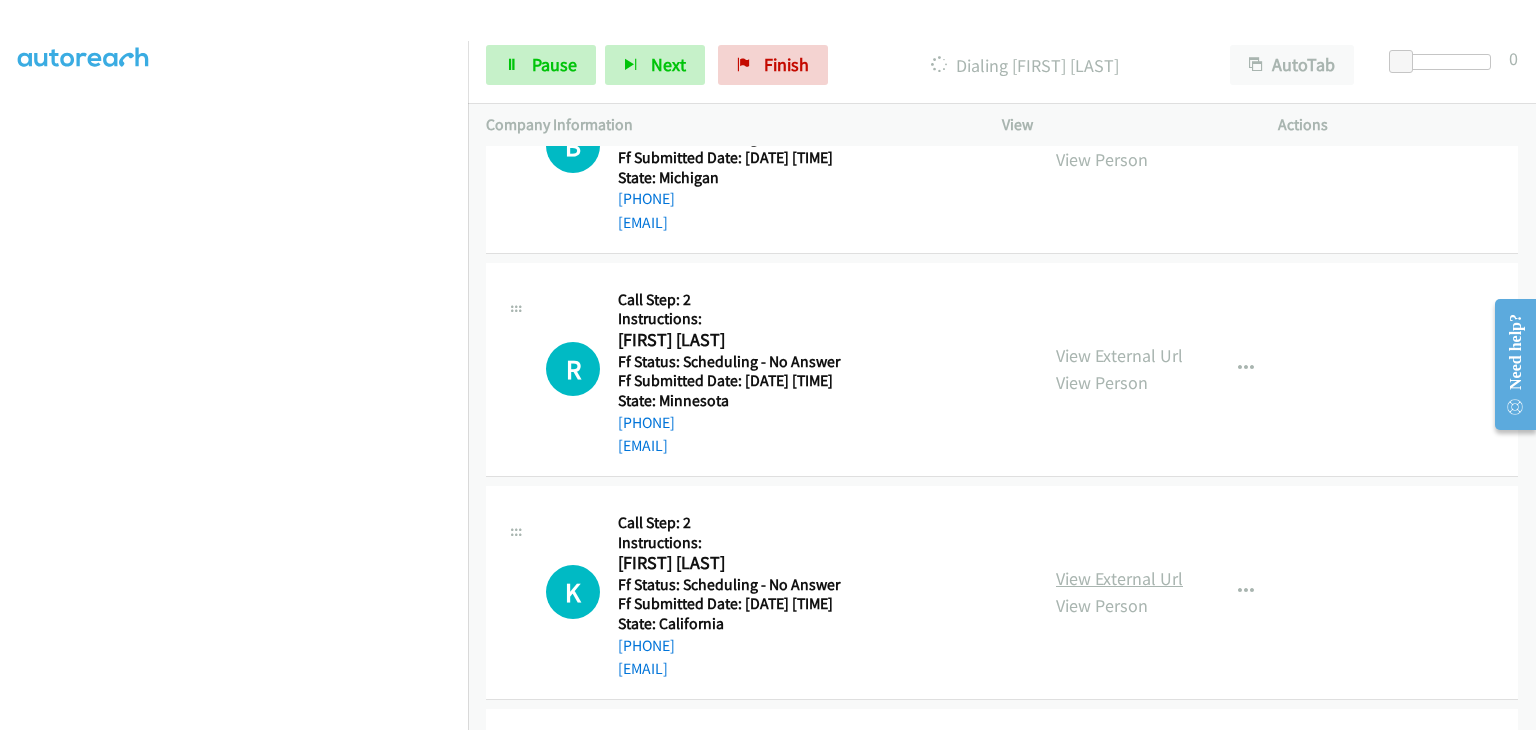 click on "View External Url" at bounding box center [1119, 578] 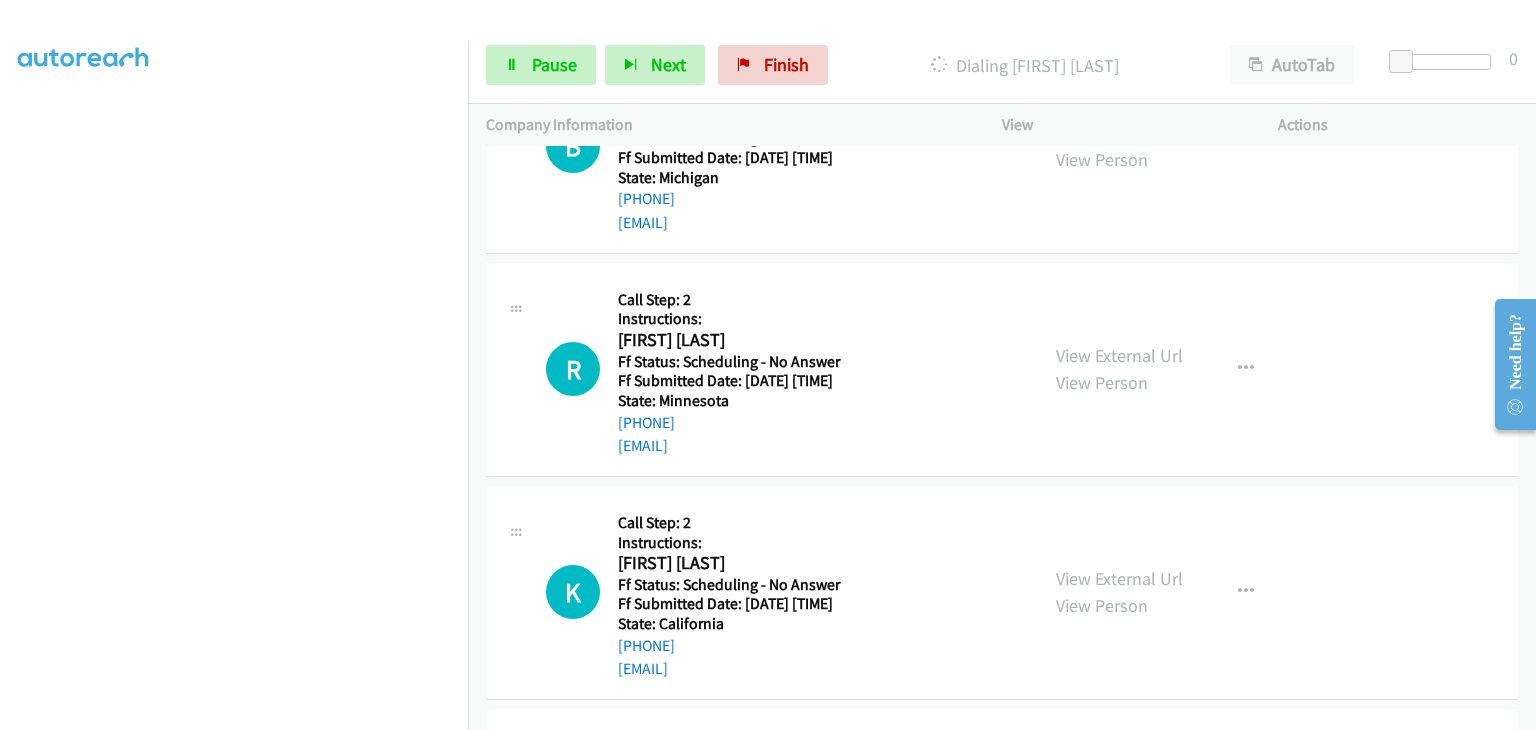 scroll, scrollTop: 392, scrollLeft: 0, axis: vertical 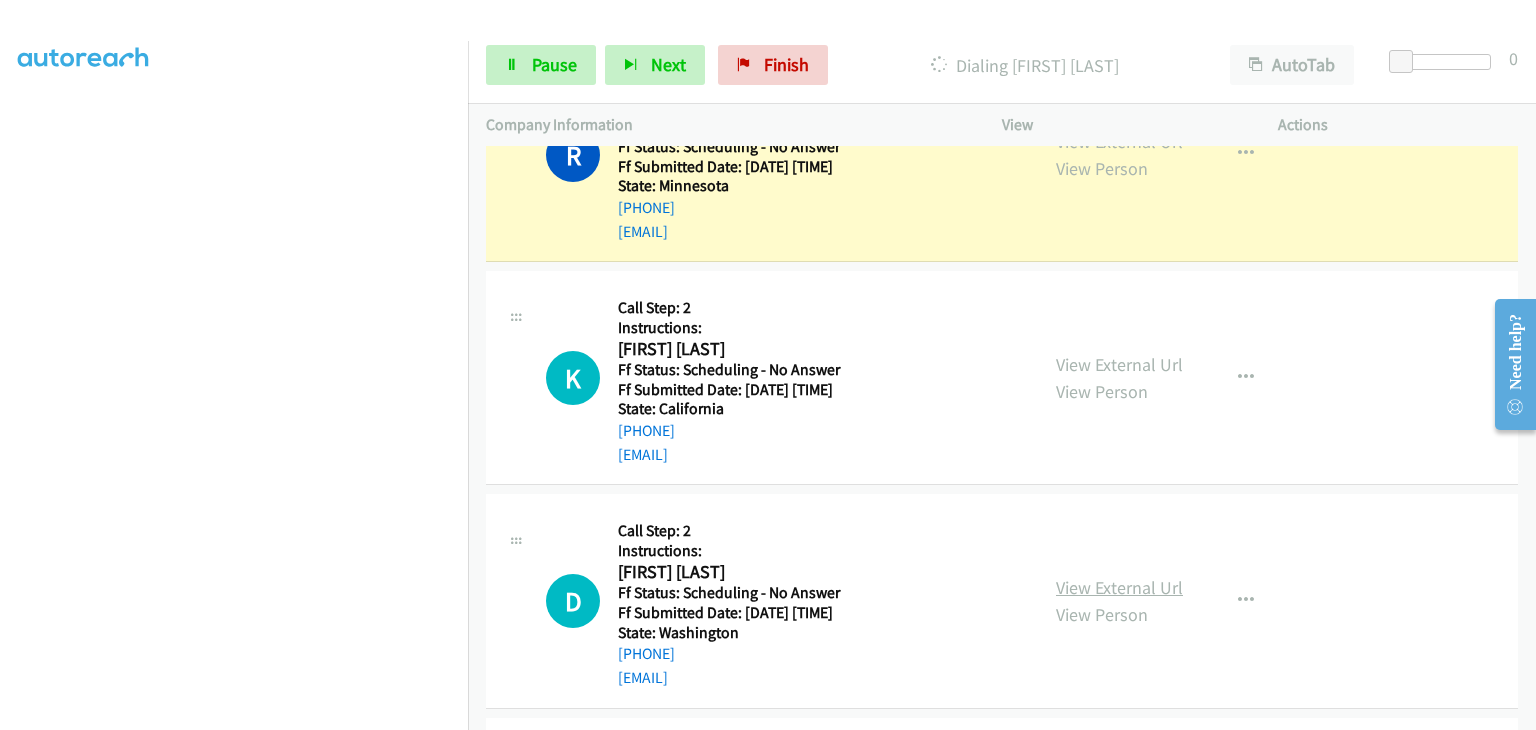click on "View External Url" at bounding box center (1119, 587) 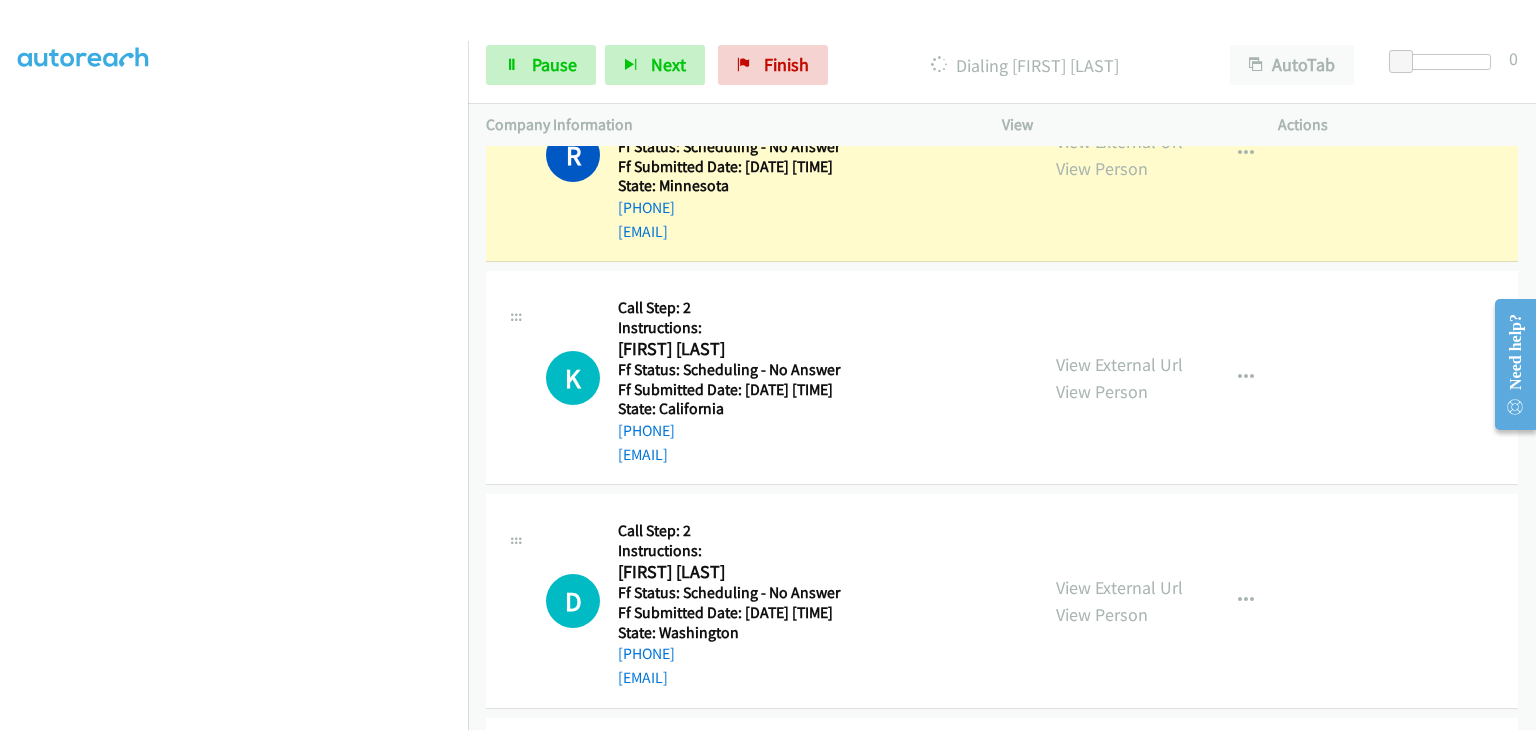 scroll, scrollTop: 800, scrollLeft: 0, axis: vertical 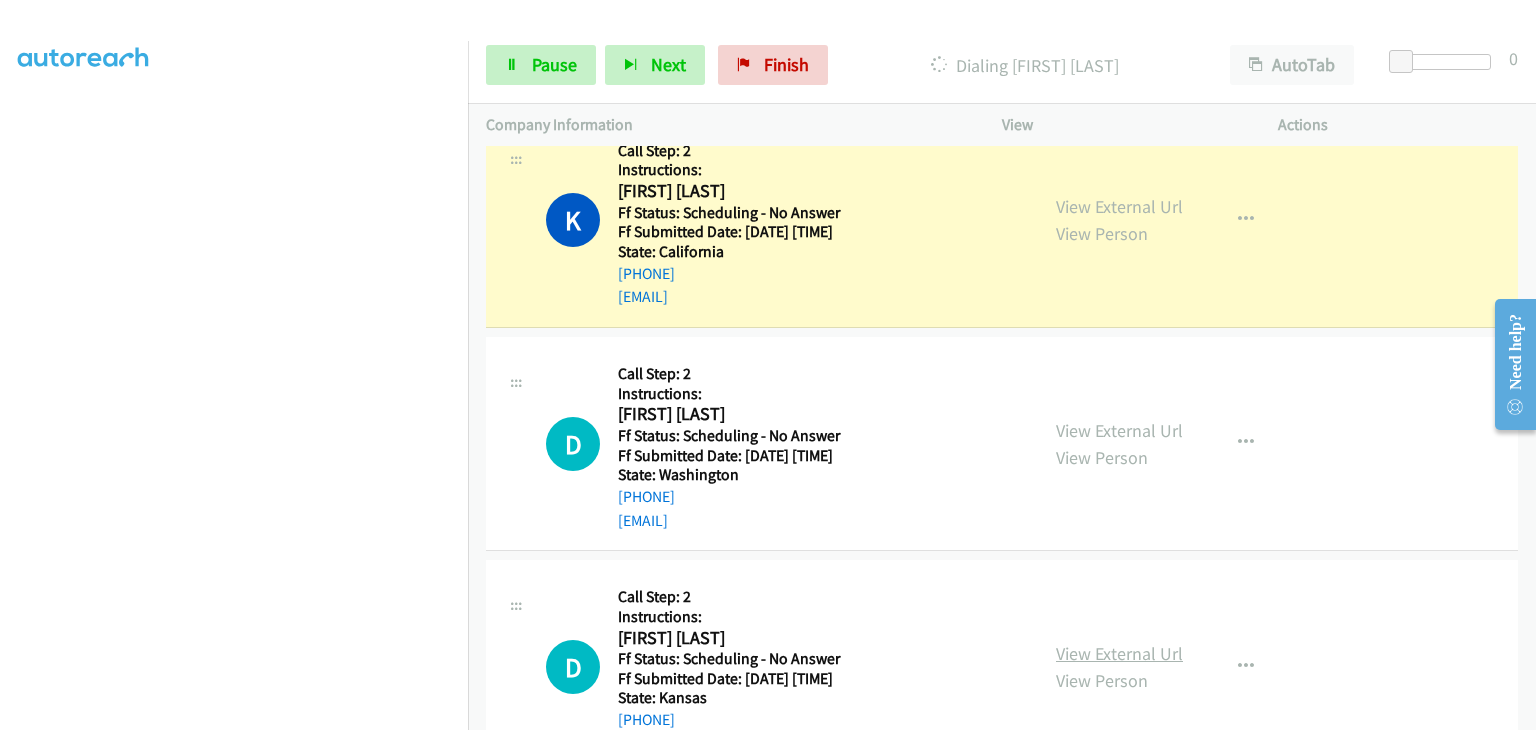 click on "View External Url" at bounding box center (1119, 653) 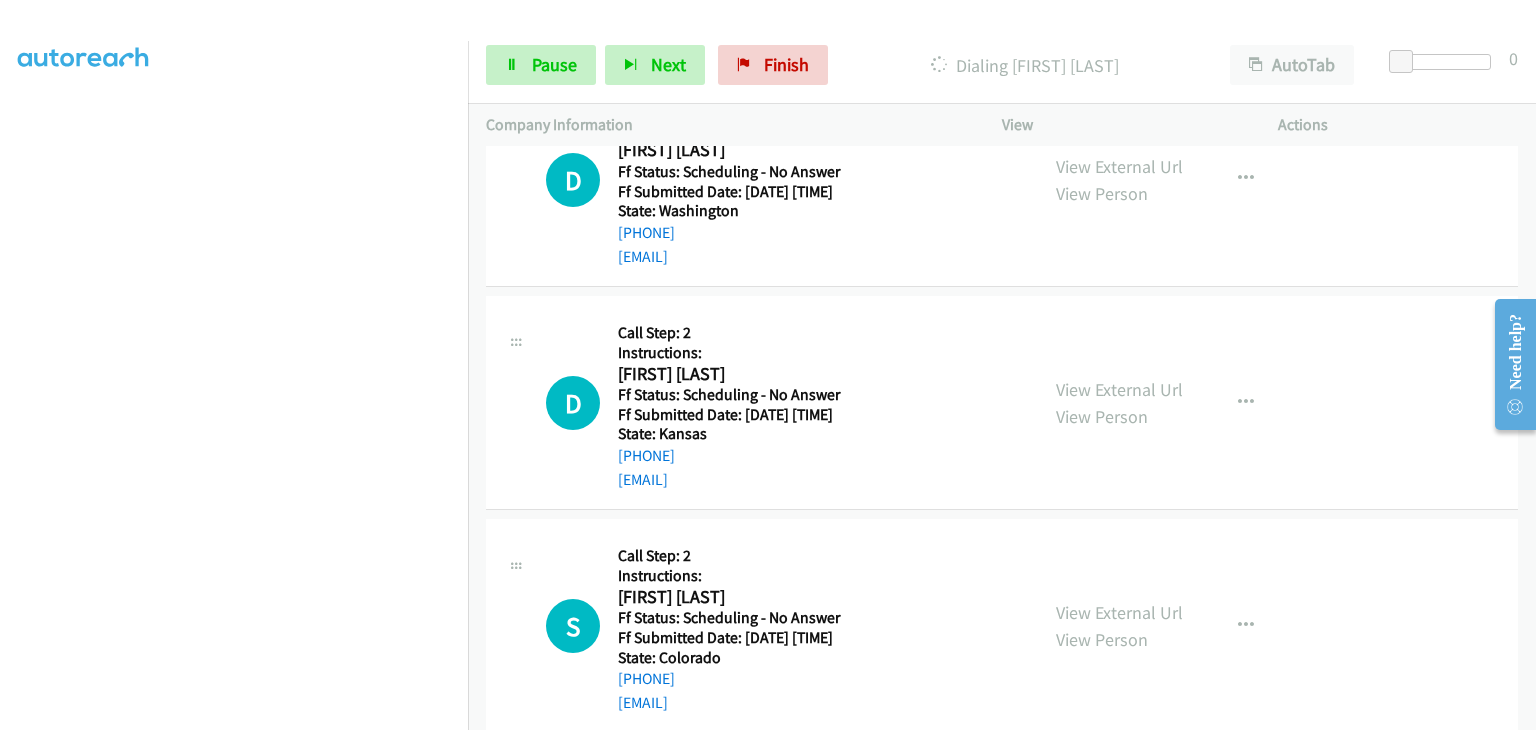 scroll, scrollTop: 1400, scrollLeft: 0, axis: vertical 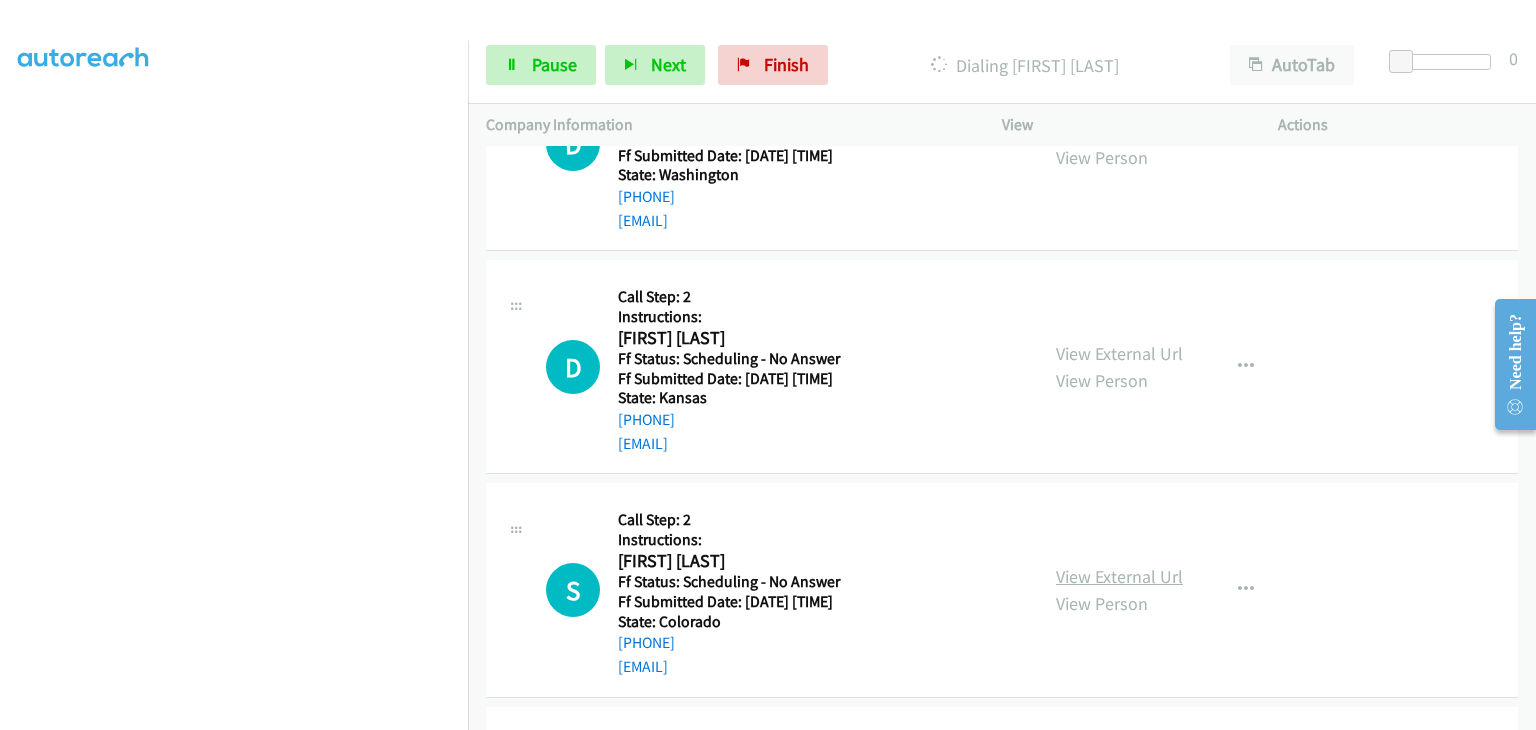 click on "View External Url" at bounding box center (1119, 576) 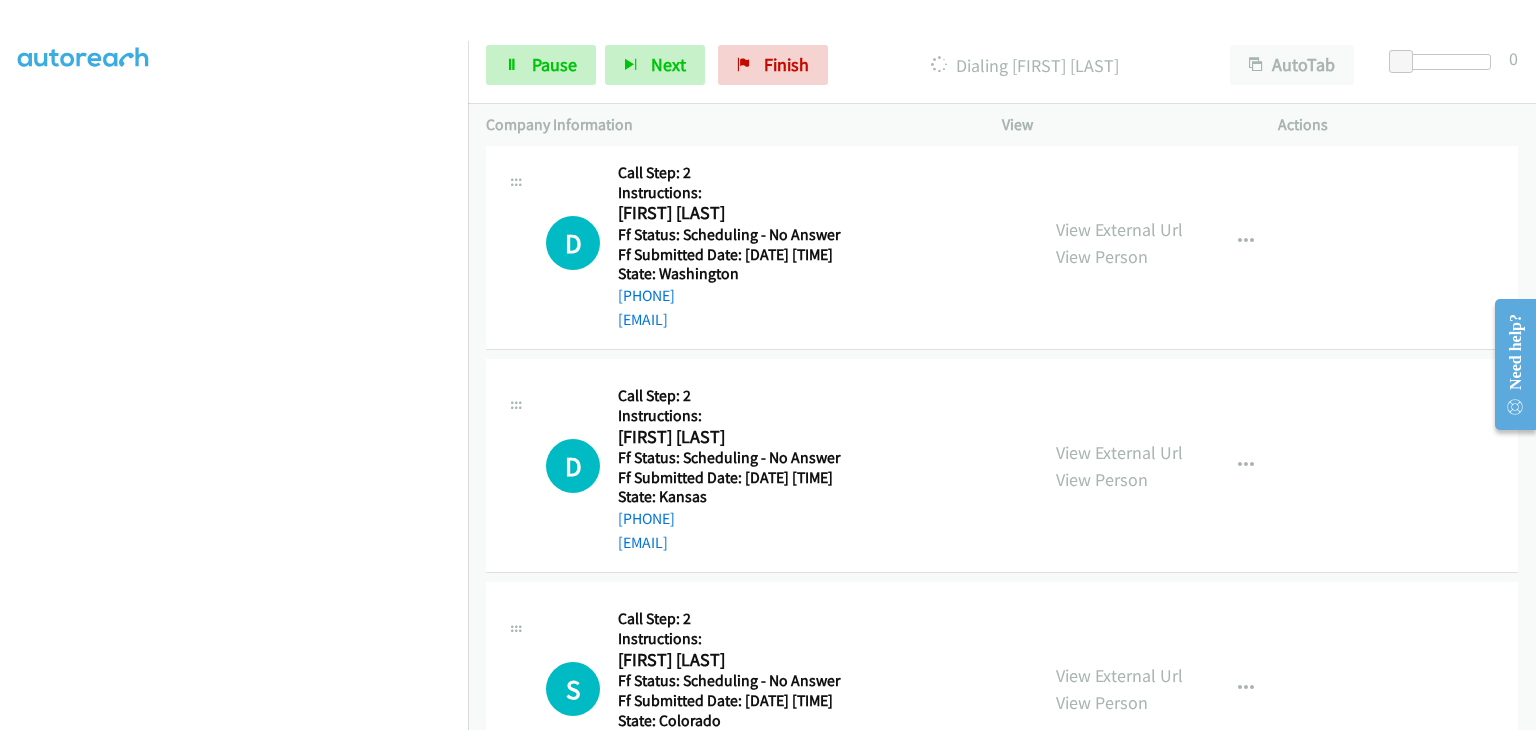 scroll, scrollTop: 1100, scrollLeft: 0, axis: vertical 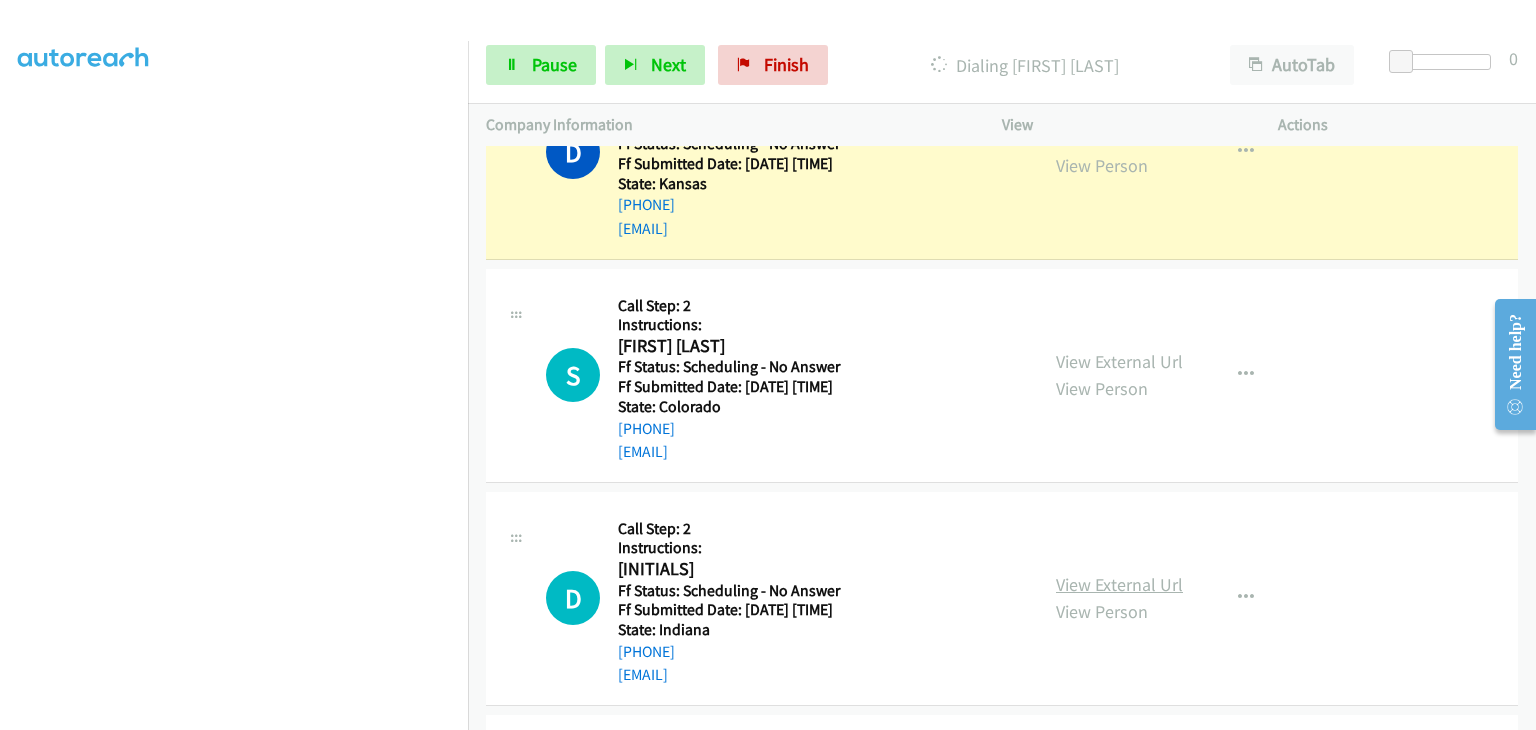 click on "View External Url" at bounding box center (1119, 584) 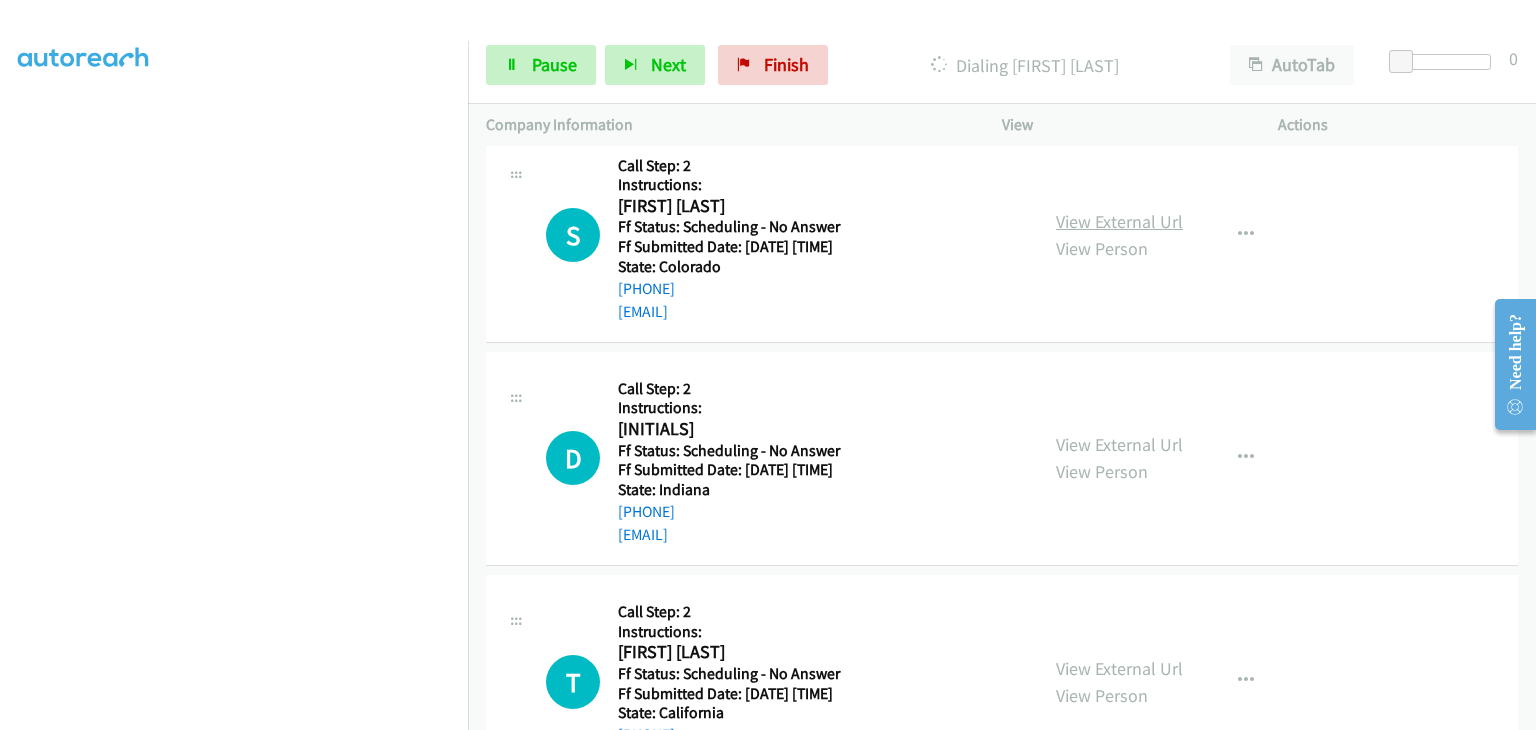 scroll, scrollTop: 1900, scrollLeft: 0, axis: vertical 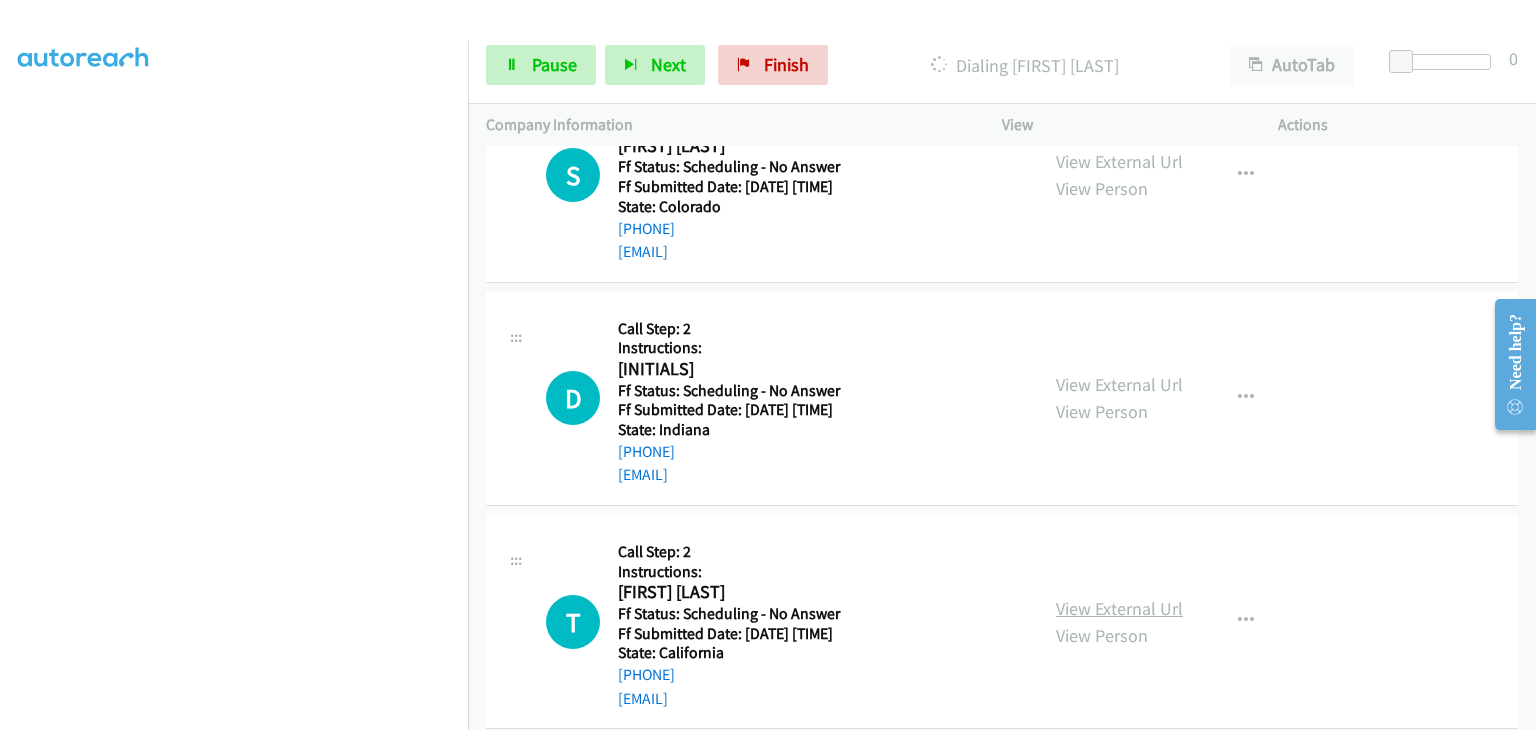 click on "View External Url" at bounding box center [1119, 608] 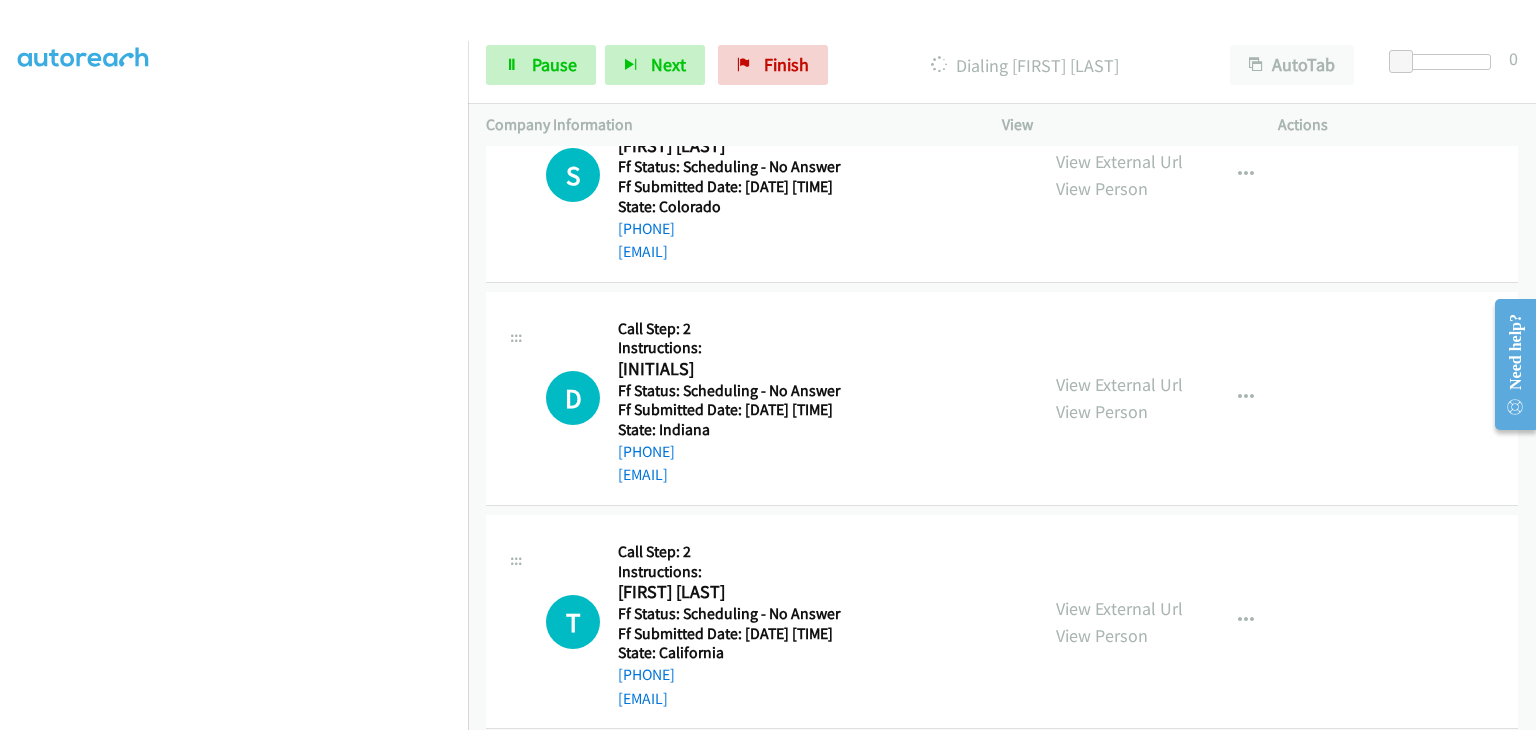 scroll, scrollTop: 392, scrollLeft: 0, axis: vertical 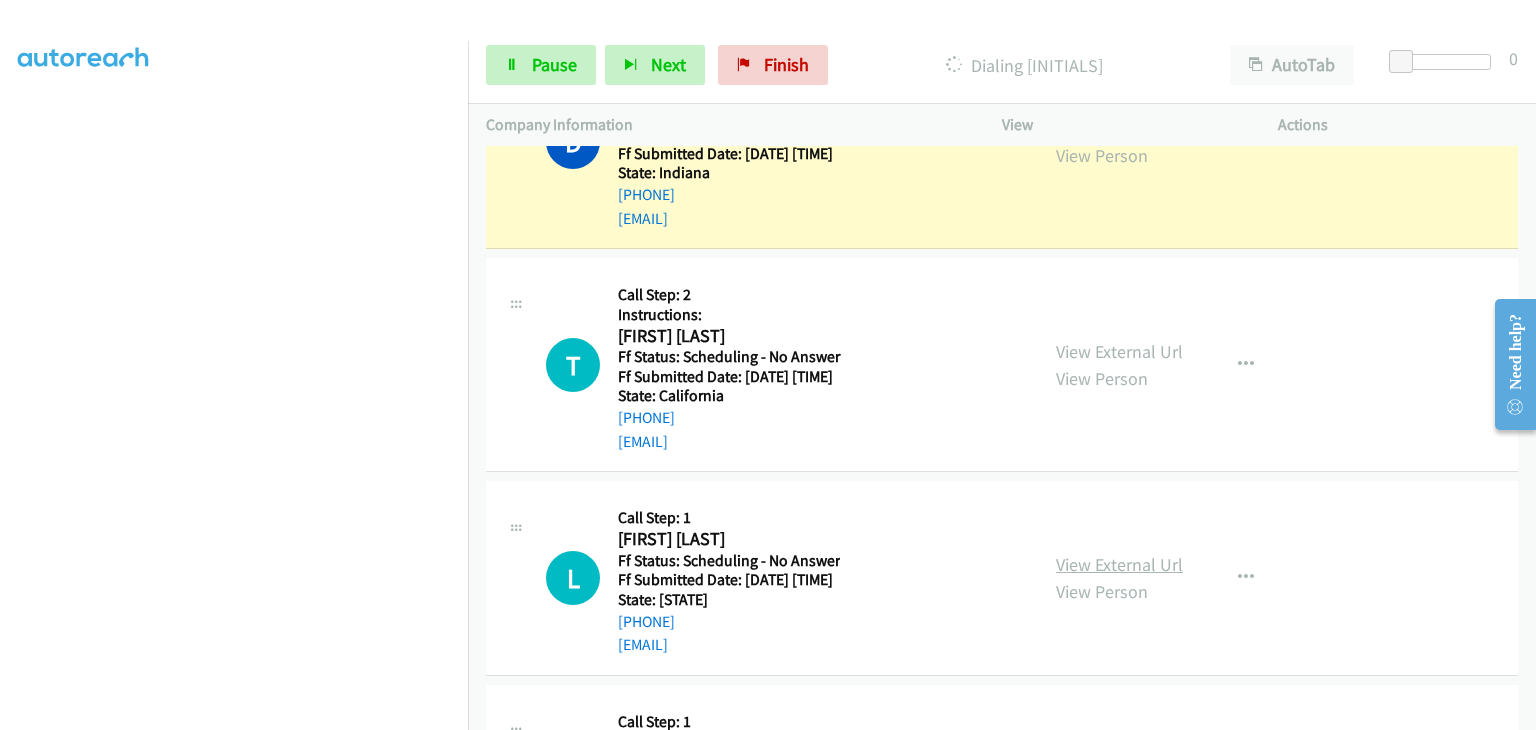 click on "View External Url" at bounding box center (1119, 564) 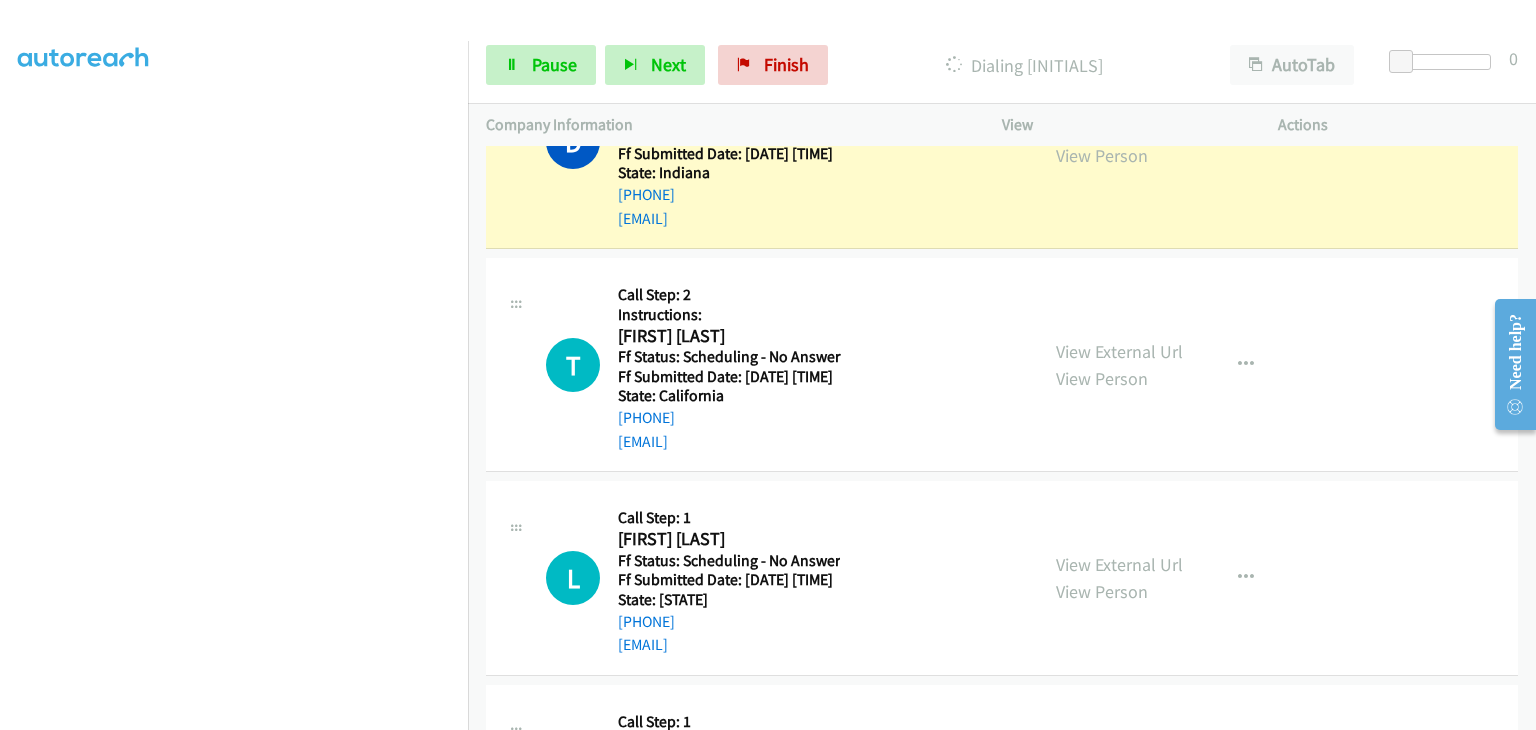 scroll, scrollTop: 392, scrollLeft: 0, axis: vertical 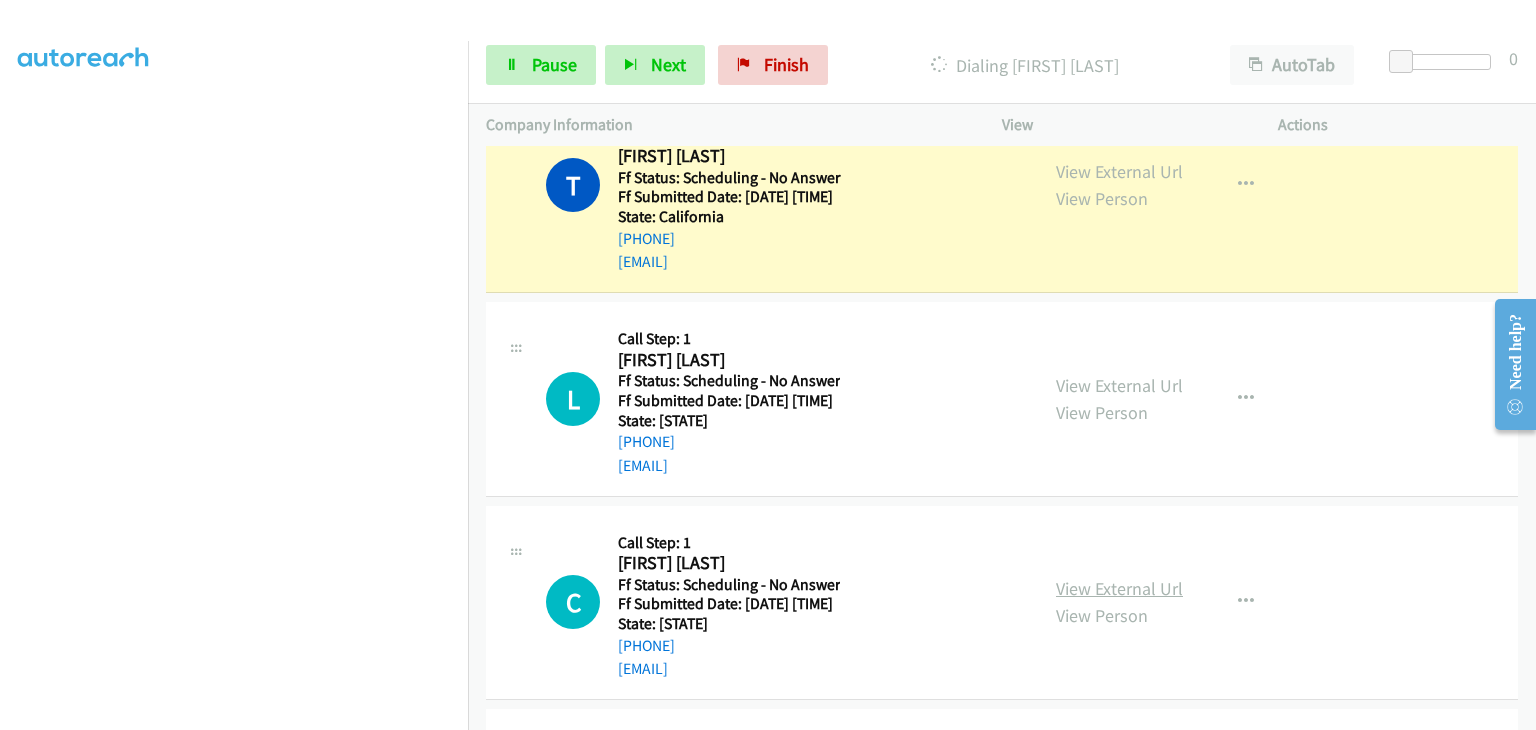 click on "View External Url" at bounding box center (1119, 588) 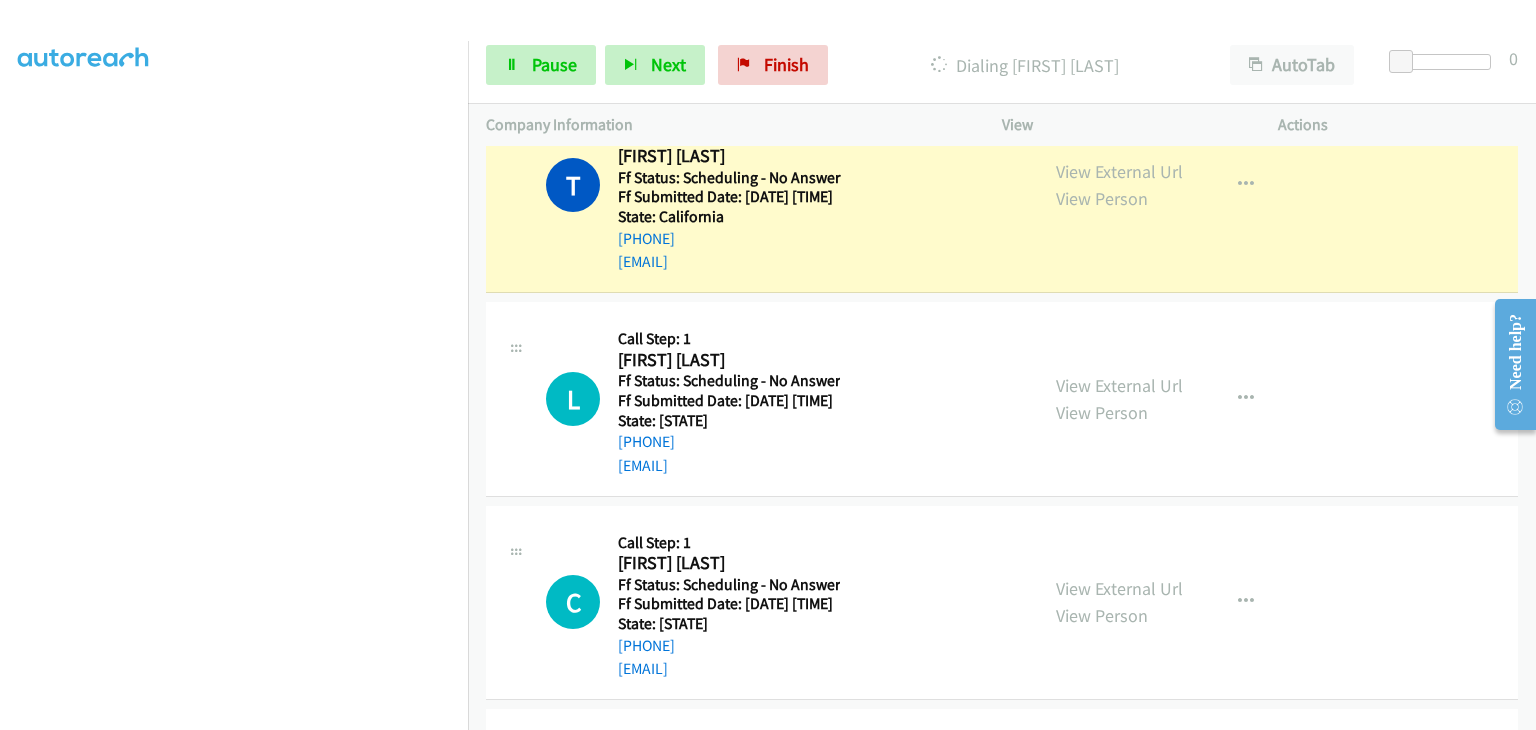 scroll, scrollTop: 392, scrollLeft: 0, axis: vertical 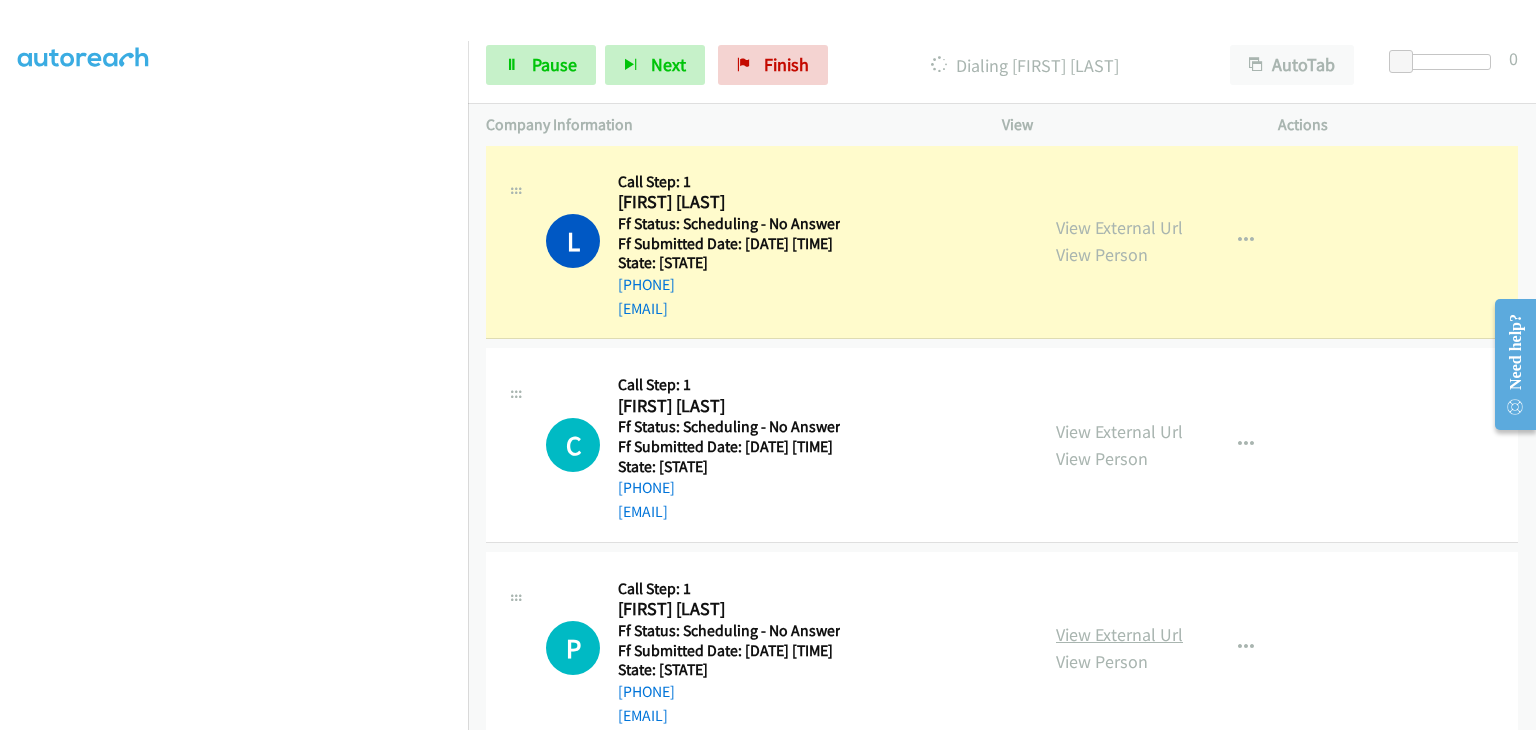 click on "View External Url" at bounding box center (1119, 634) 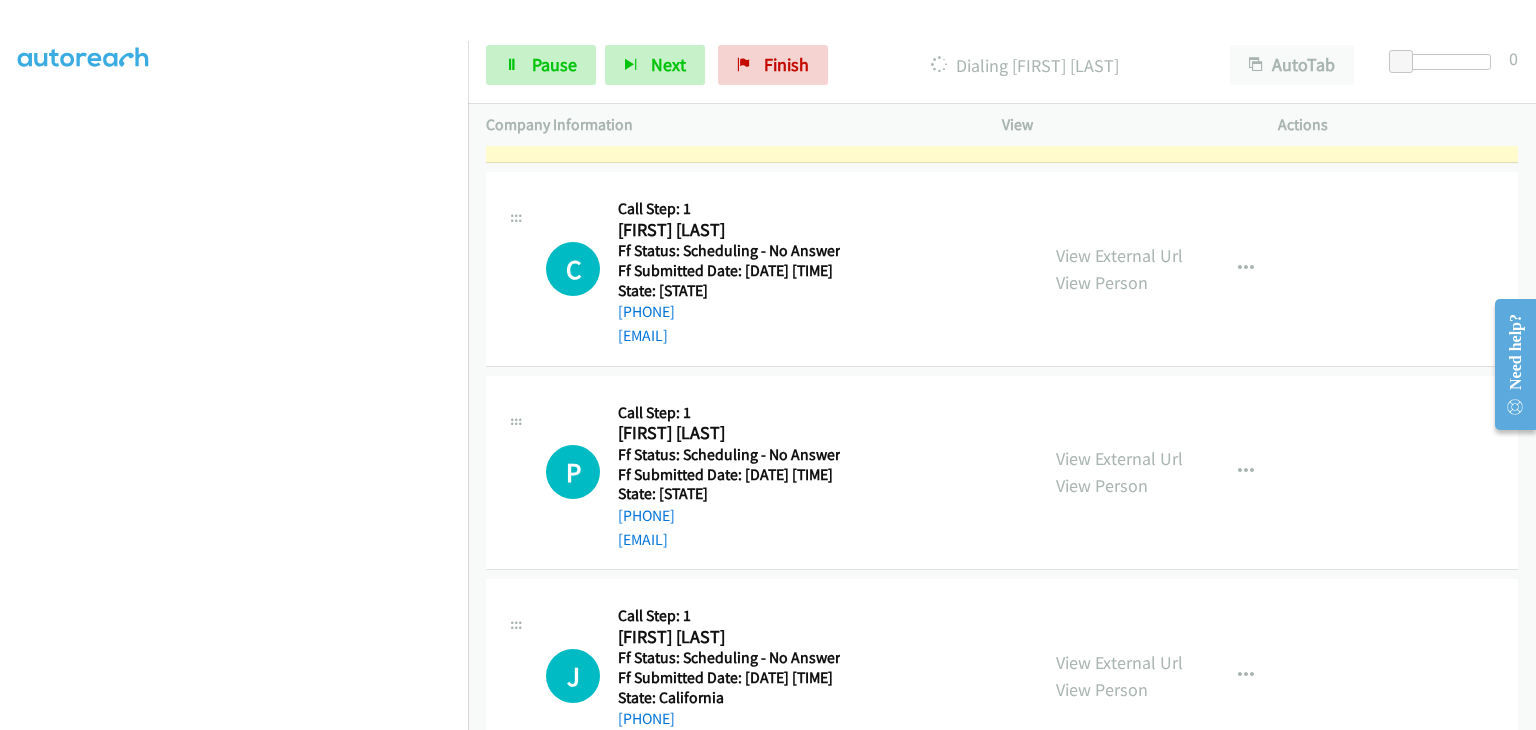 scroll, scrollTop: 2864, scrollLeft: 0, axis: vertical 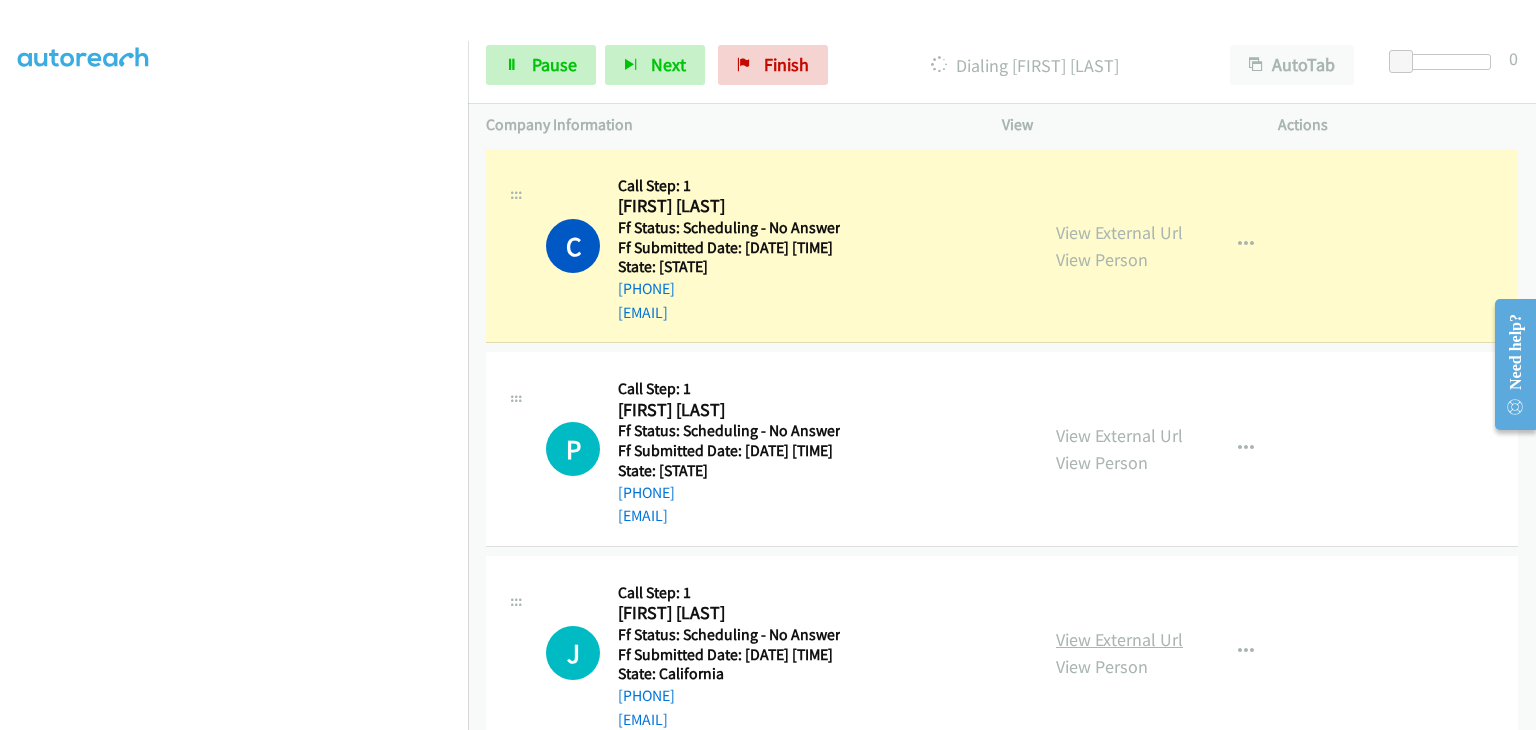 click on "View External Url" at bounding box center [1119, 639] 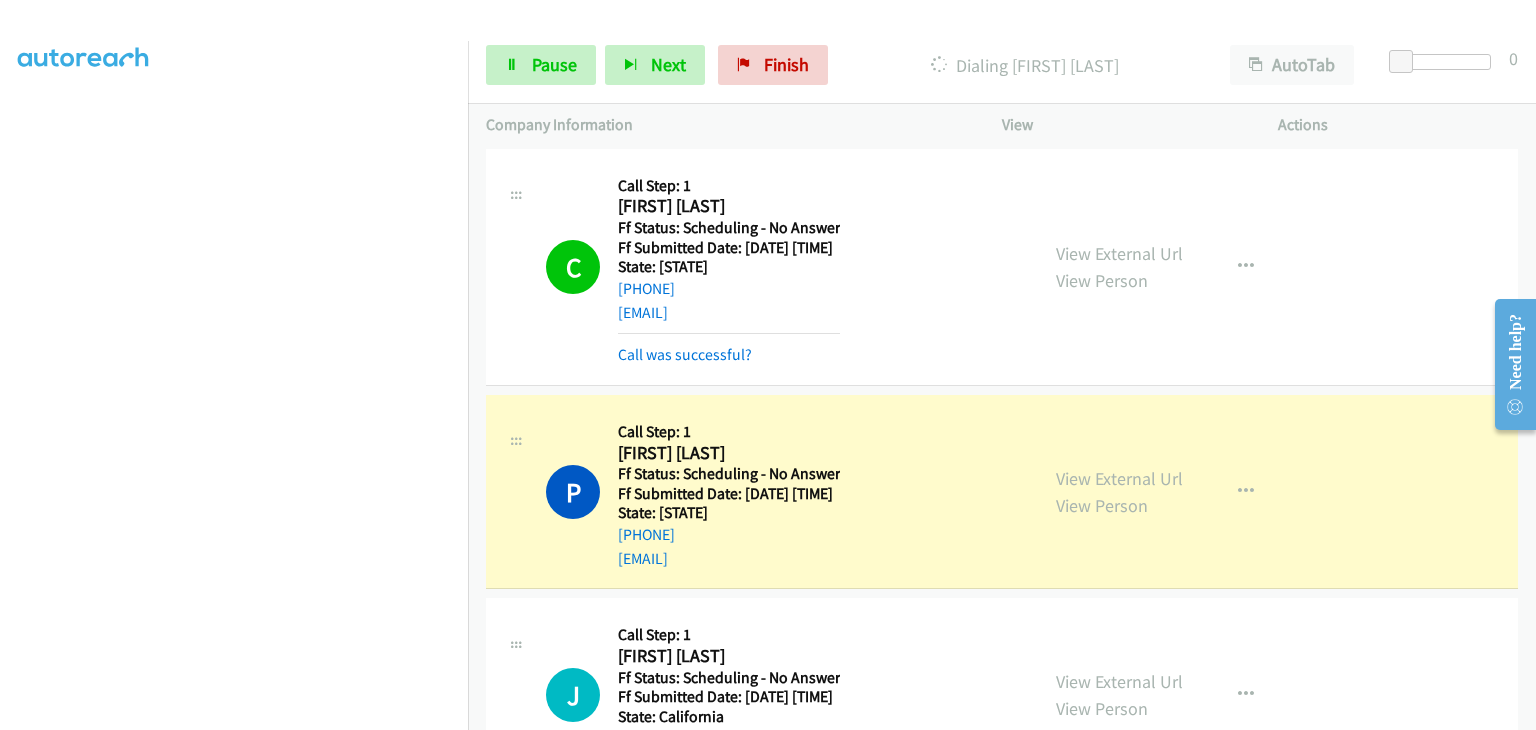 scroll, scrollTop: 392, scrollLeft: 0, axis: vertical 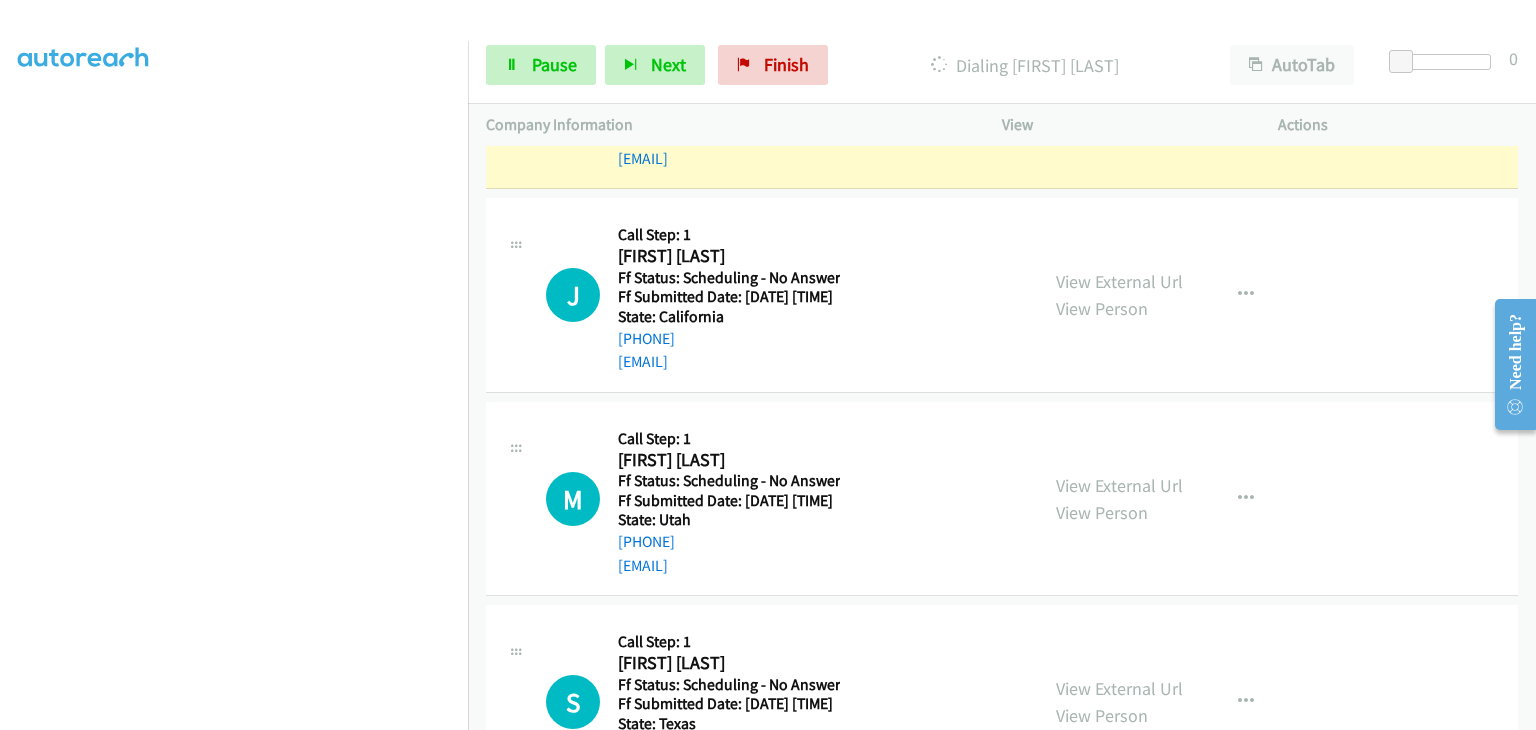 click on "View External Url
View Person
View External Url
Email
Schedule/Manage Callback
Skip Call
Add to do not call list" at bounding box center (1185, 499) 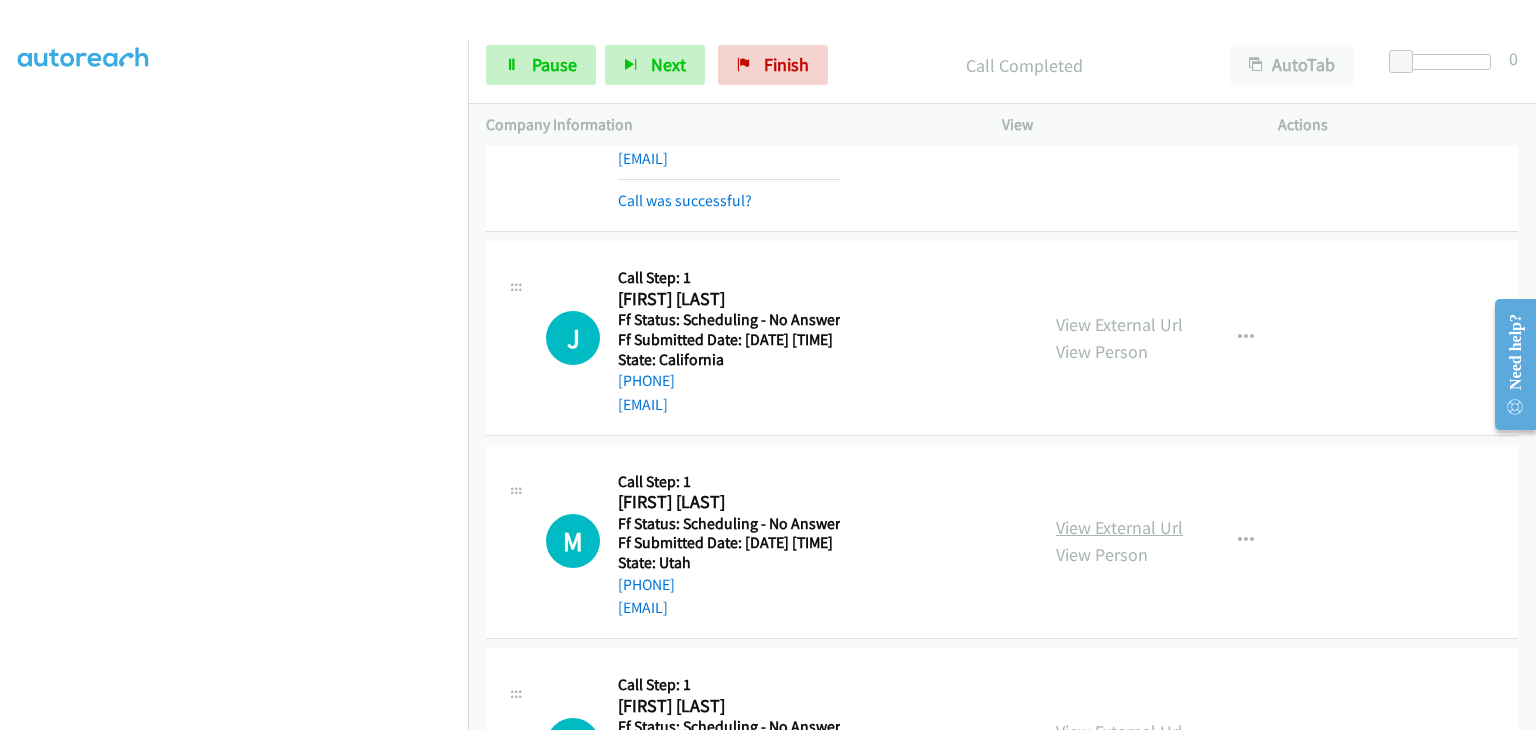 click on "View External Url" at bounding box center (1119, 527) 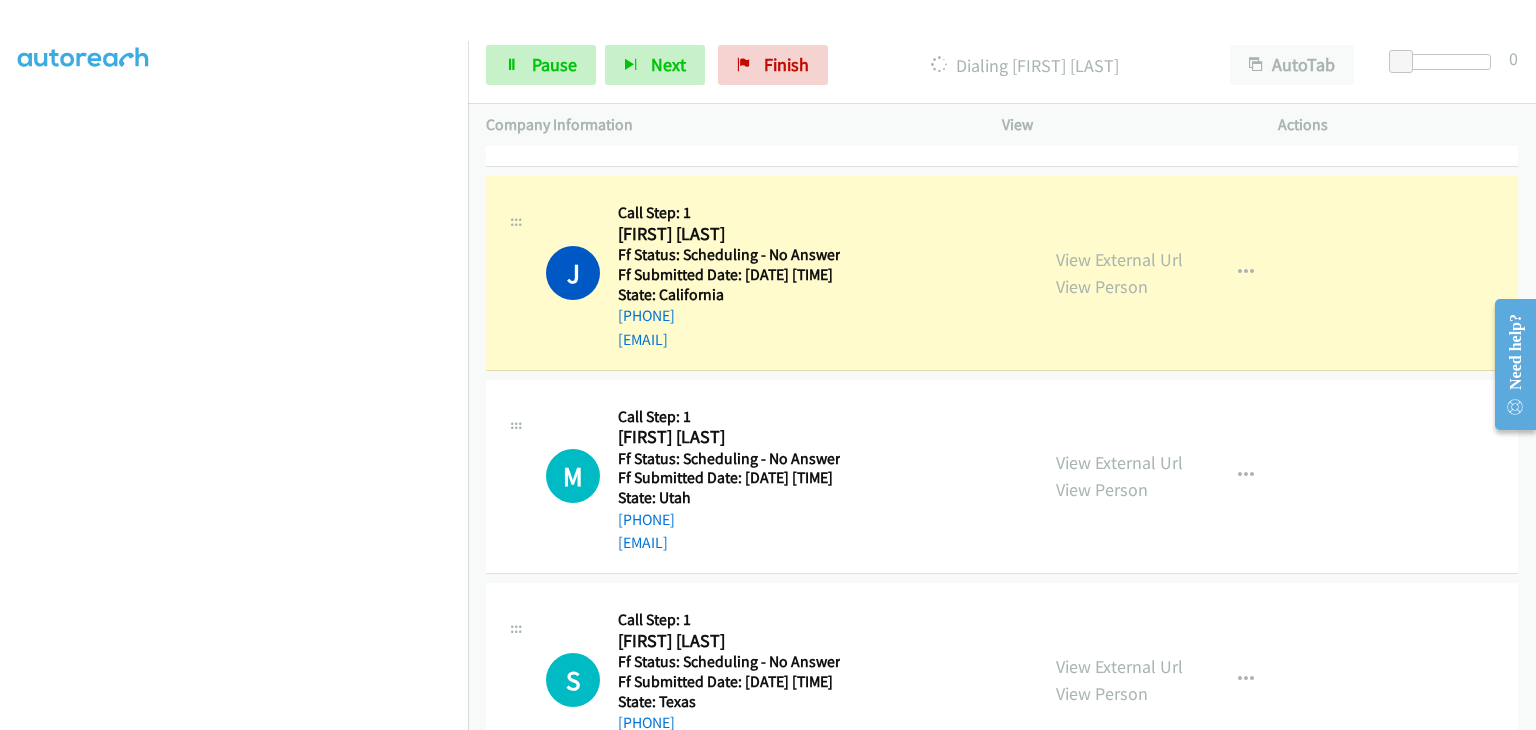 scroll, scrollTop: 3406, scrollLeft: 0, axis: vertical 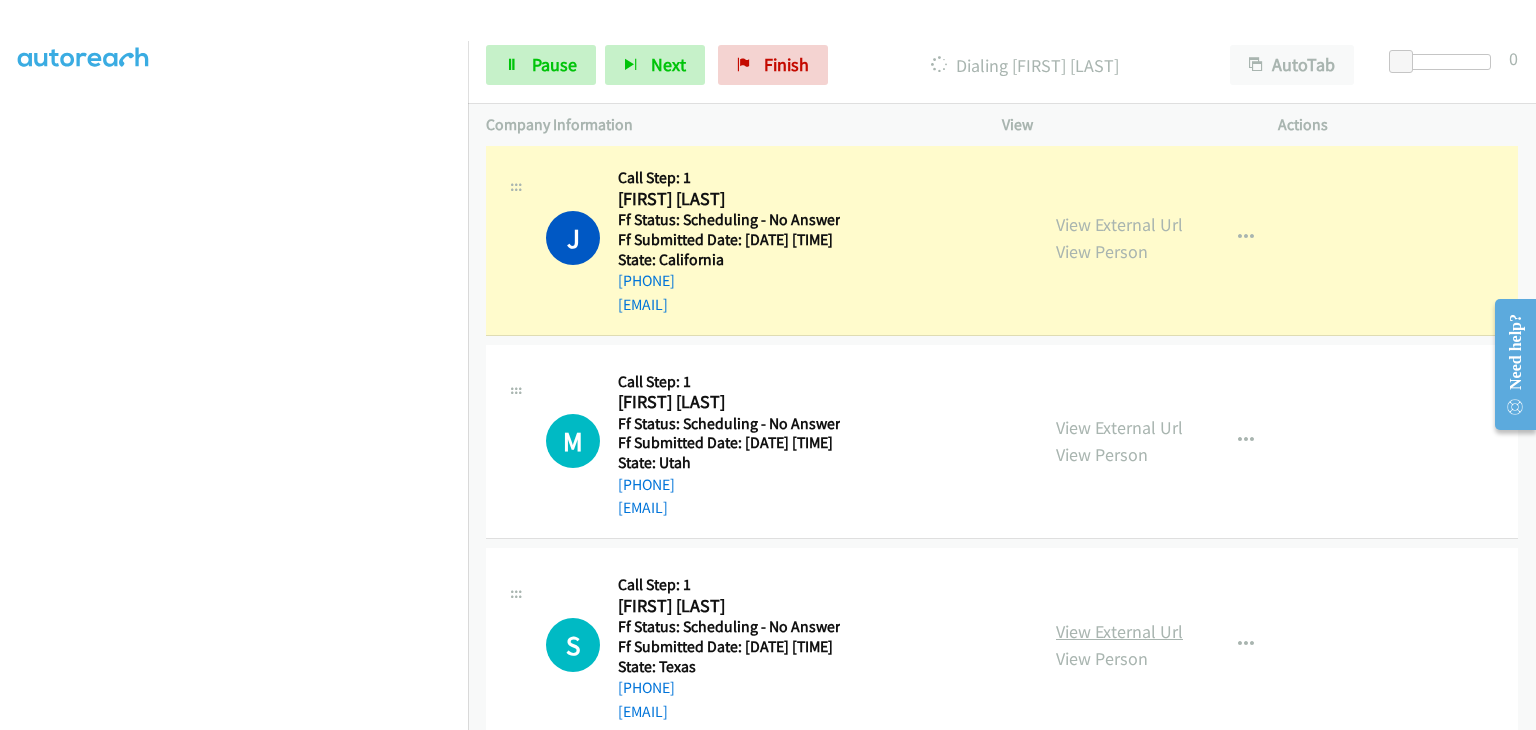 click on "View External Url" at bounding box center (1119, 631) 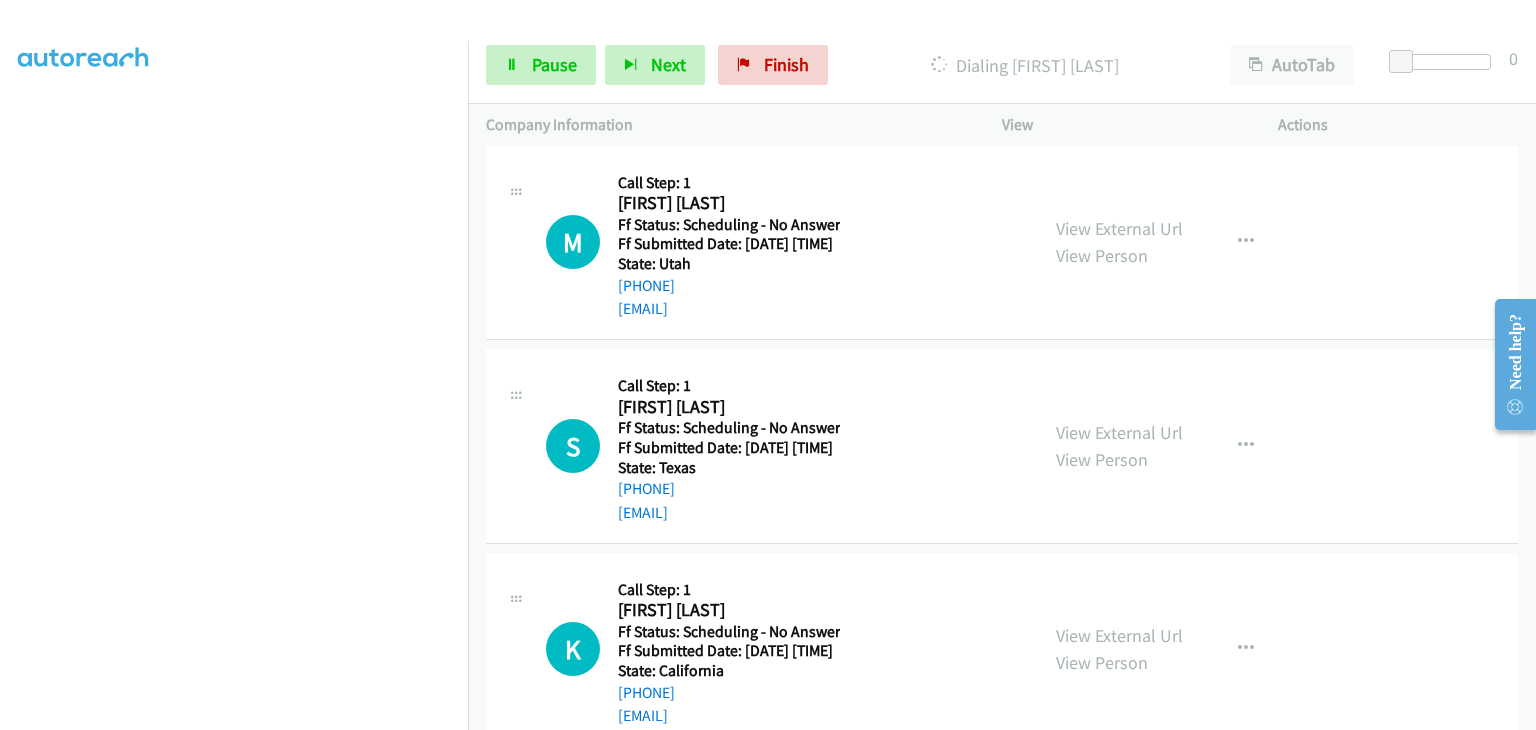 scroll, scrollTop: 3606, scrollLeft: 0, axis: vertical 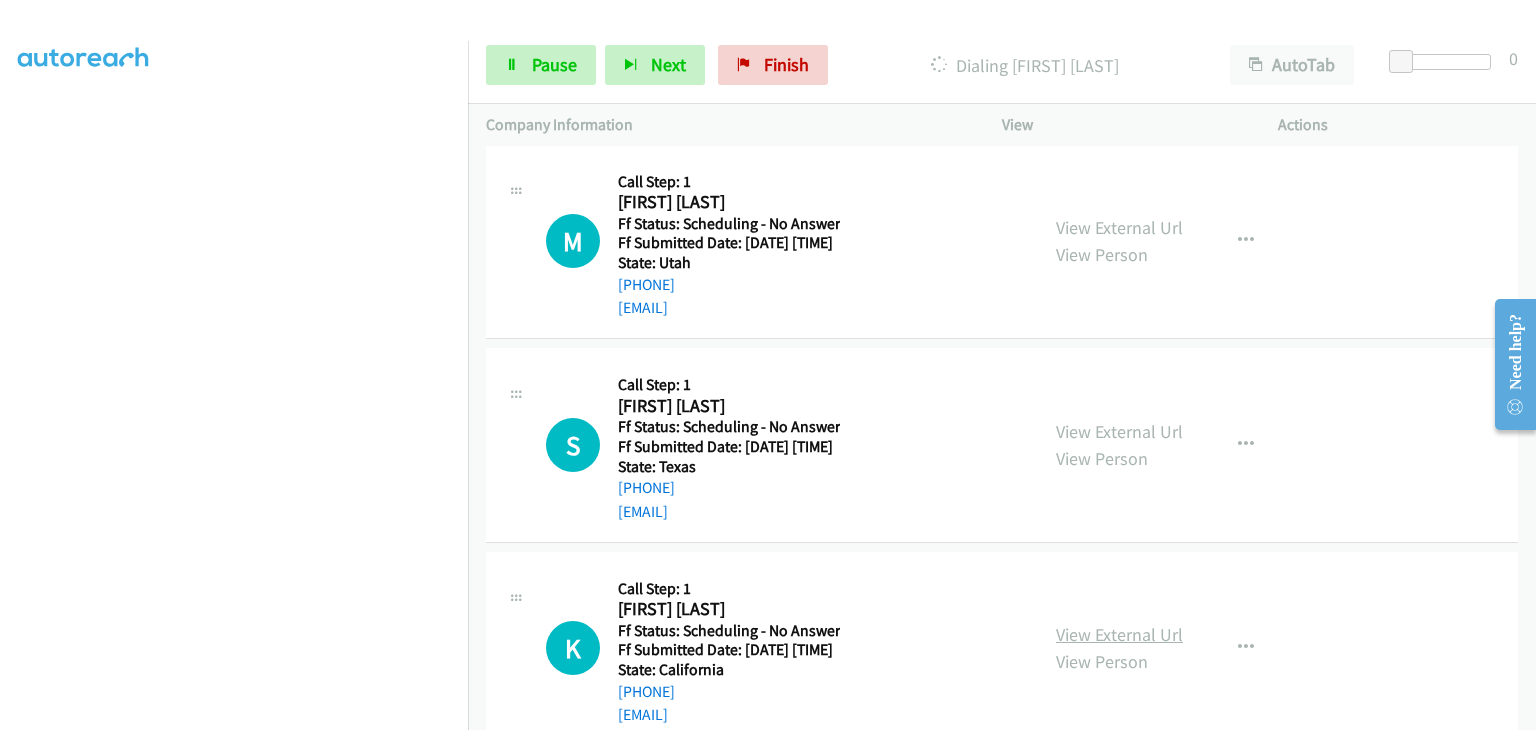 click on "View External Url" at bounding box center [1119, 634] 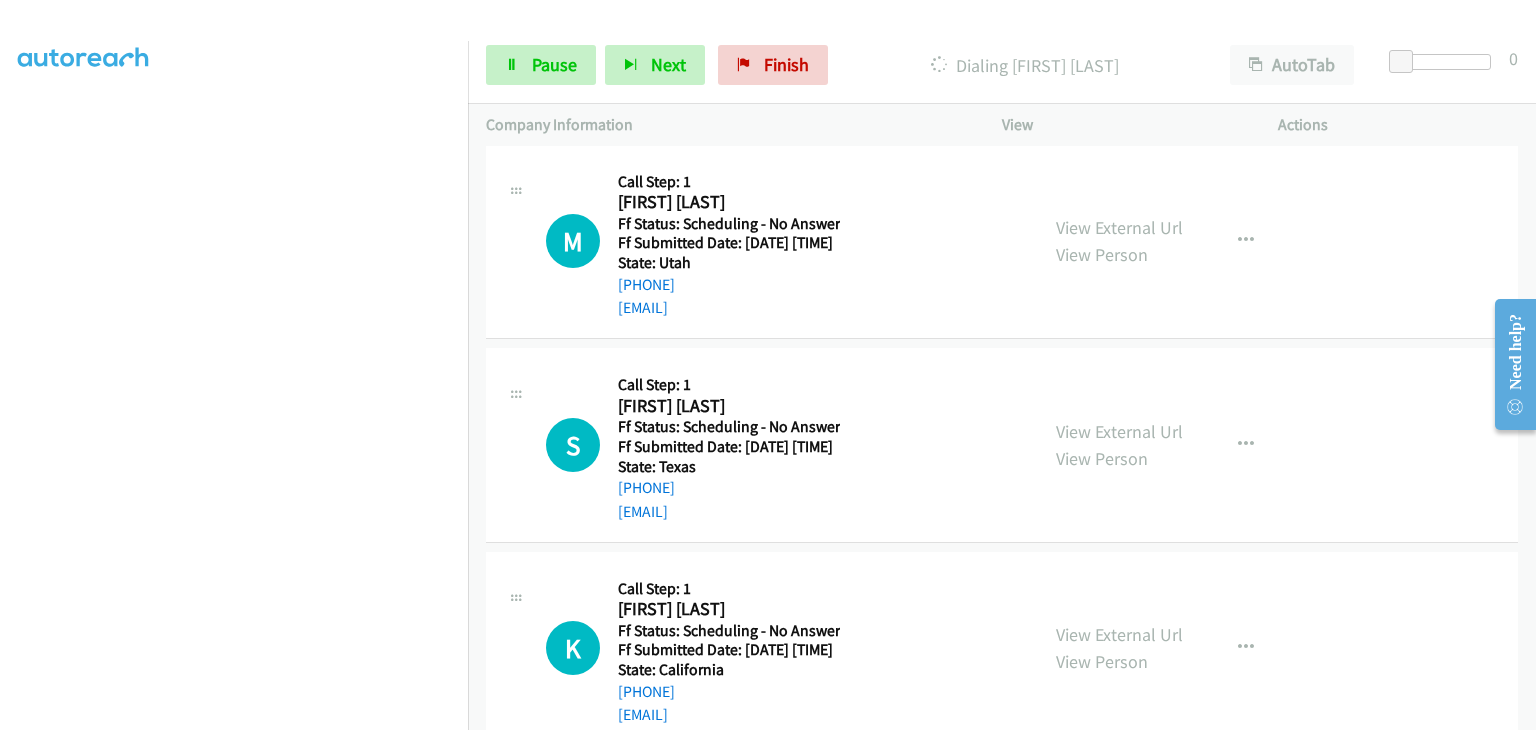 scroll, scrollTop: 392, scrollLeft: 0, axis: vertical 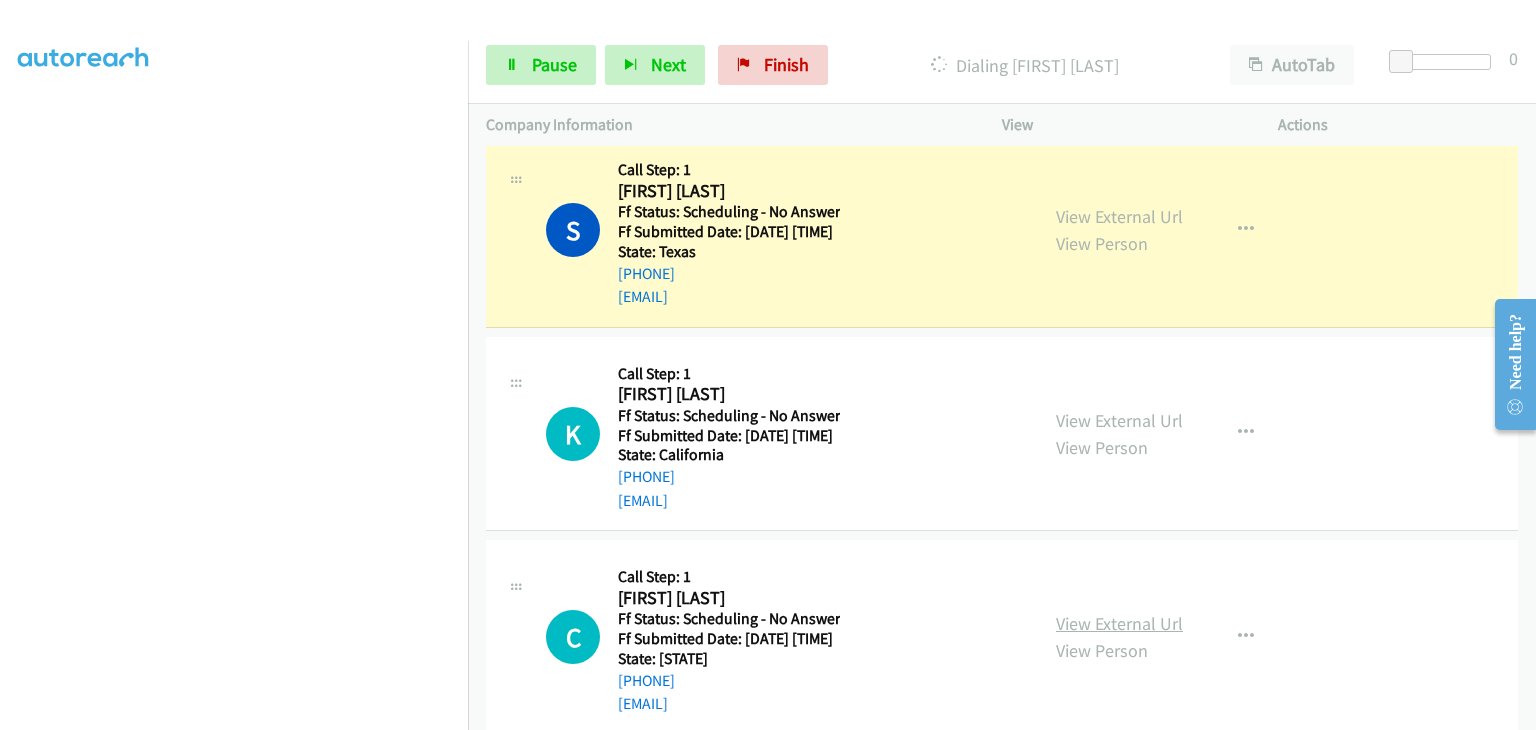 click on "View External Url" at bounding box center [1119, 623] 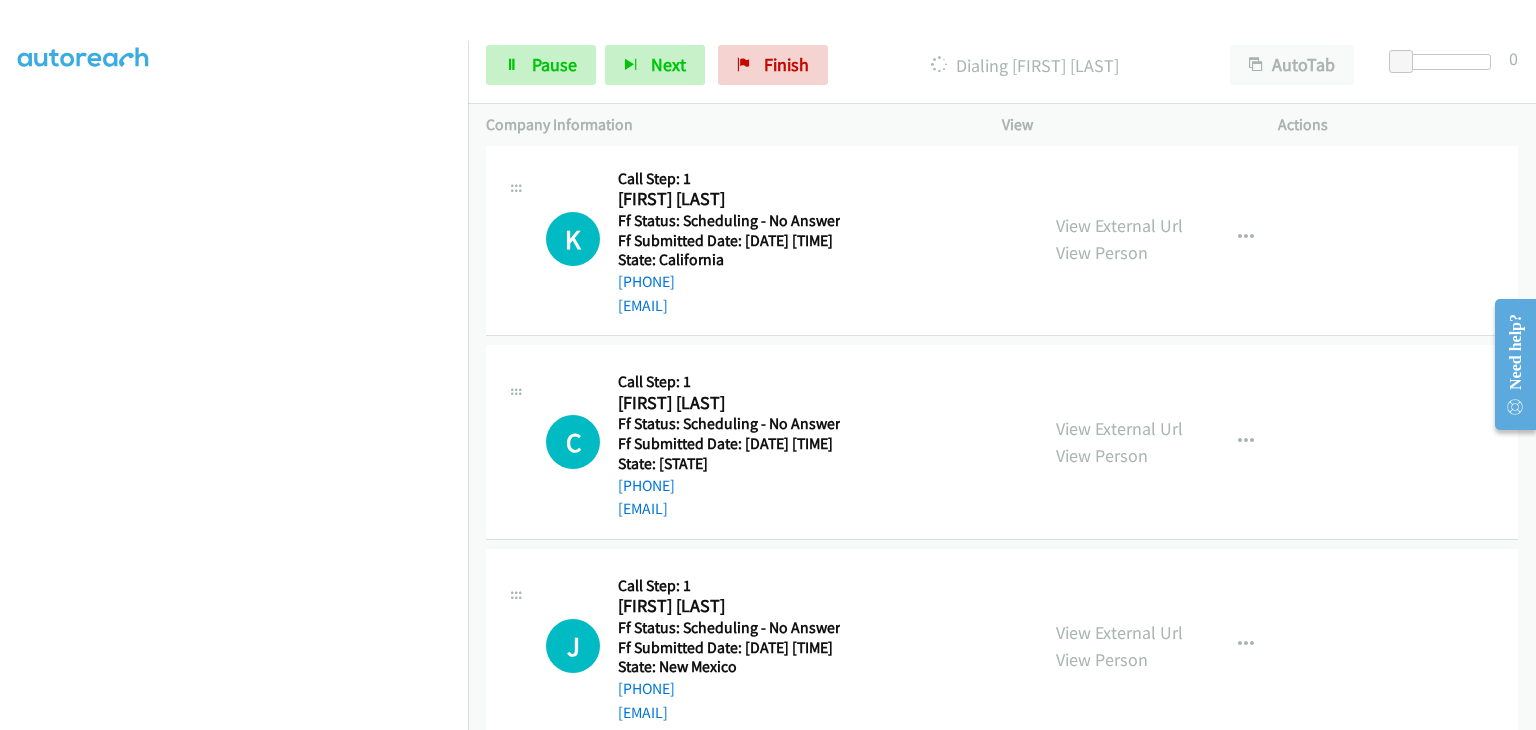scroll, scrollTop: 4106, scrollLeft: 0, axis: vertical 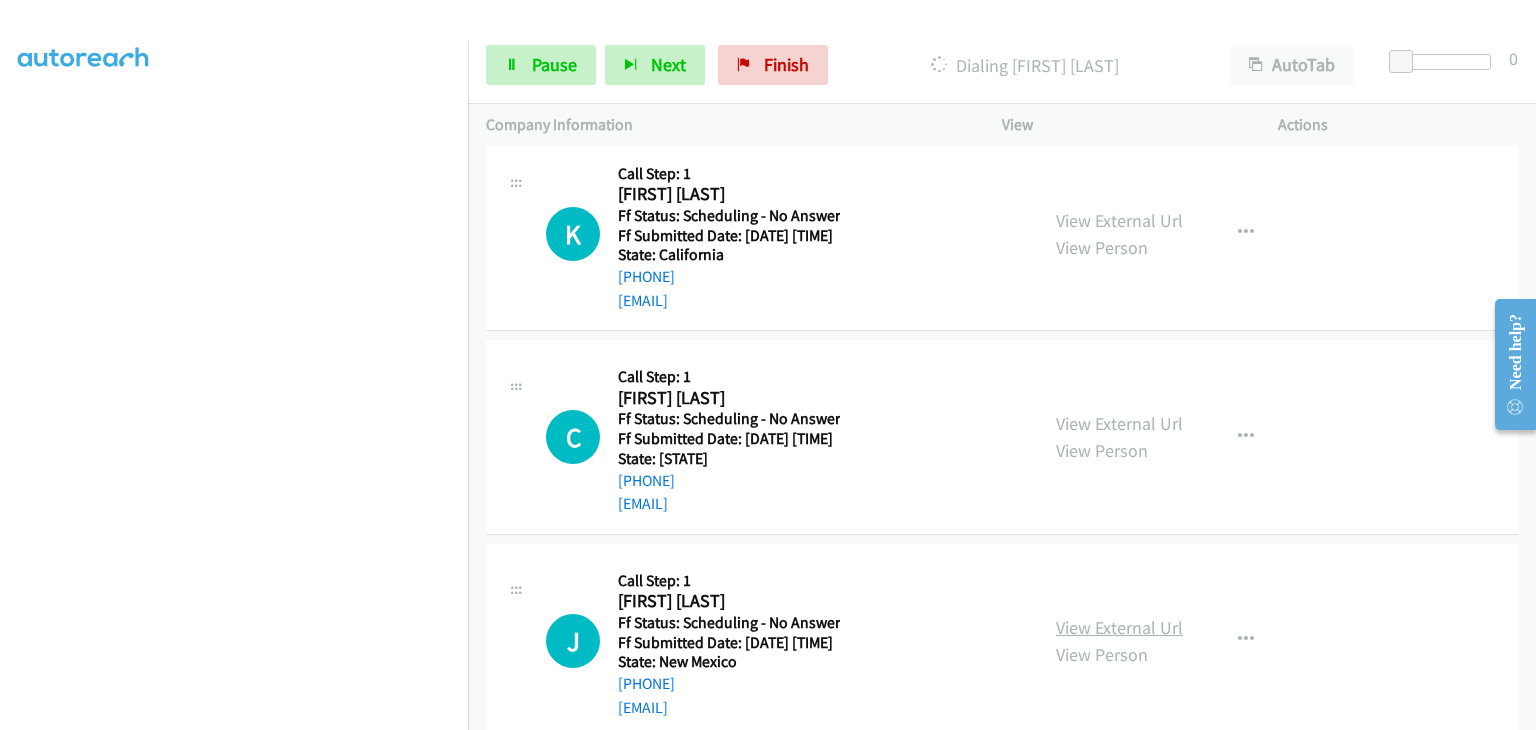 click on "View External Url" at bounding box center (1119, 627) 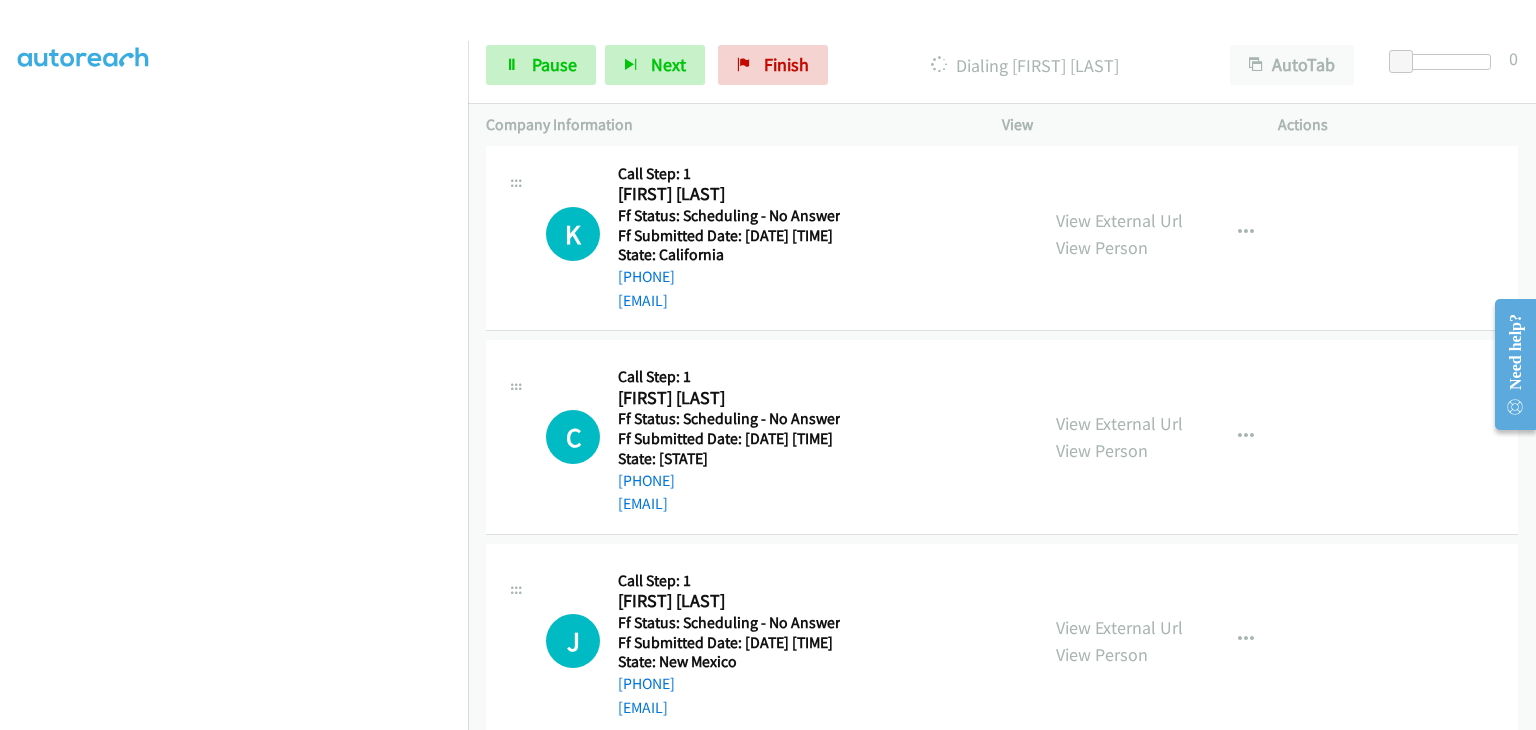 scroll, scrollTop: 0, scrollLeft: 0, axis: both 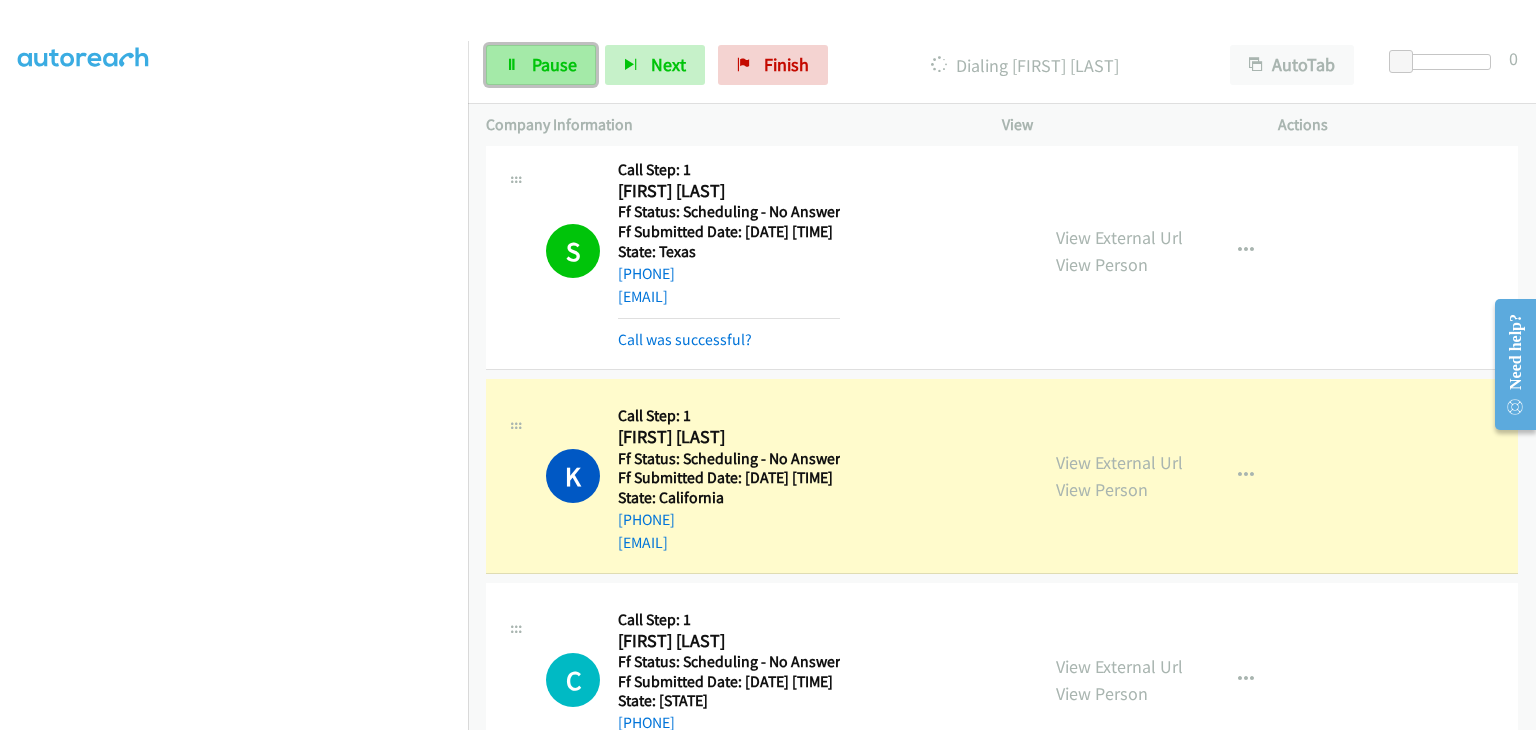 click on "Pause" at bounding box center (541, 65) 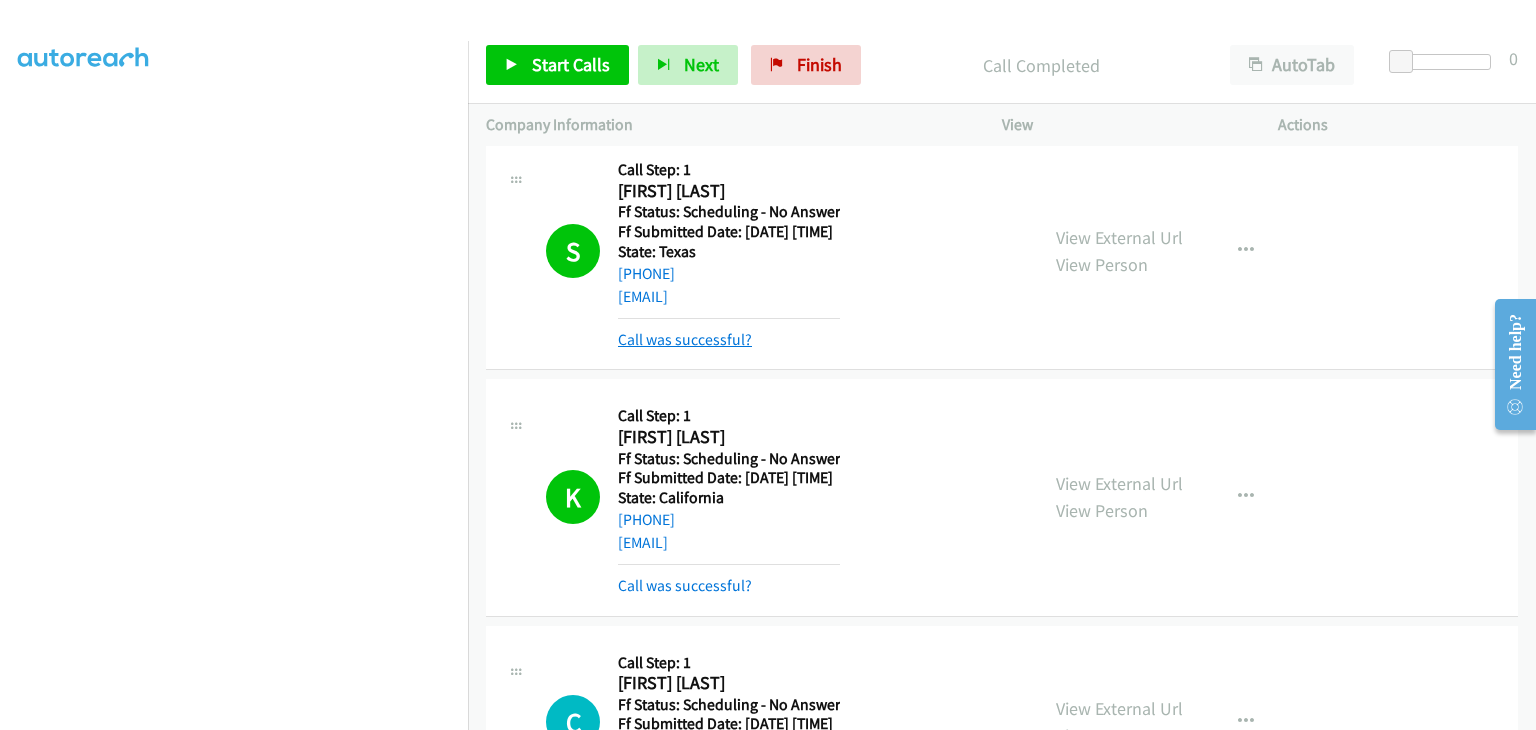 click on "Call was successful?" at bounding box center (685, 339) 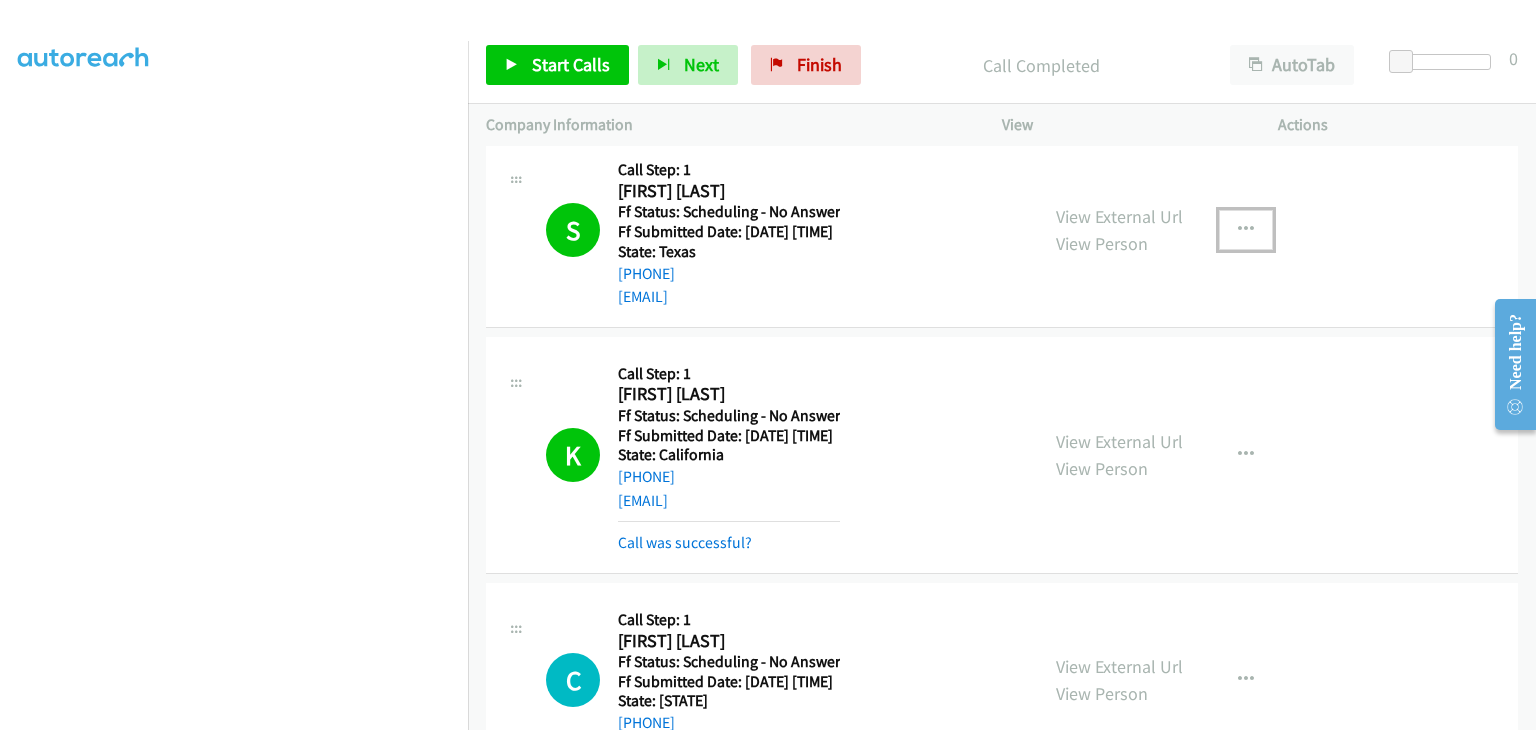click at bounding box center (1246, 230) 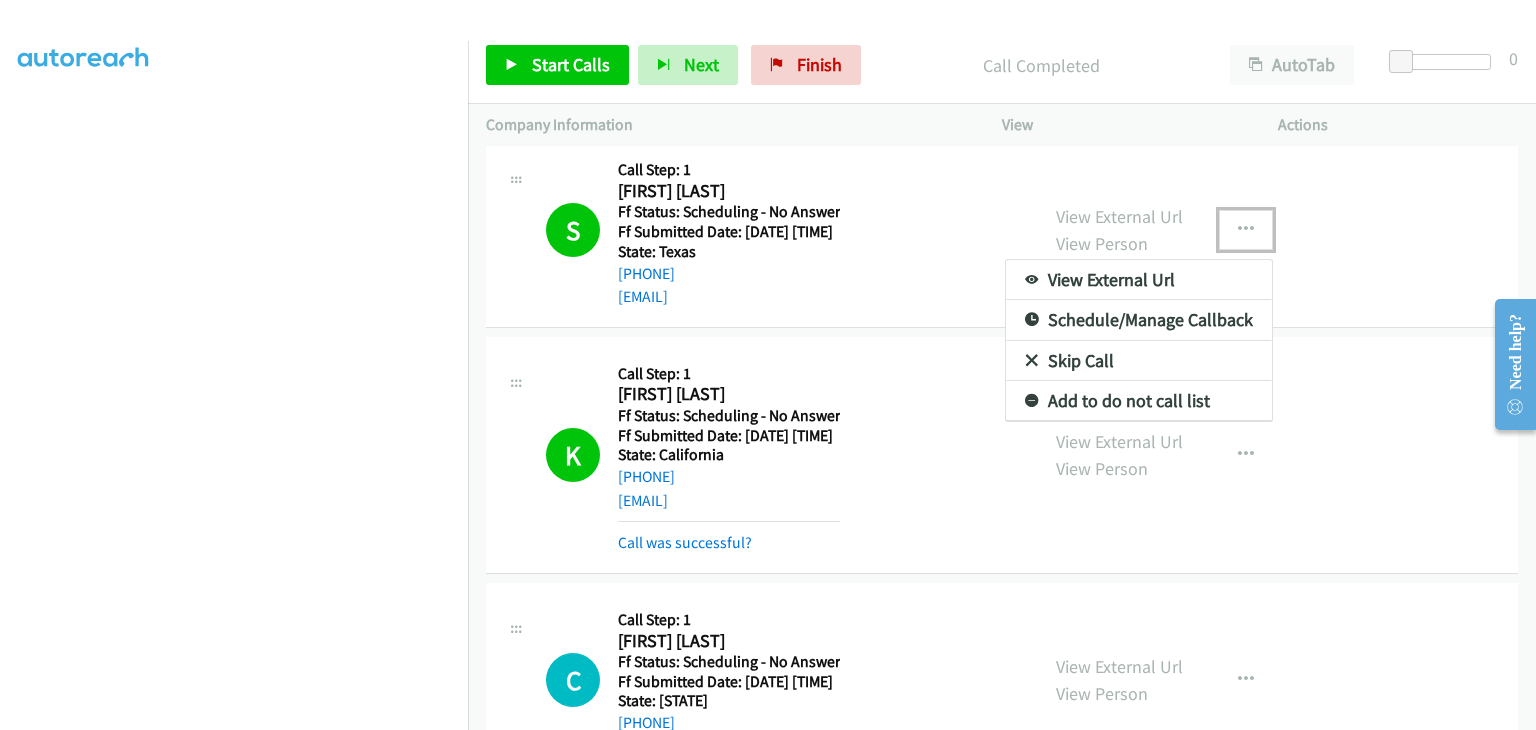 click on "Add to do not call list" at bounding box center [1139, 401] 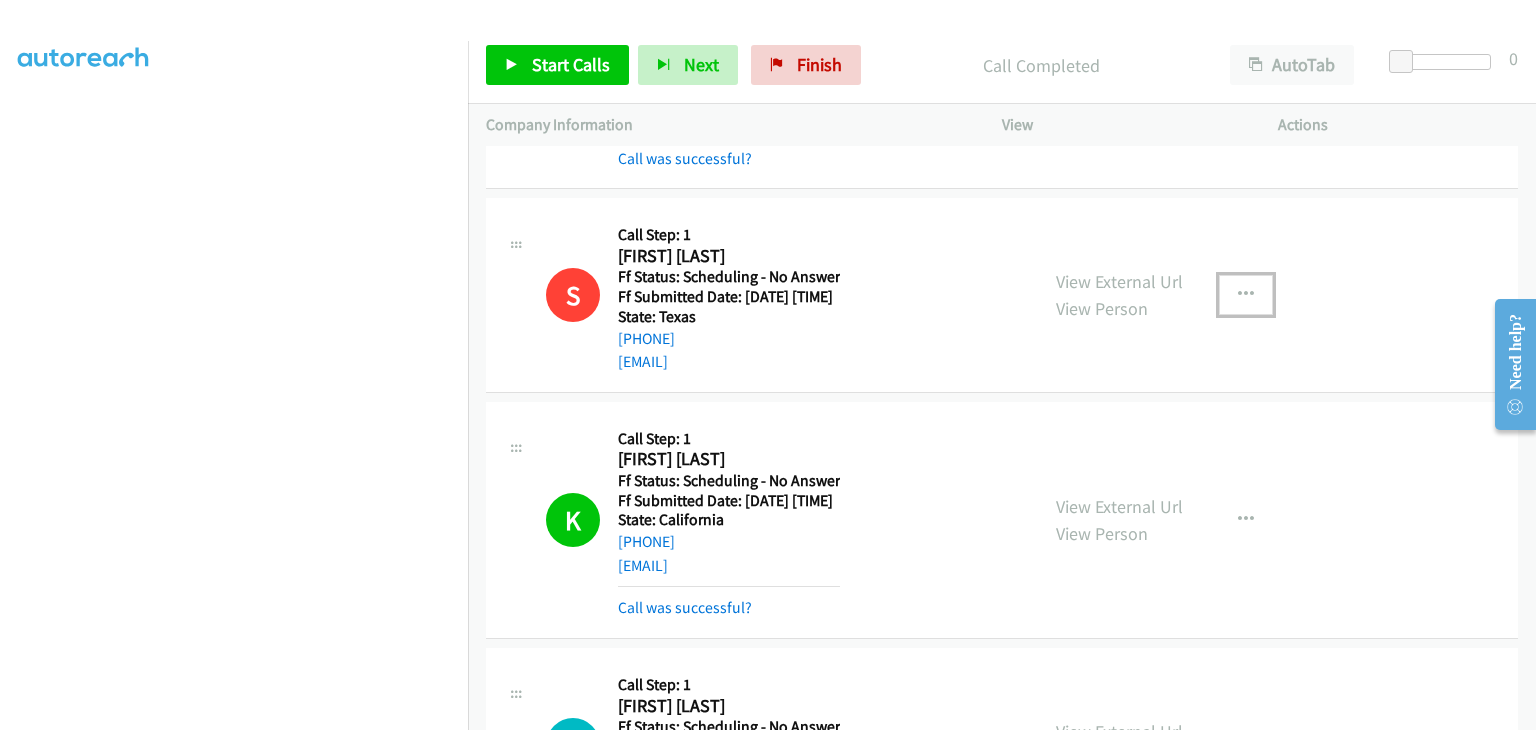 scroll, scrollTop: 3806, scrollLeft: 0, axis: vertical 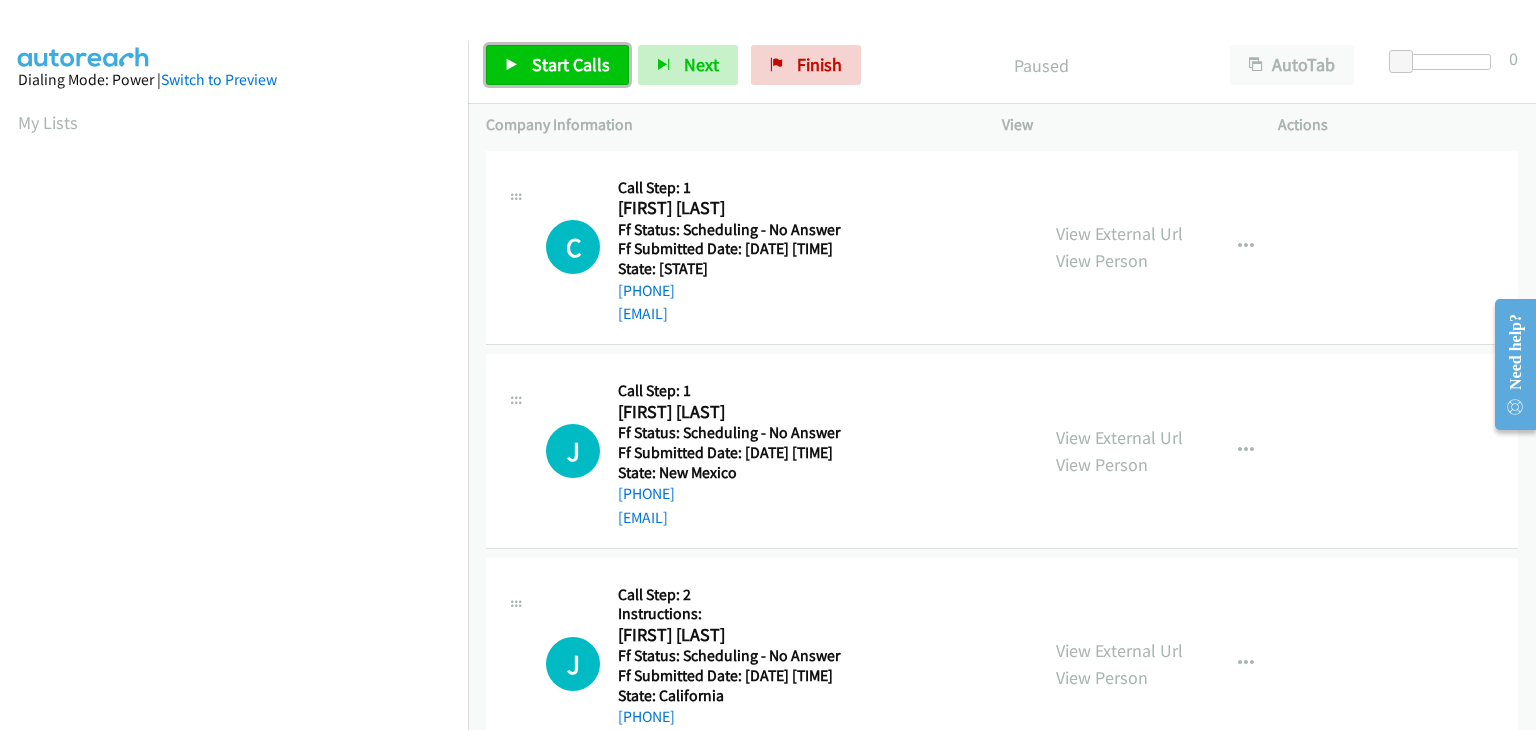 drag, startPoint x: 556, startPoint y: 62, endPoint x: 585, endPoint y: 69, distance: 29.832869 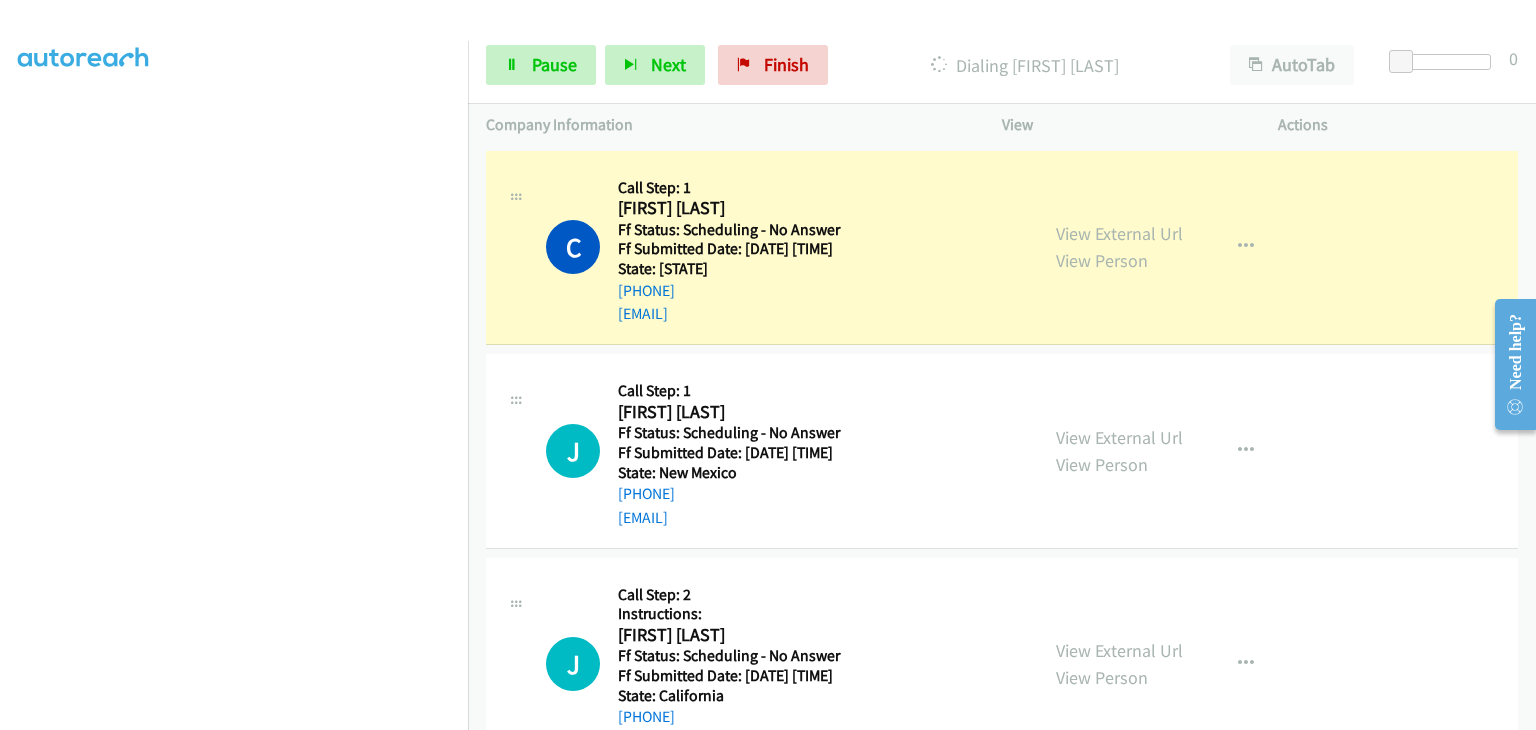 scroll, scrollTop: 392, scrollLeft: 0, axis: vertical 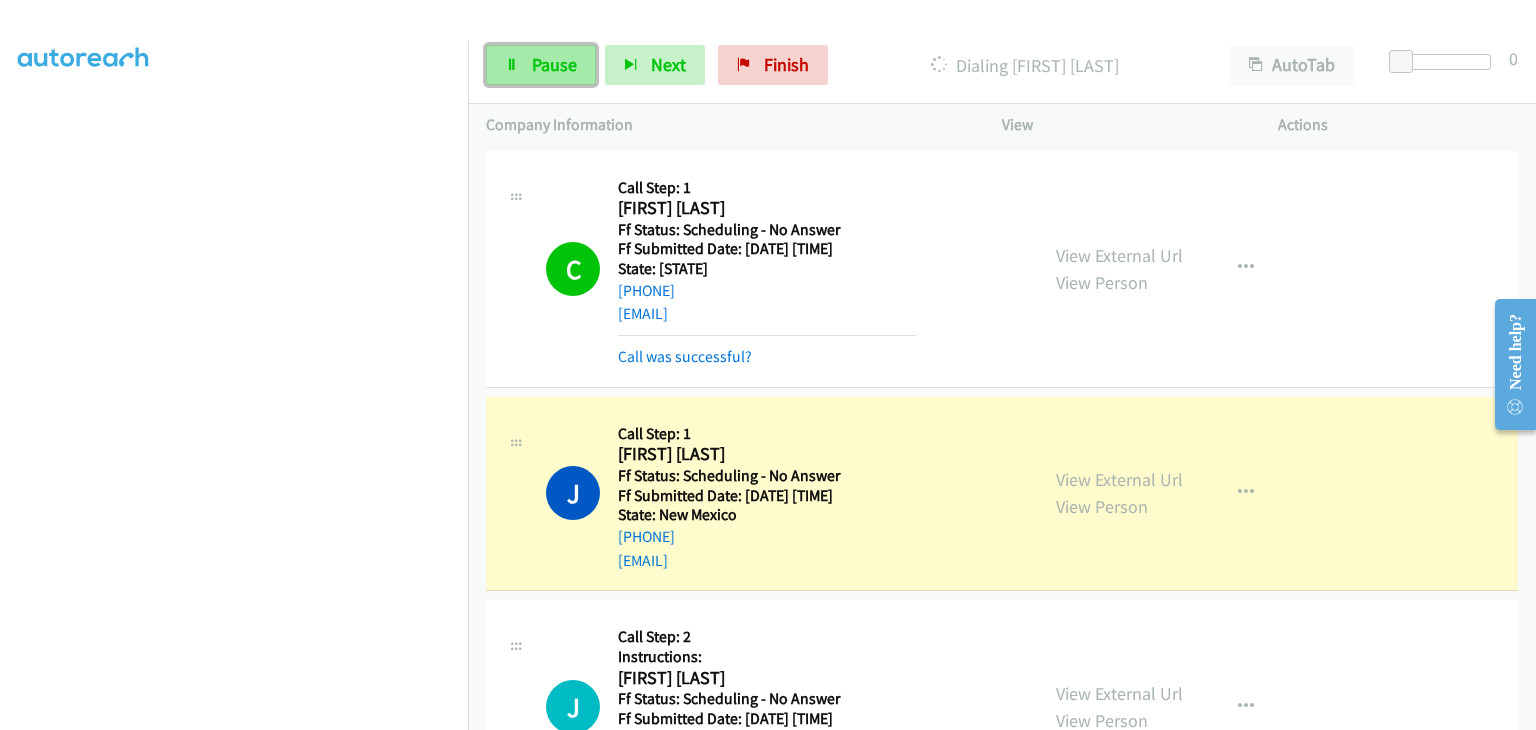 click on "Pause" at bounding box center [554, 64] 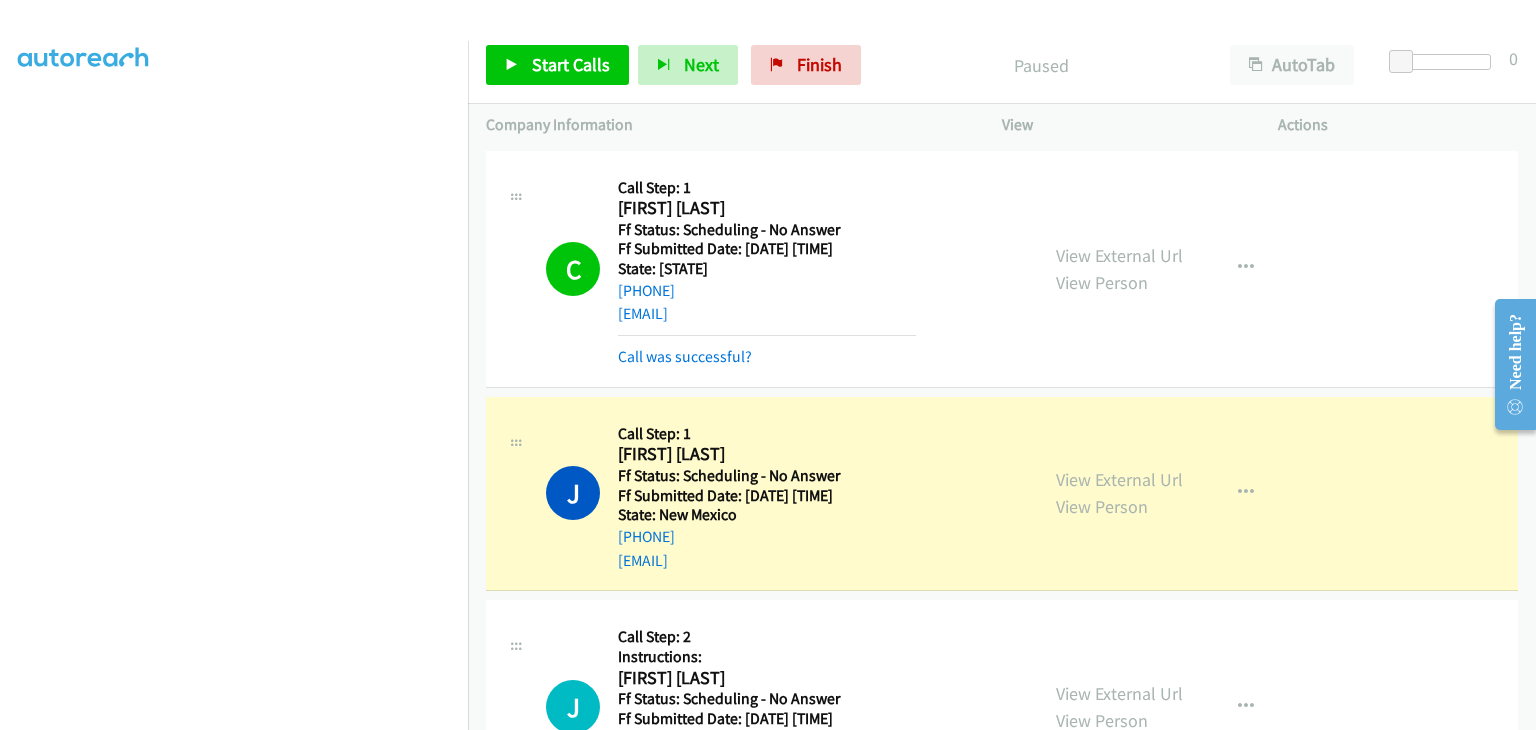 scroll, scrollTop: 392, scrollLeft: 0, axis: vertical 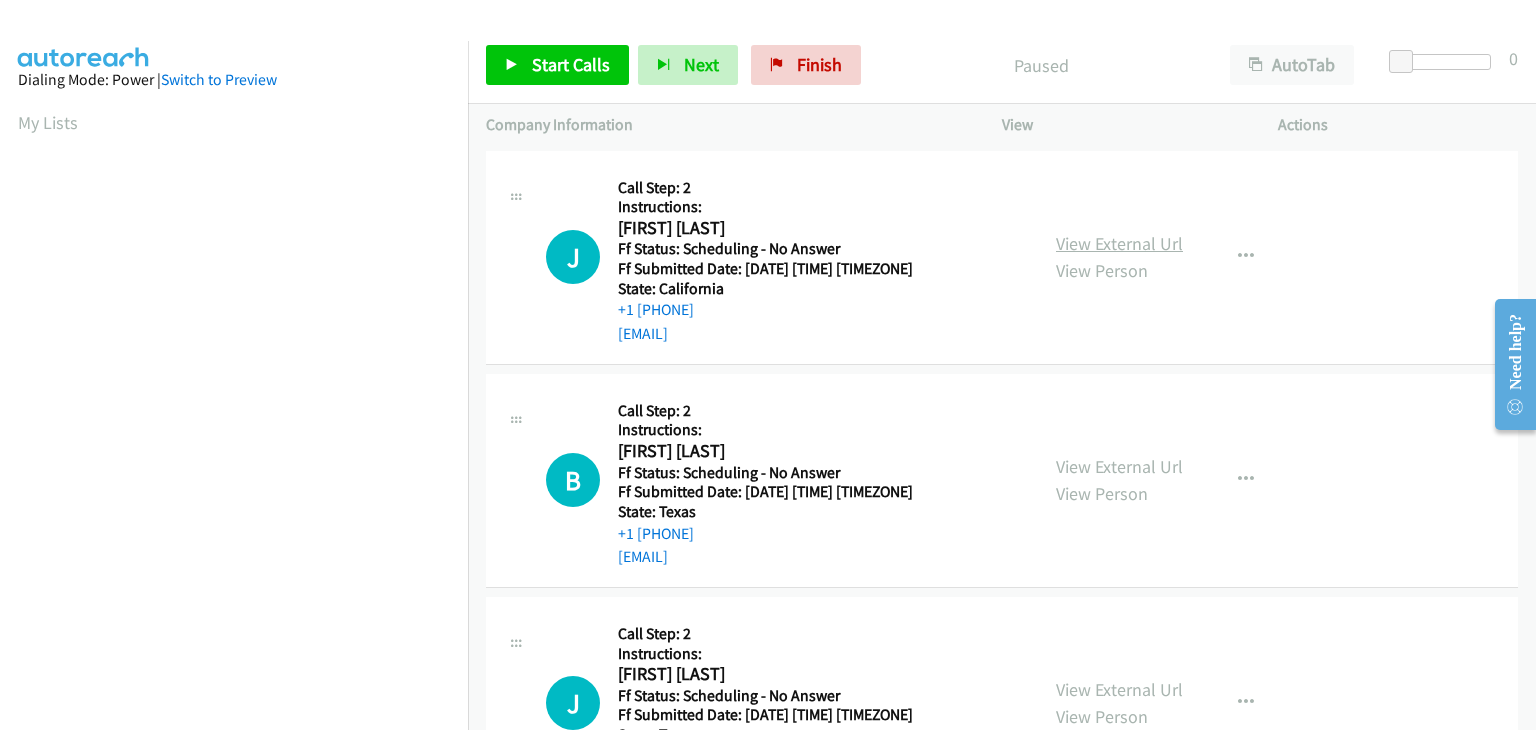 click on "View External Url" at bounding box center (1119, 243) 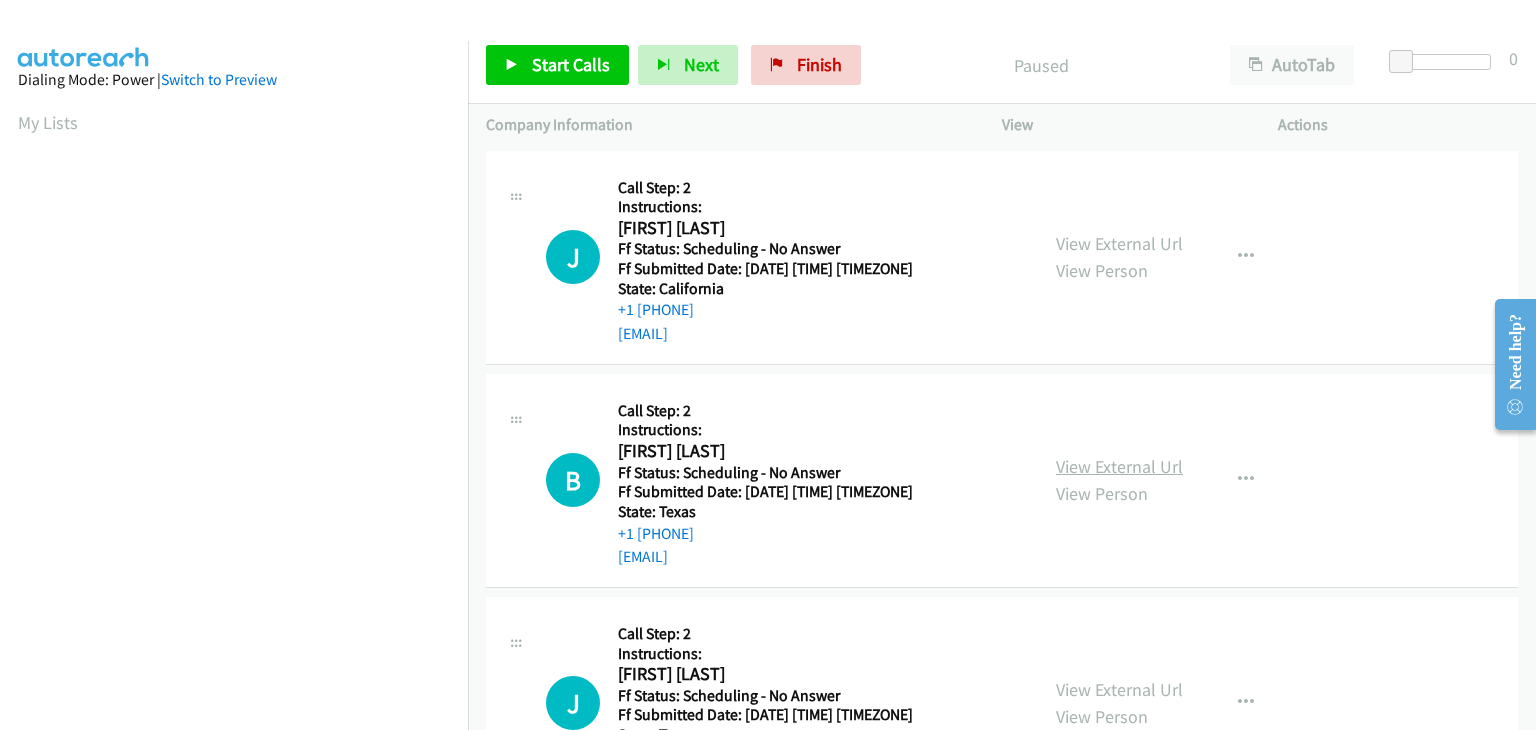 click on "View External Url" at bounding box center [1119, 466] 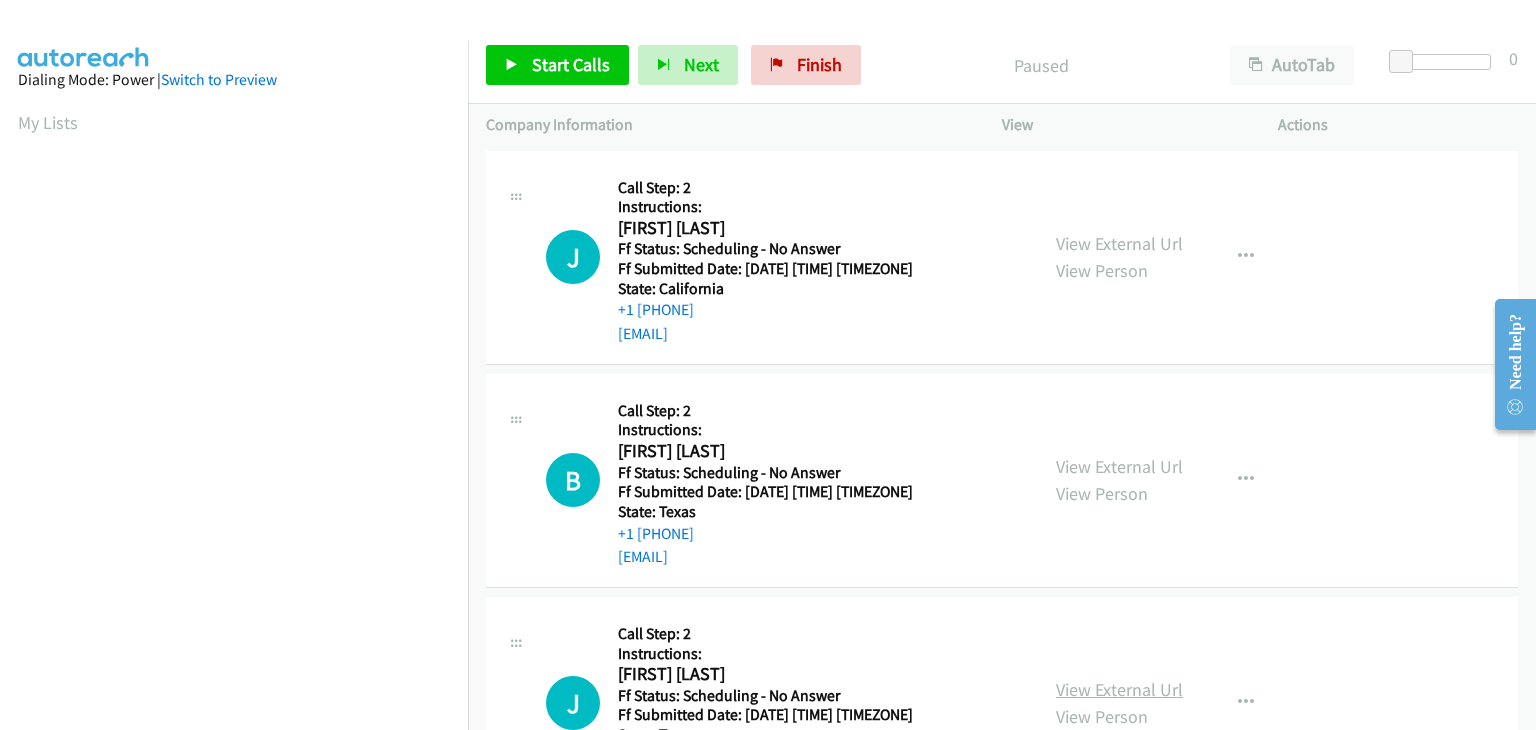 click on "View External Url" at bounding box center (1119, 689) 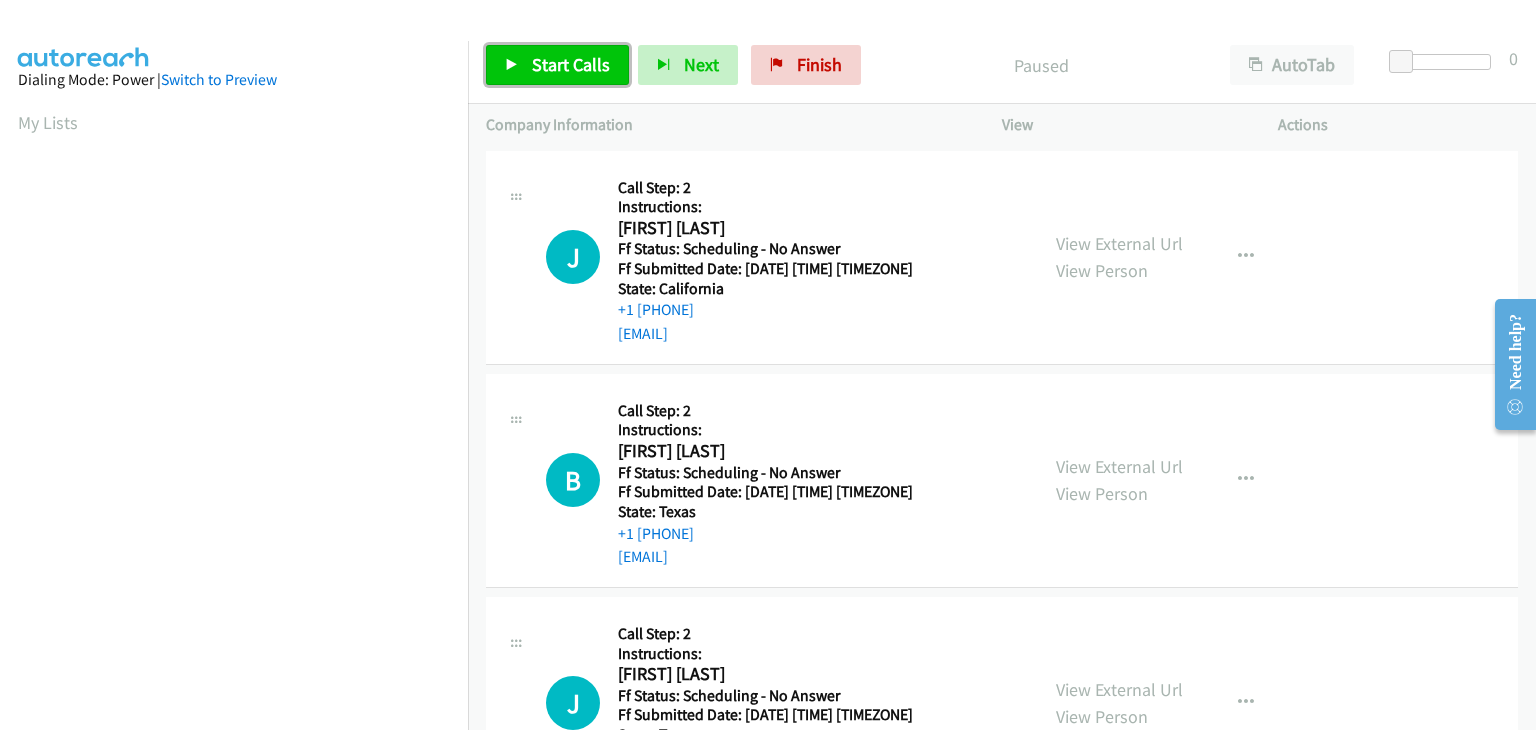 drag, startPoint x: 535, startPoint y: 57, endPoint x: 688, endPoint y: 86, distance: 155.72412 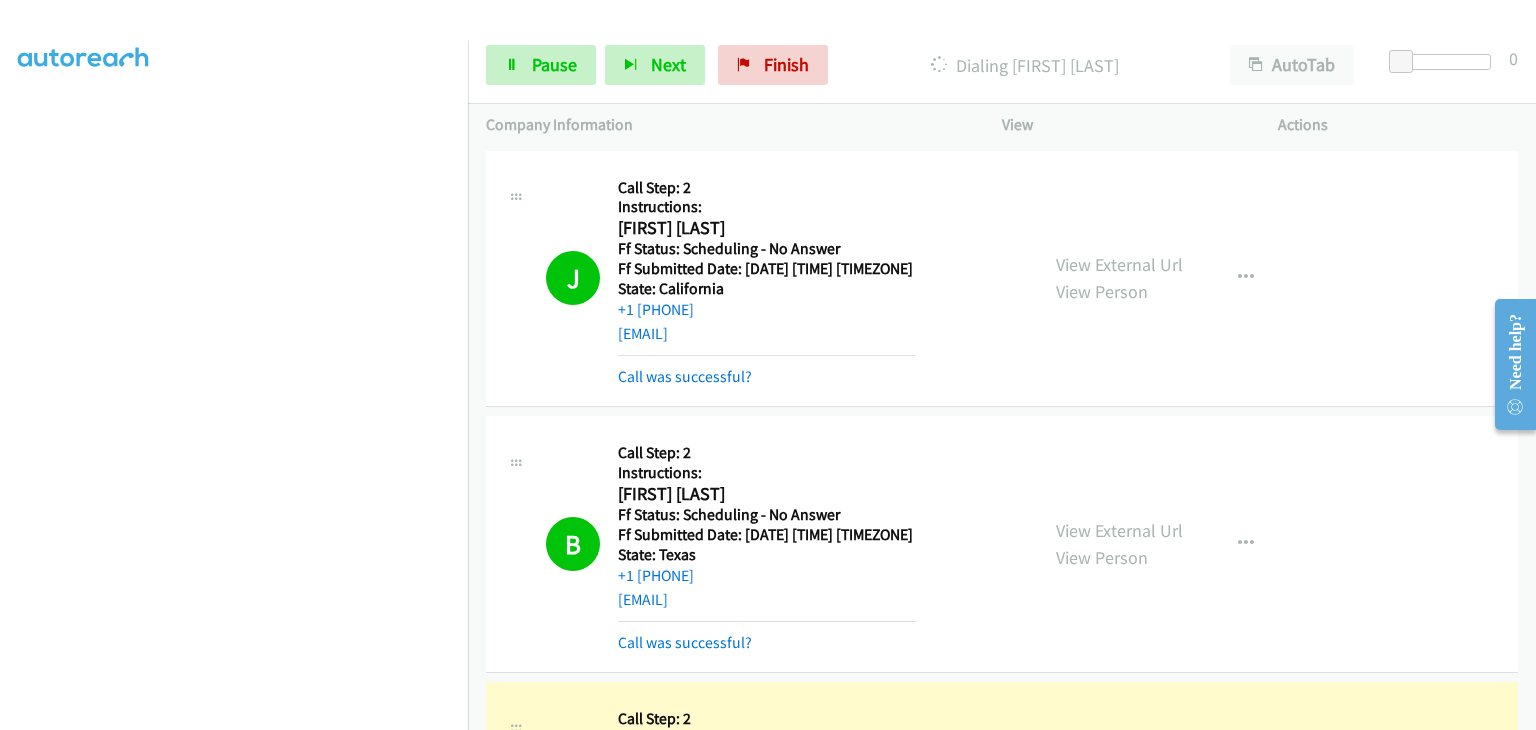 scroll, scrollTop: 392, scrollLeft: 0, axis: vertical 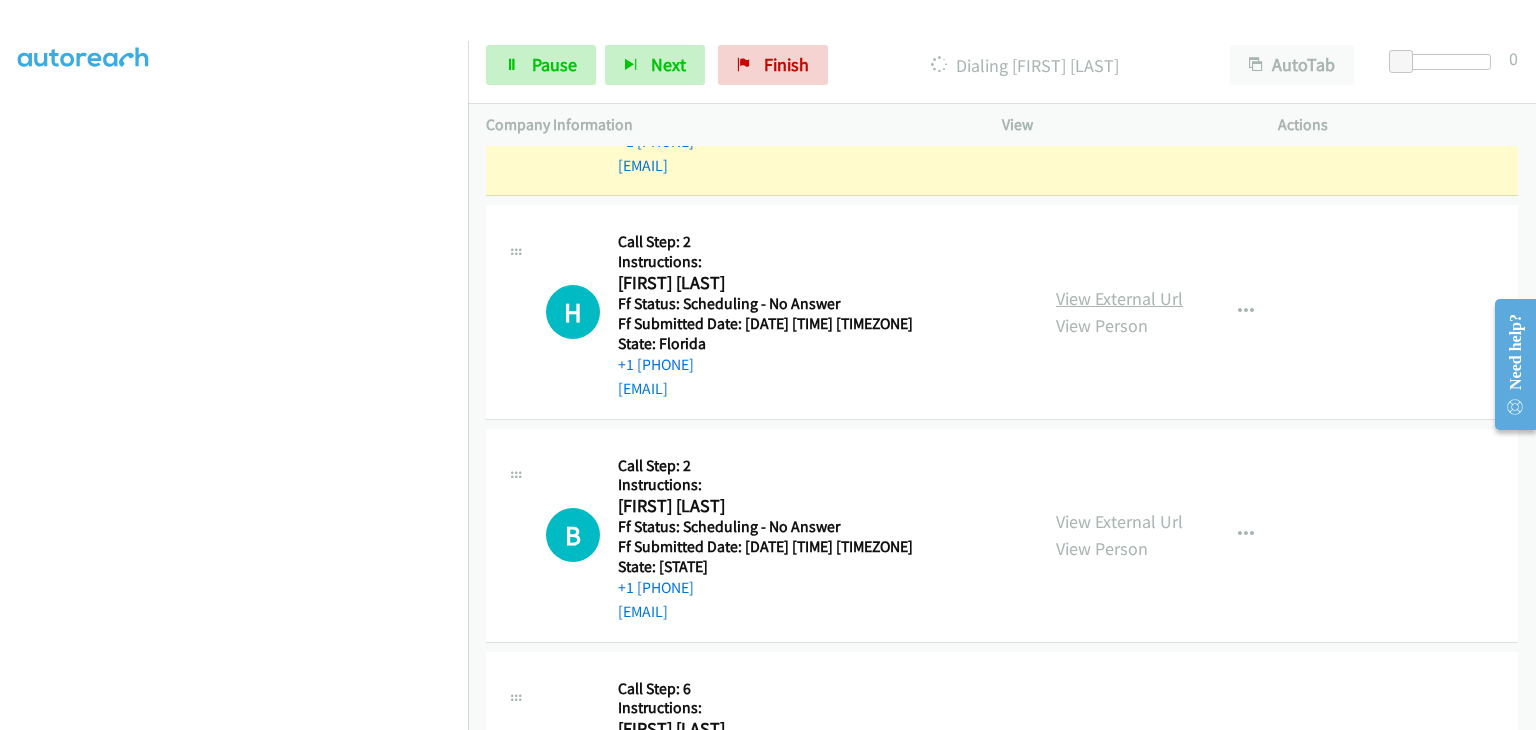 click on "View External Url" at bounding box center [1119, 298] 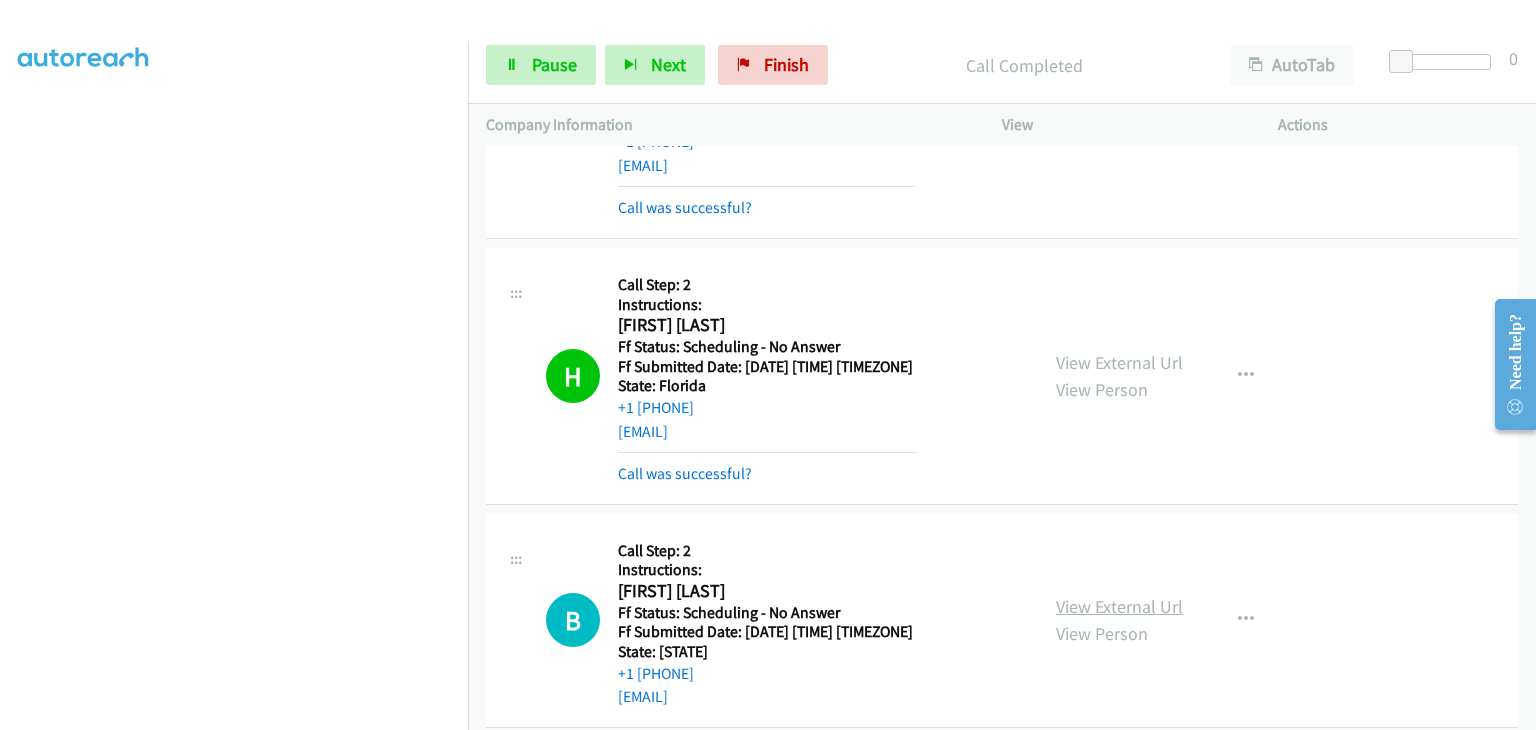 click on "View External Url" at bounding box center [1119, 606] 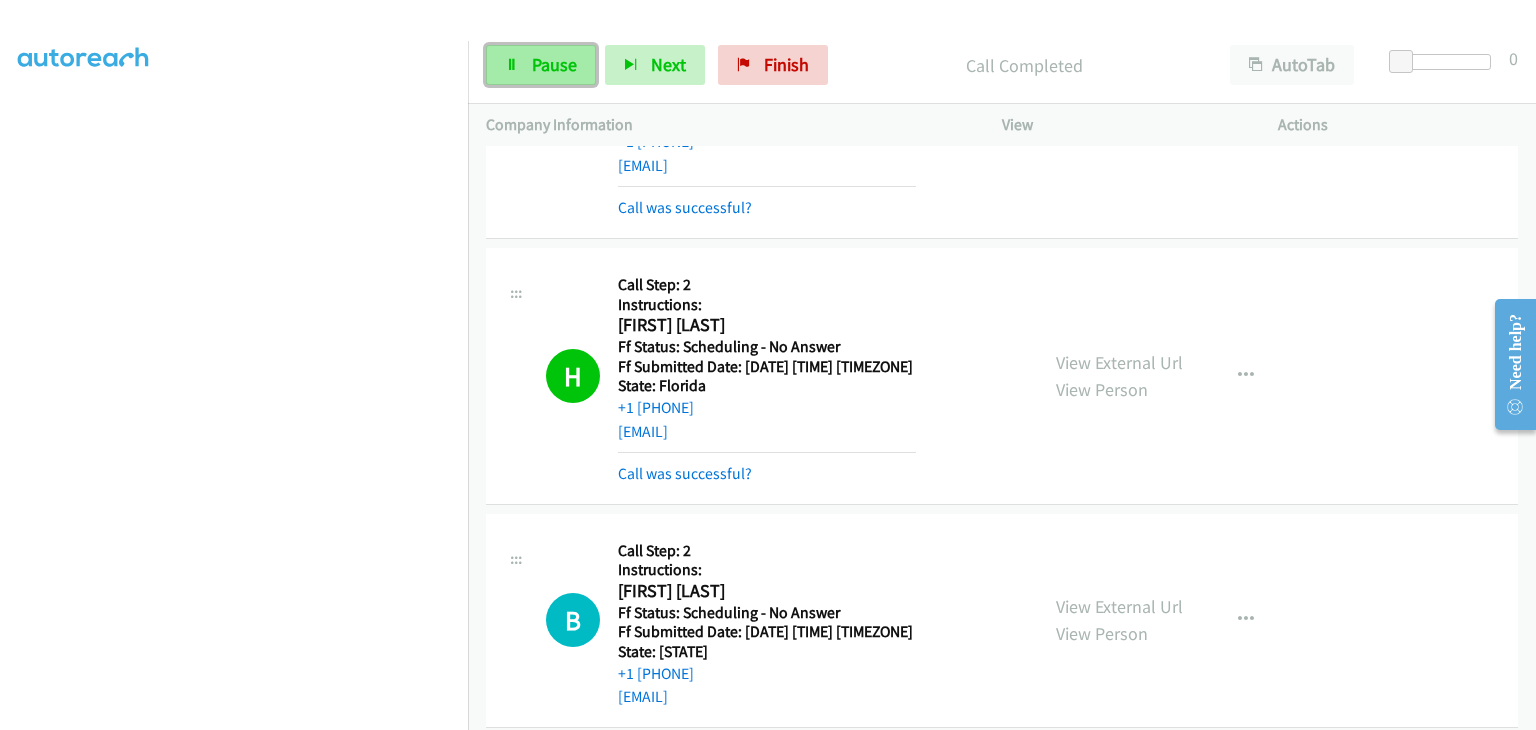click on "Pause" at bounding box center [554, 64] 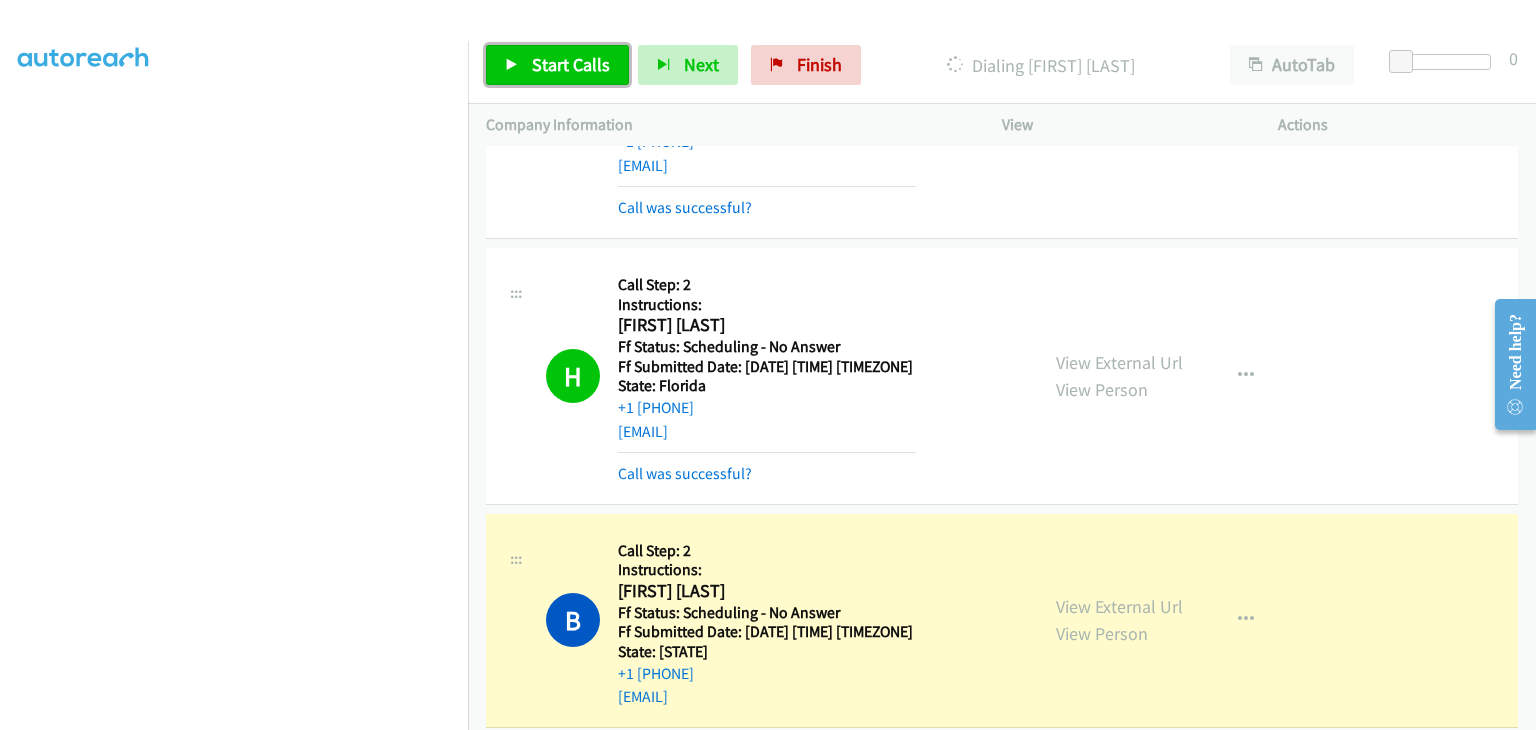 click on "Start Calls" at bounding box center (571, 64) 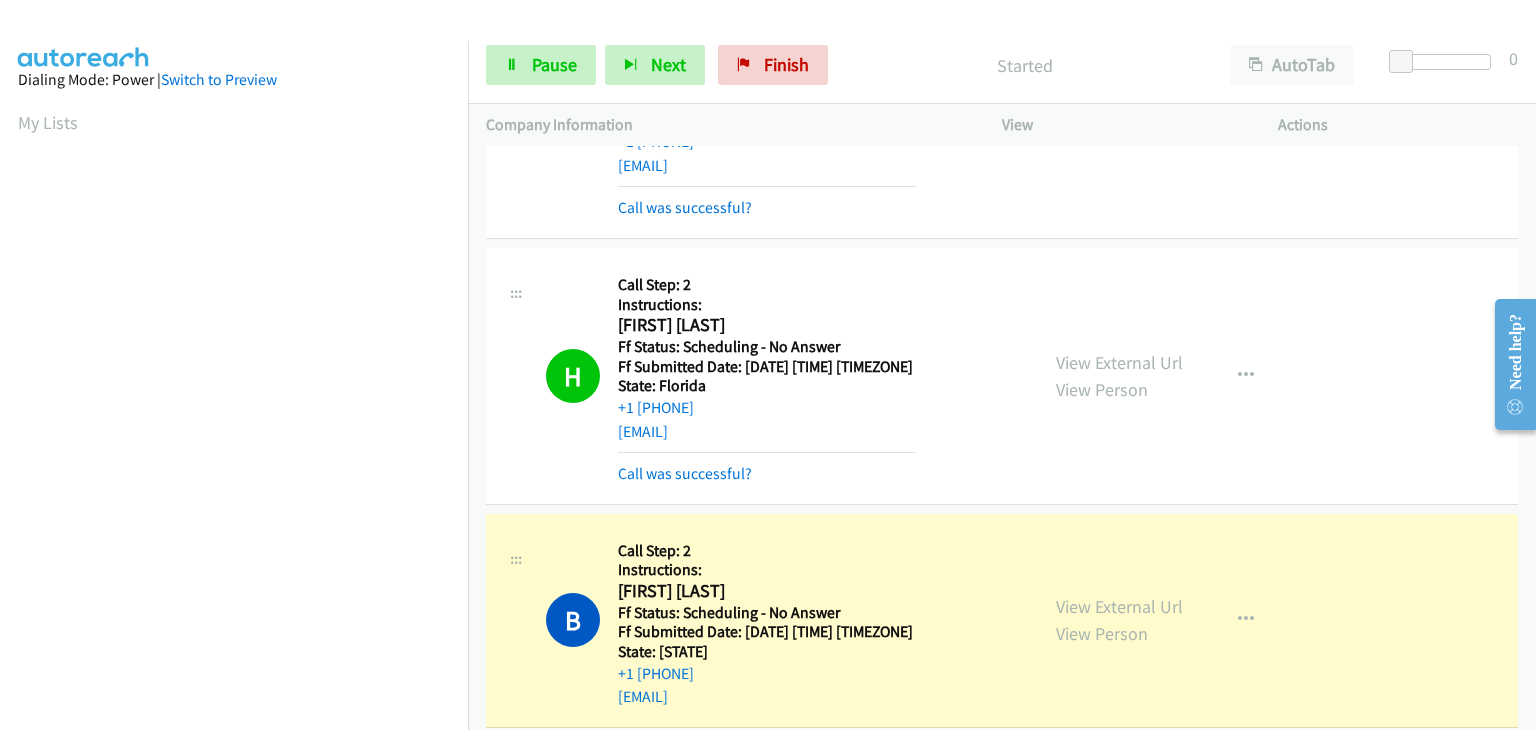 scroll, scrollTop: 392, scrollLeft: 0, axis: vertical 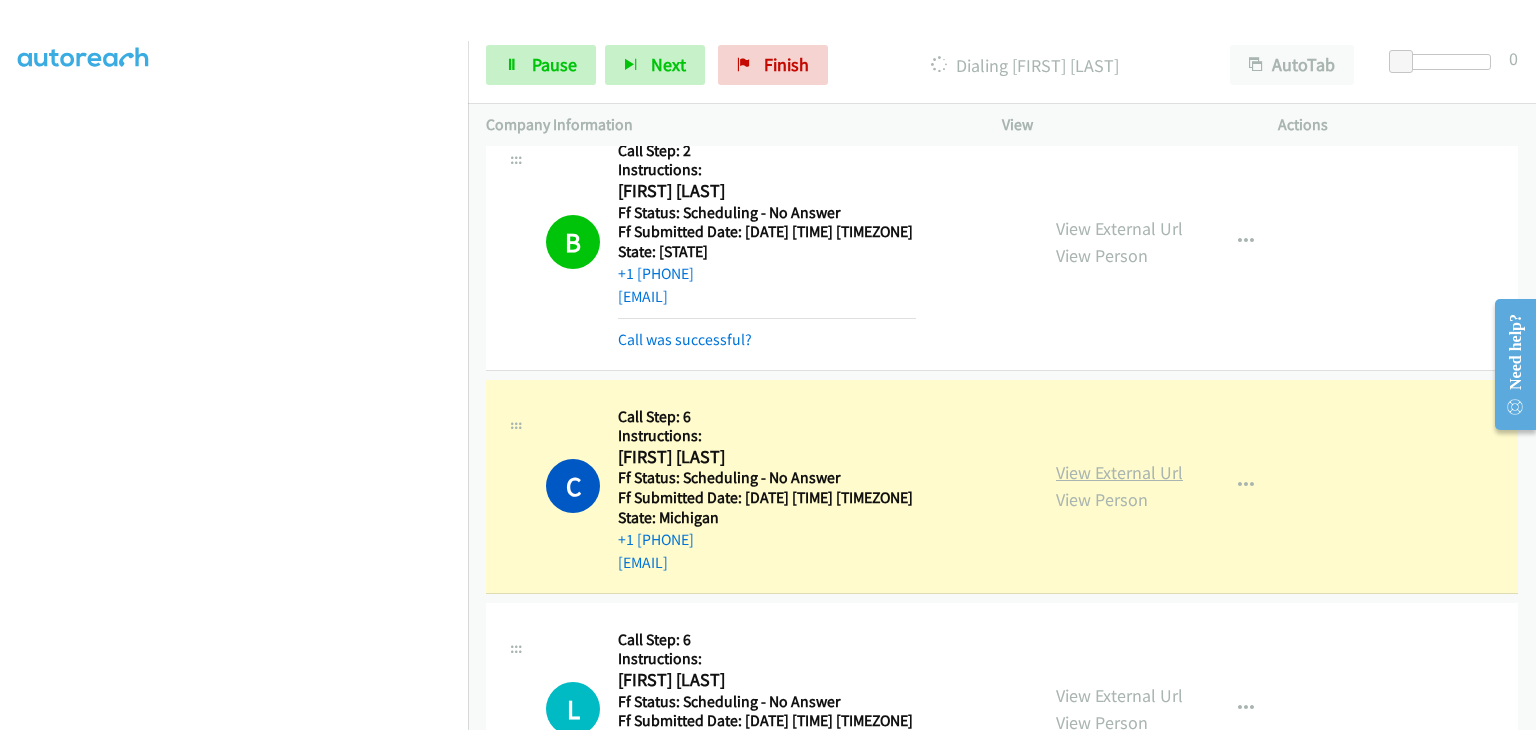 click on "View External Url" at bounding box center [1119, 472] 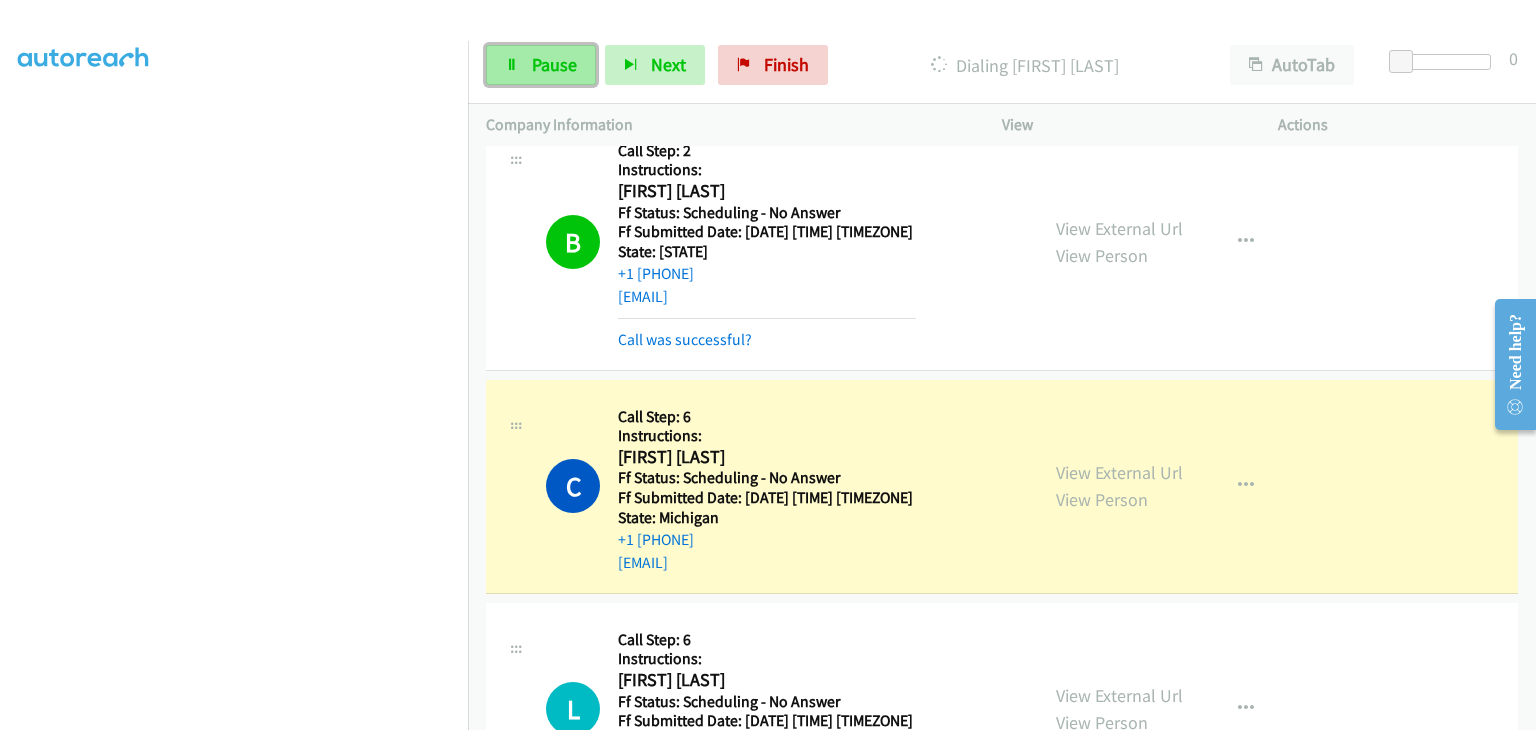 click on "Pause" at bounding box center [541, 65] 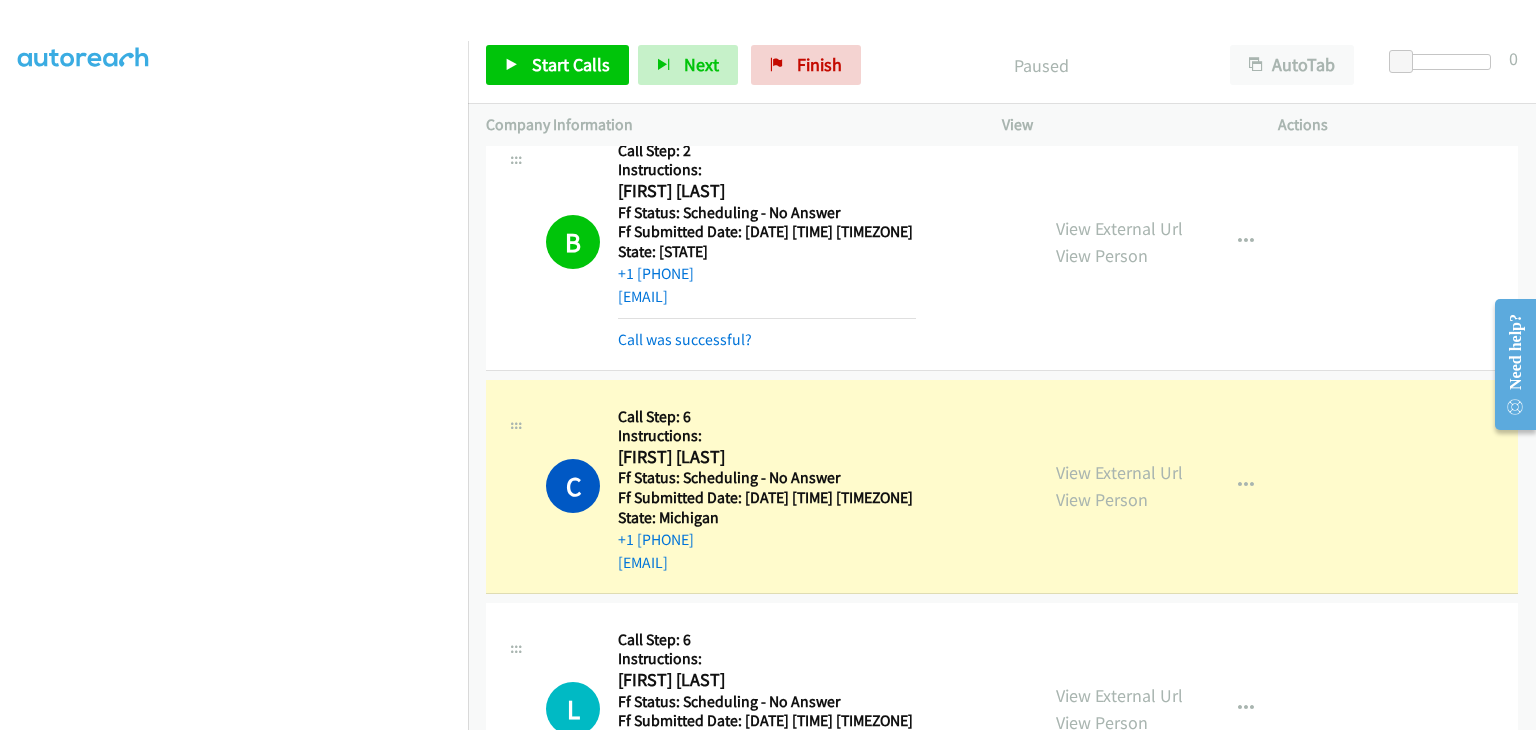 scroll, scrollTop: 392, scrollLeft: 0, axis: vertical 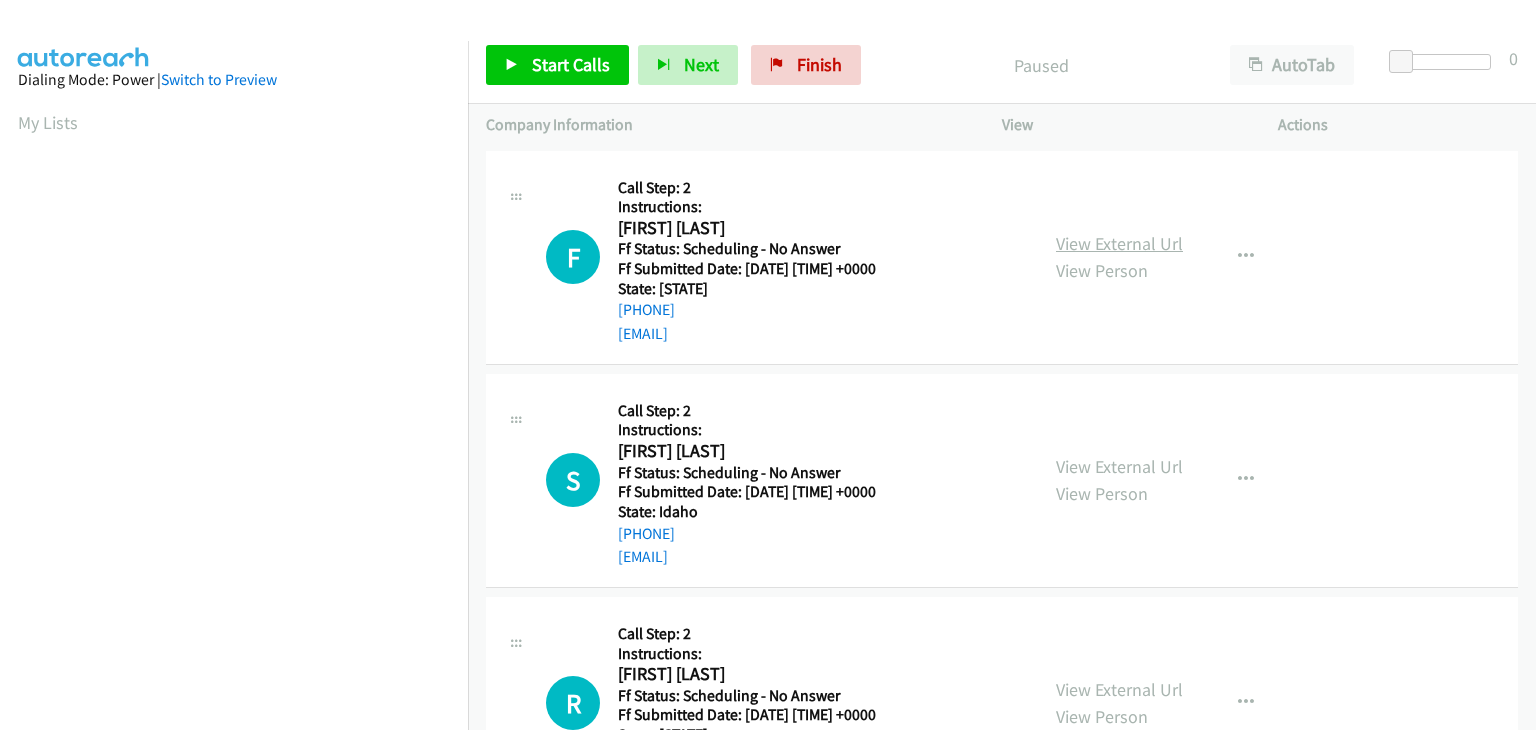 click on "View External Url" at bounding box center [1119, 243] 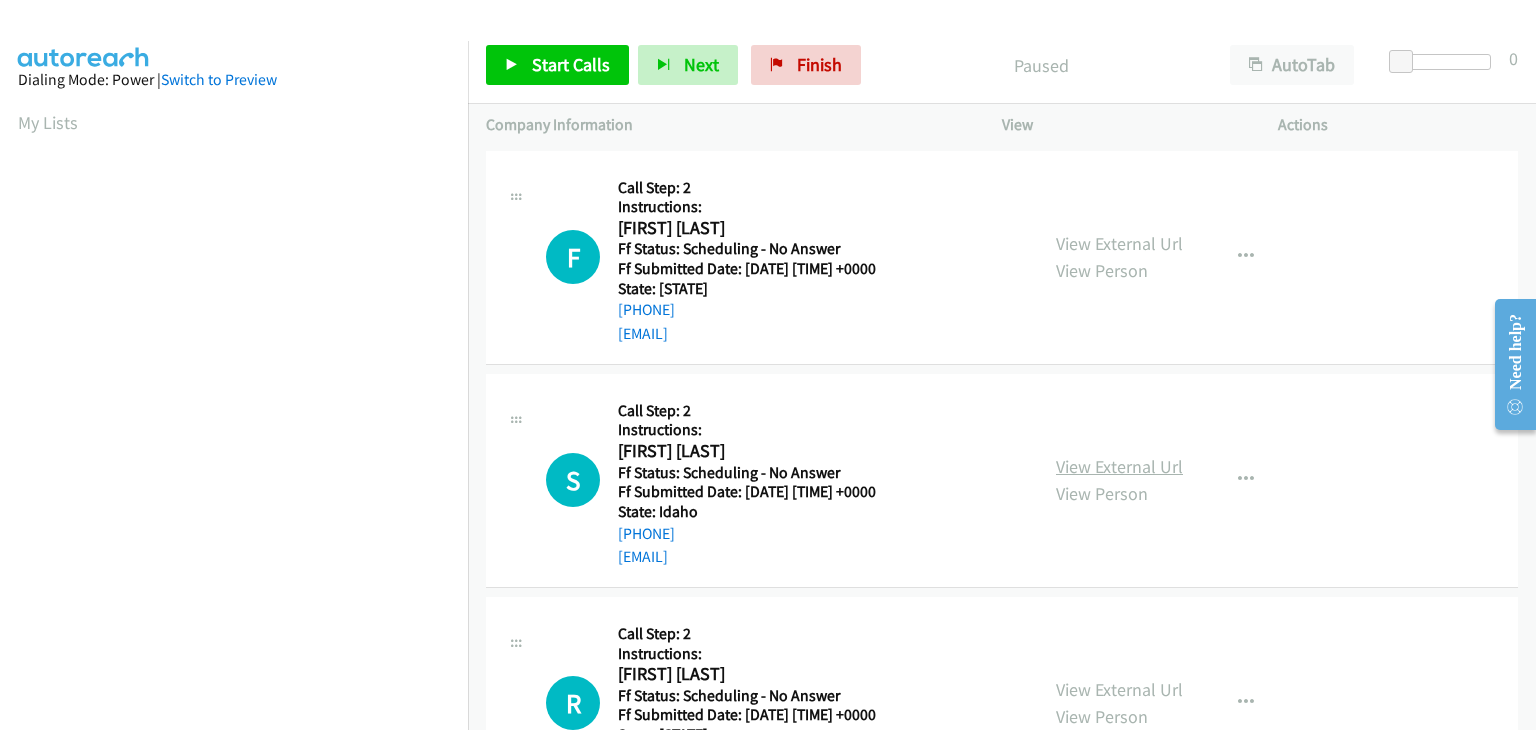 click on "View External Url" at bounding box center [1119, 466] 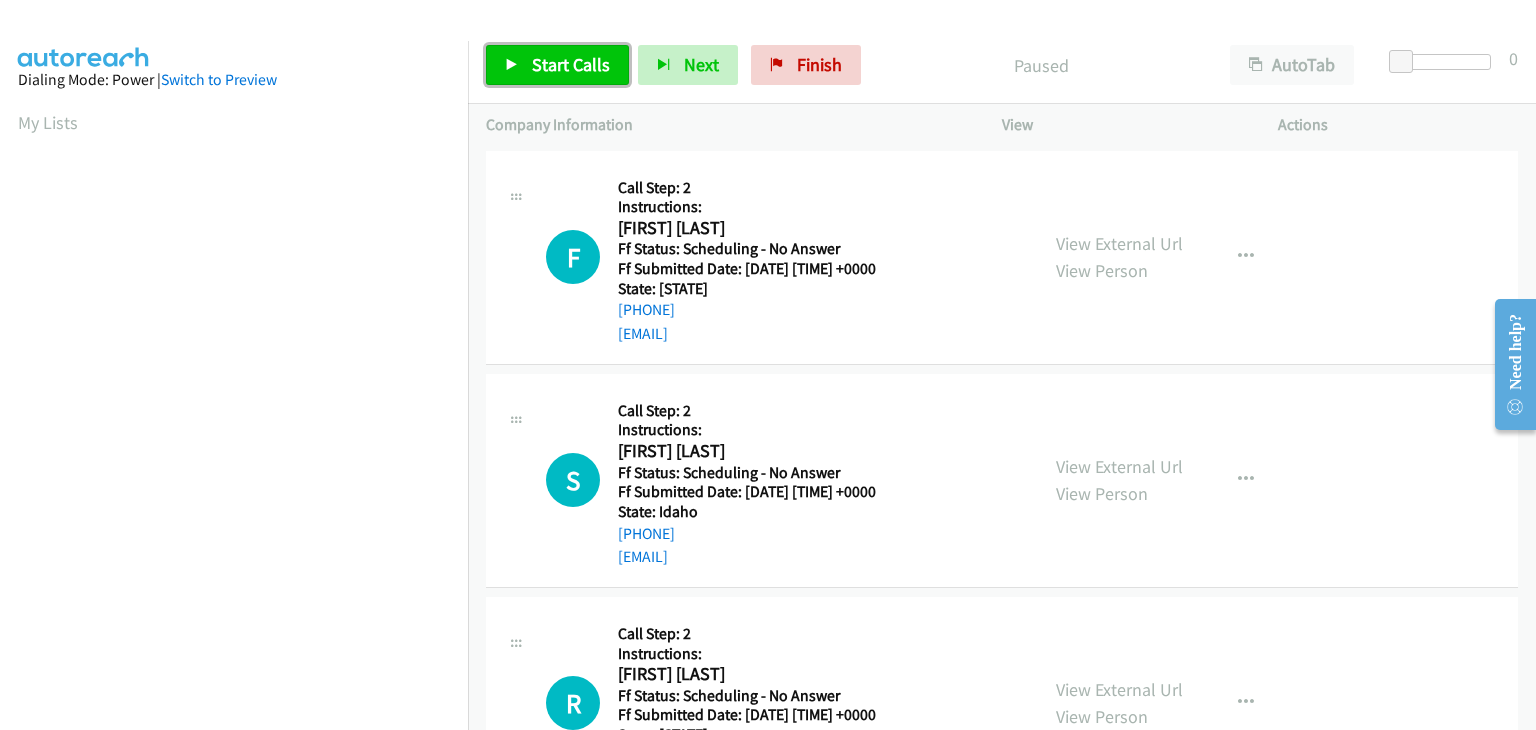click on "Start Calls" at bounding box center (571, 64) 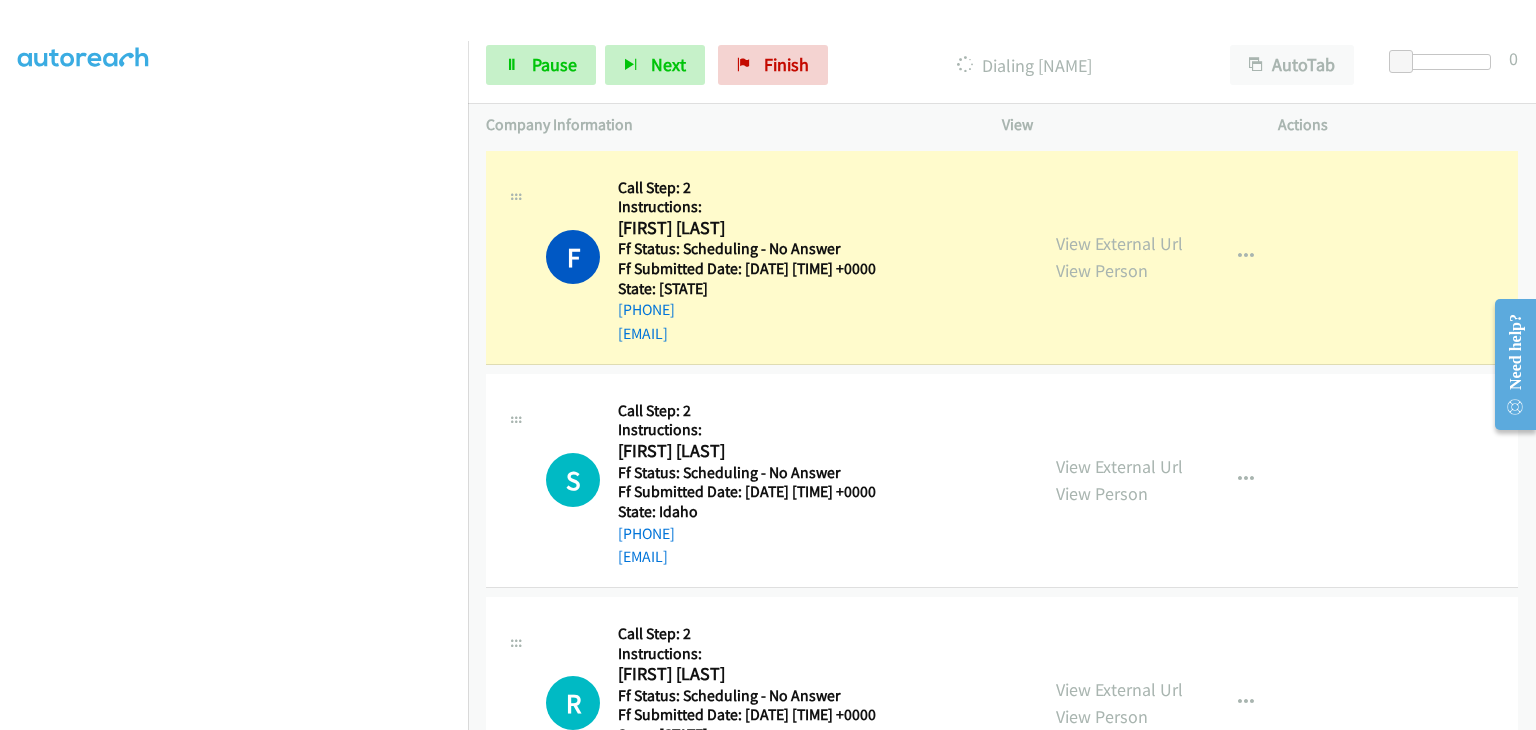 scroll, scrollTop: 392, scrollLeft: 0, axis: vertical 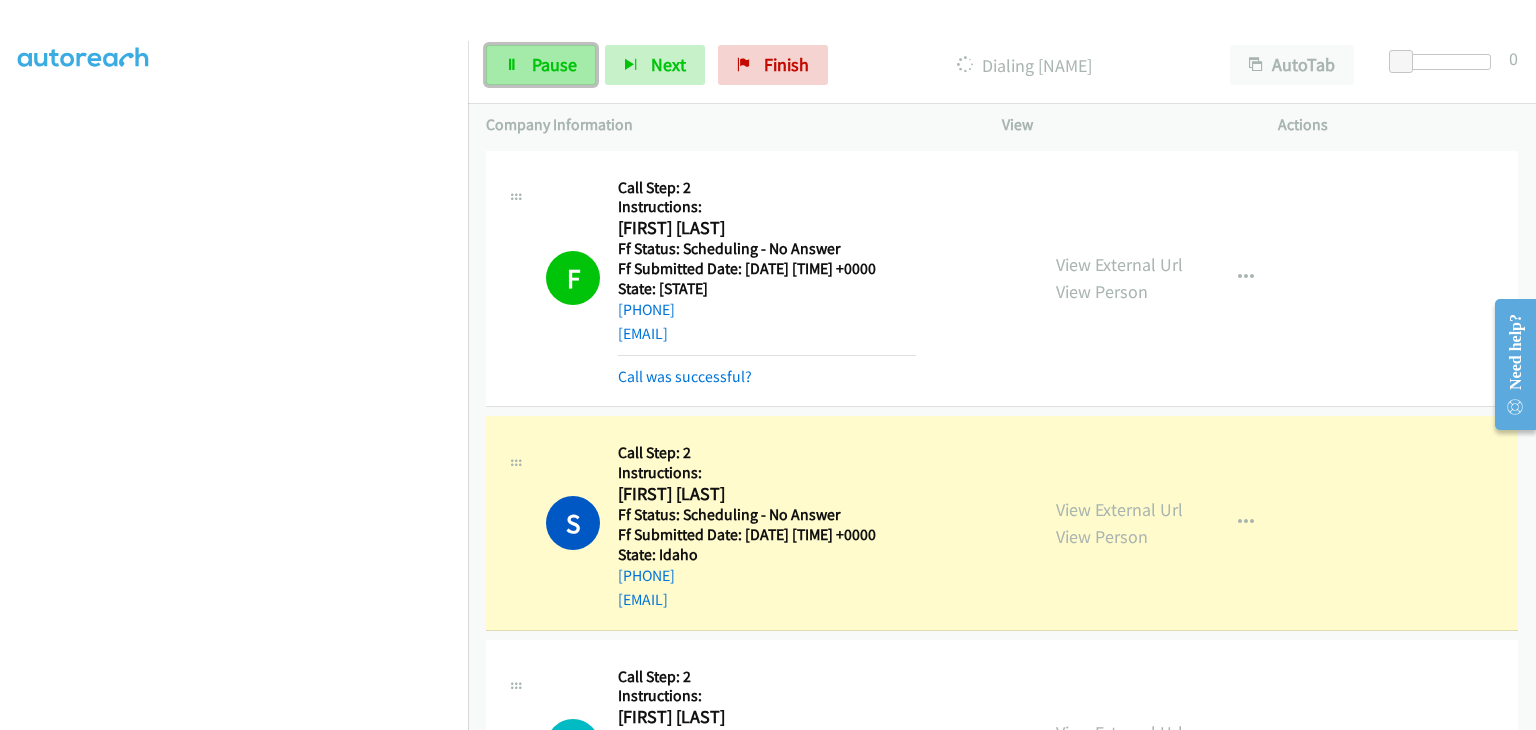 click on "Pause" at bounding box center (554, 64) 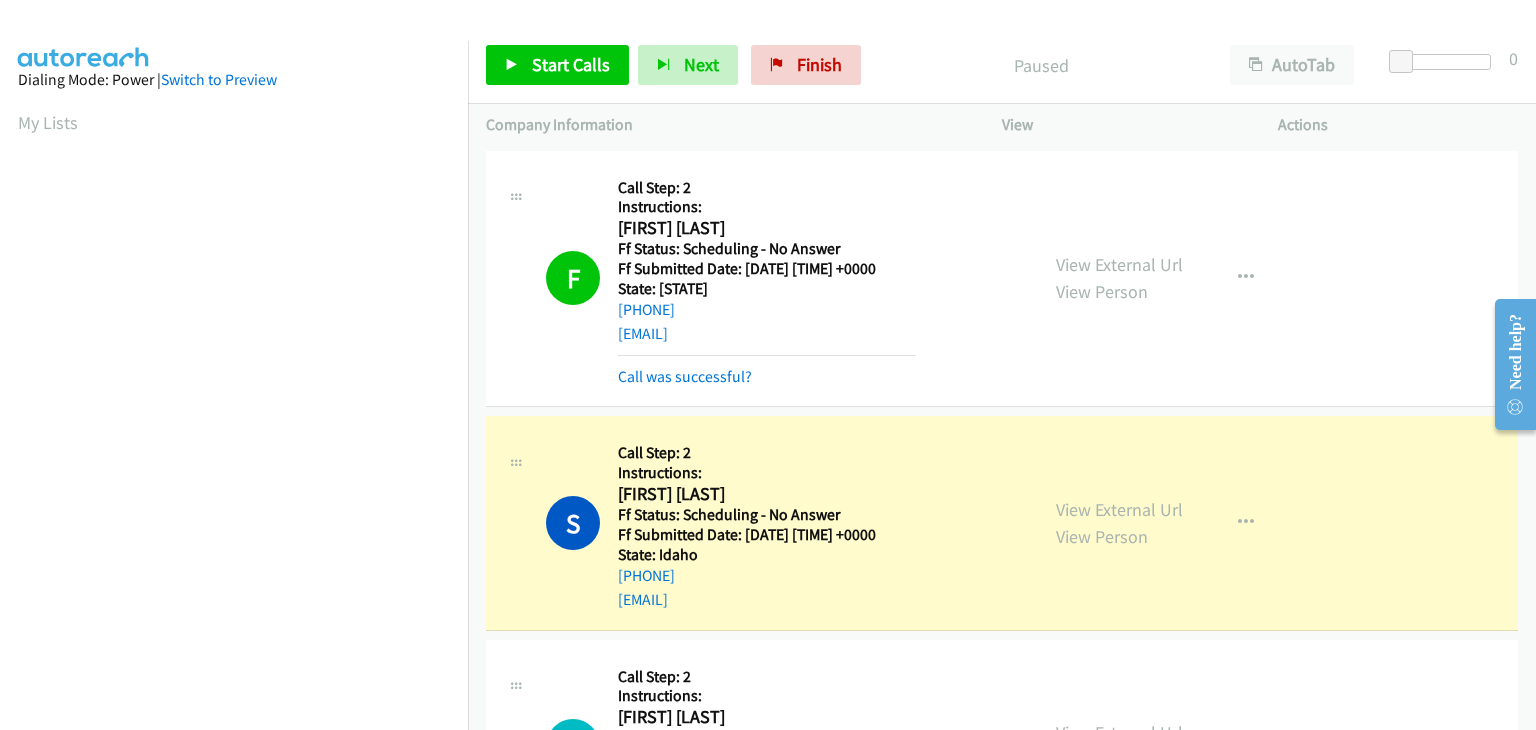 scroll, scrollTop: 392, scrollLeft: 0, axis: vertical 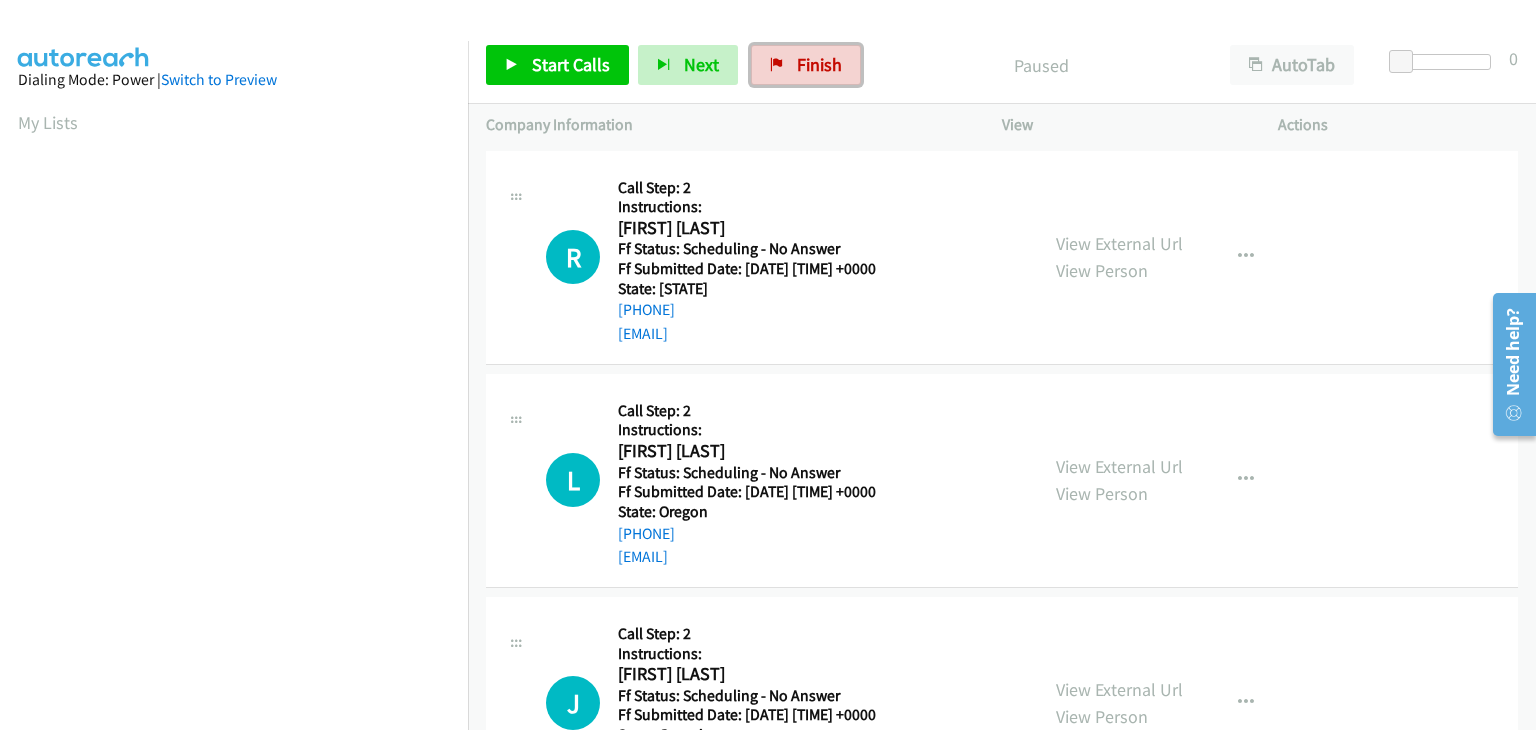 click on "Finish" at bounding box center (806, 65) 